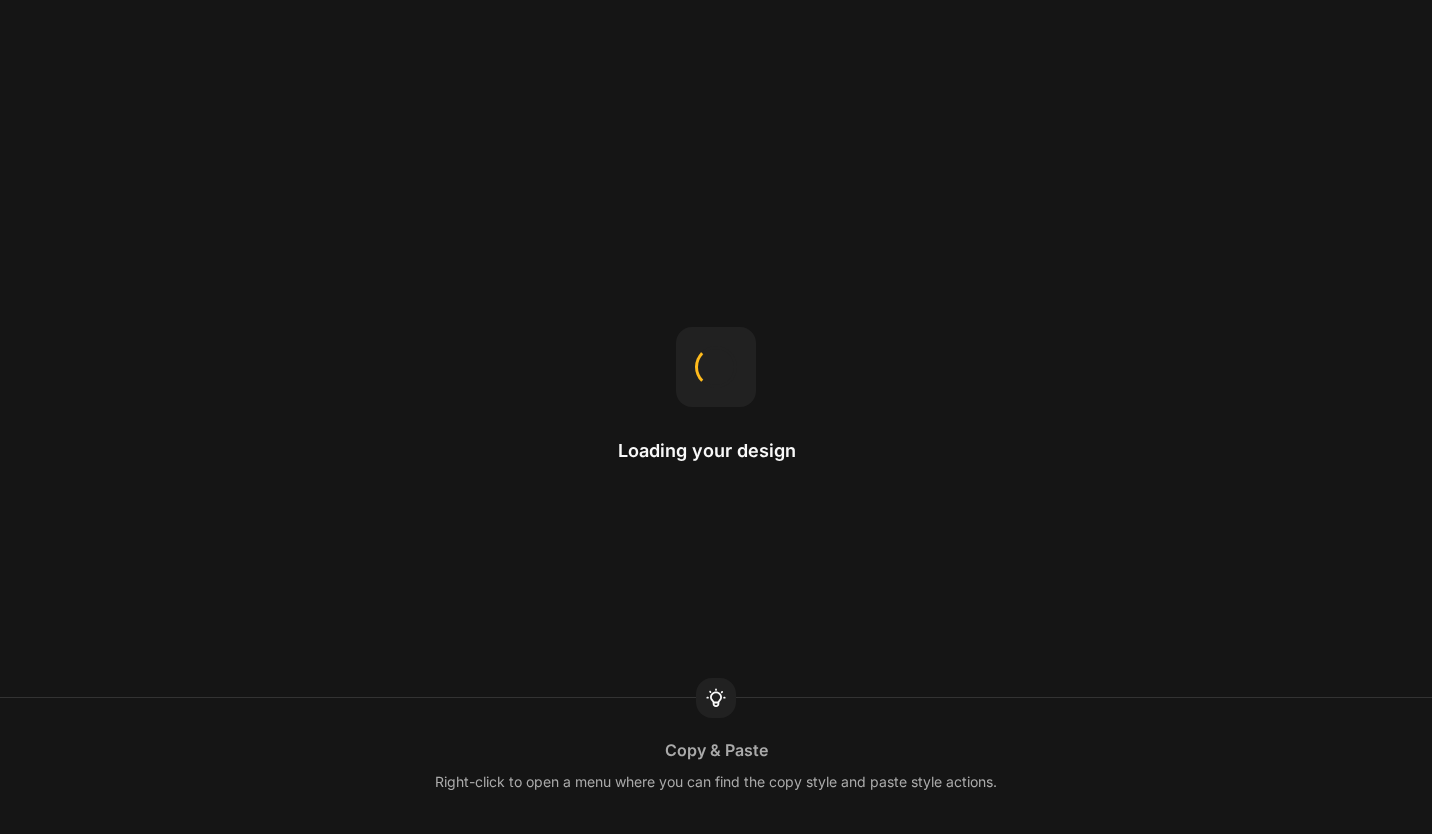 scroll, scrollTop: 0, scrollLeft: 0, axis: both 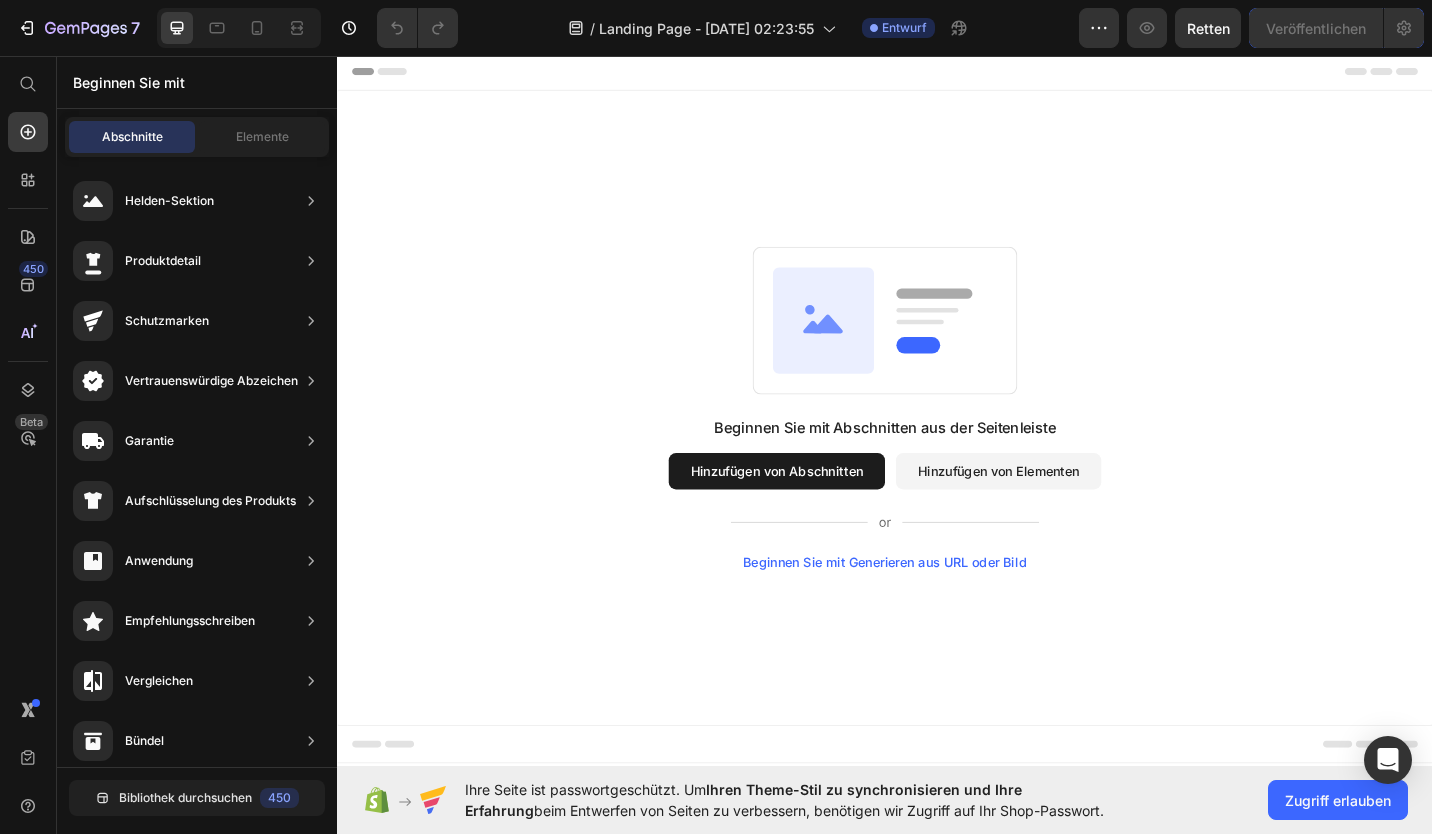 click on "Hinzufügen von Abschnitten" at bounding box center [818, 511] 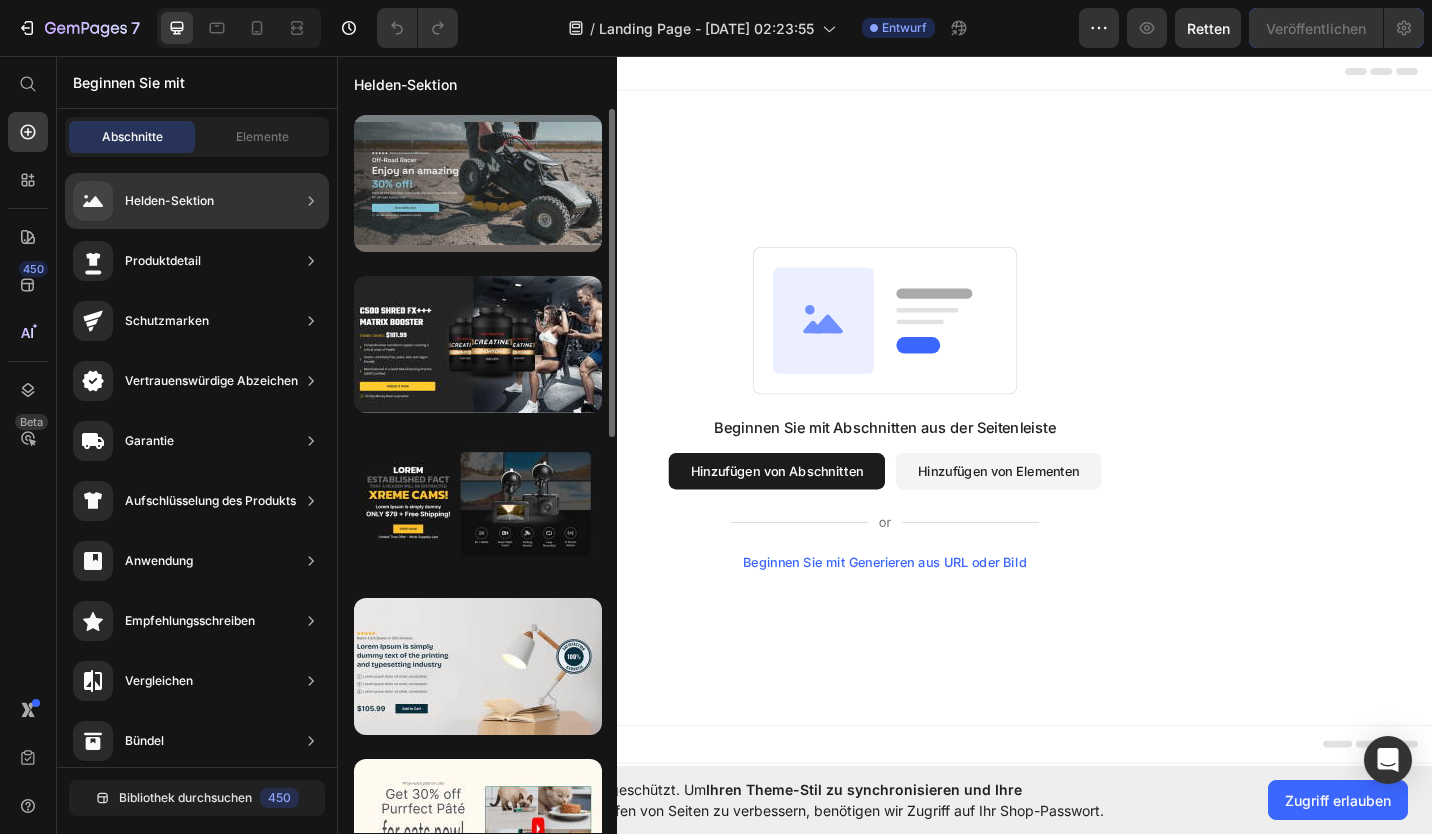 click at bounding box center (478, 183) 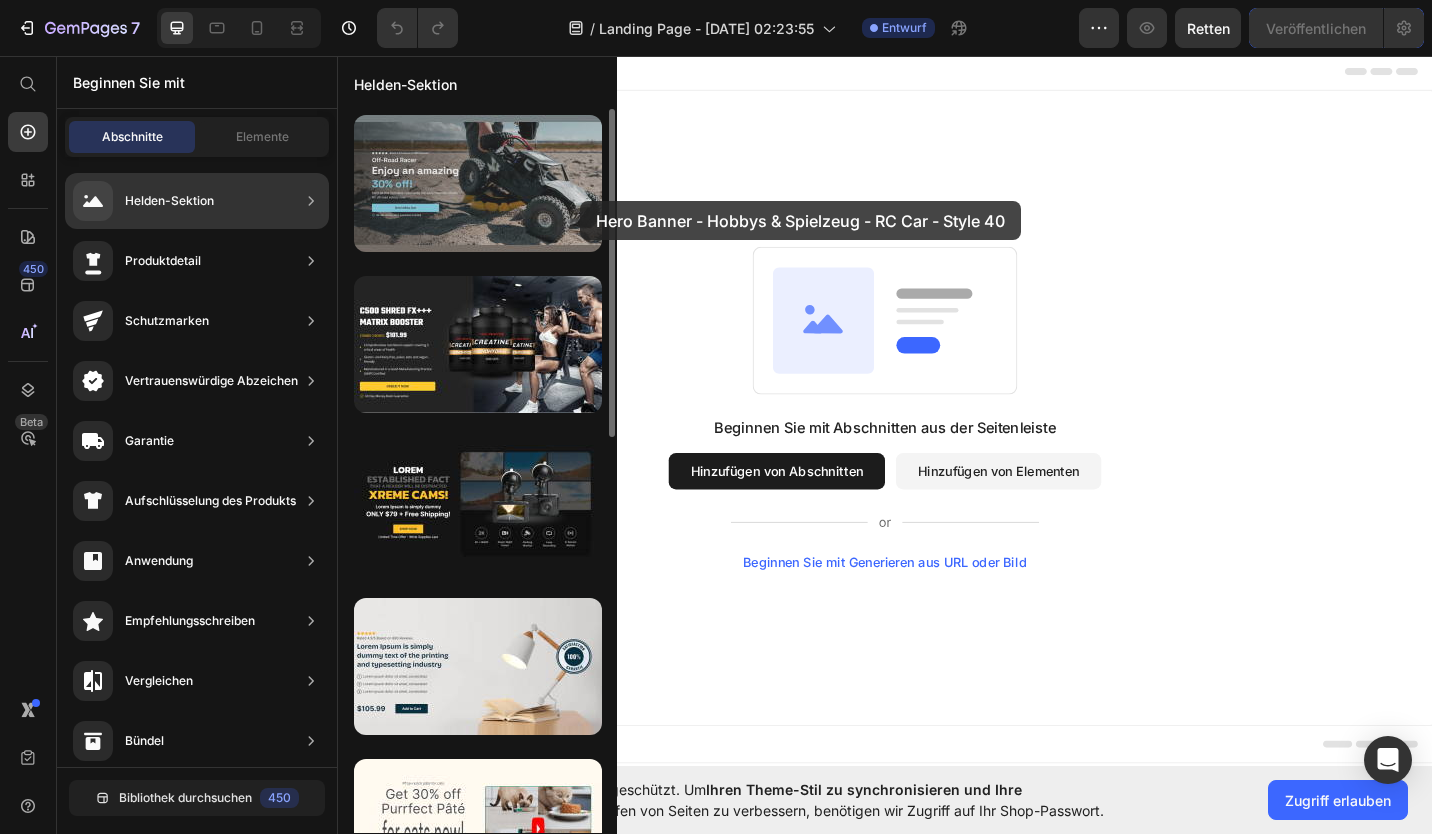 drag, startPoint x: 540, startPoint y: 193, endPoint x: 554, endPoint y: 200, distance: 15.652476 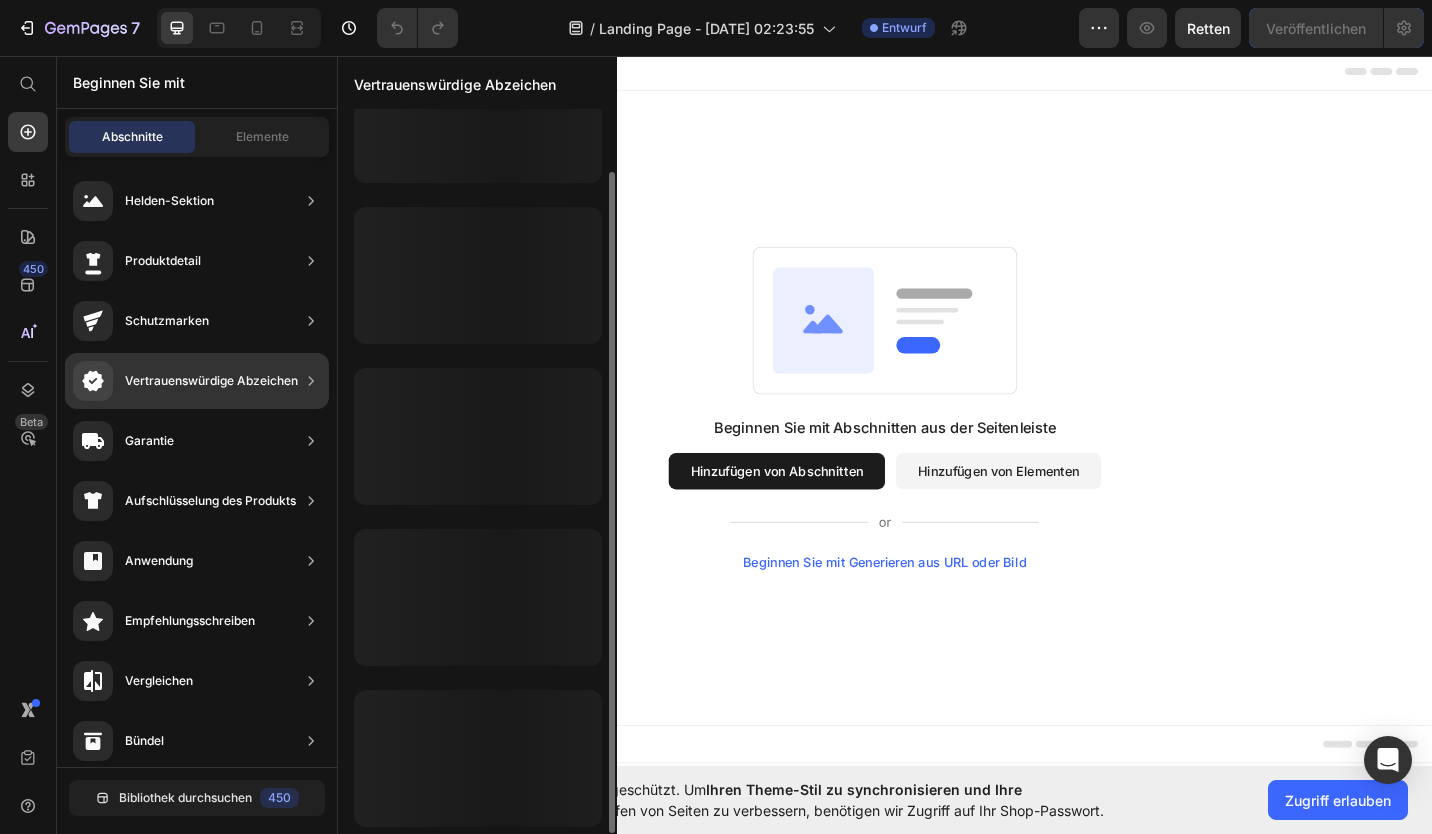 scroll, scrollTop: 0, scrollLeft: 0, axis: both 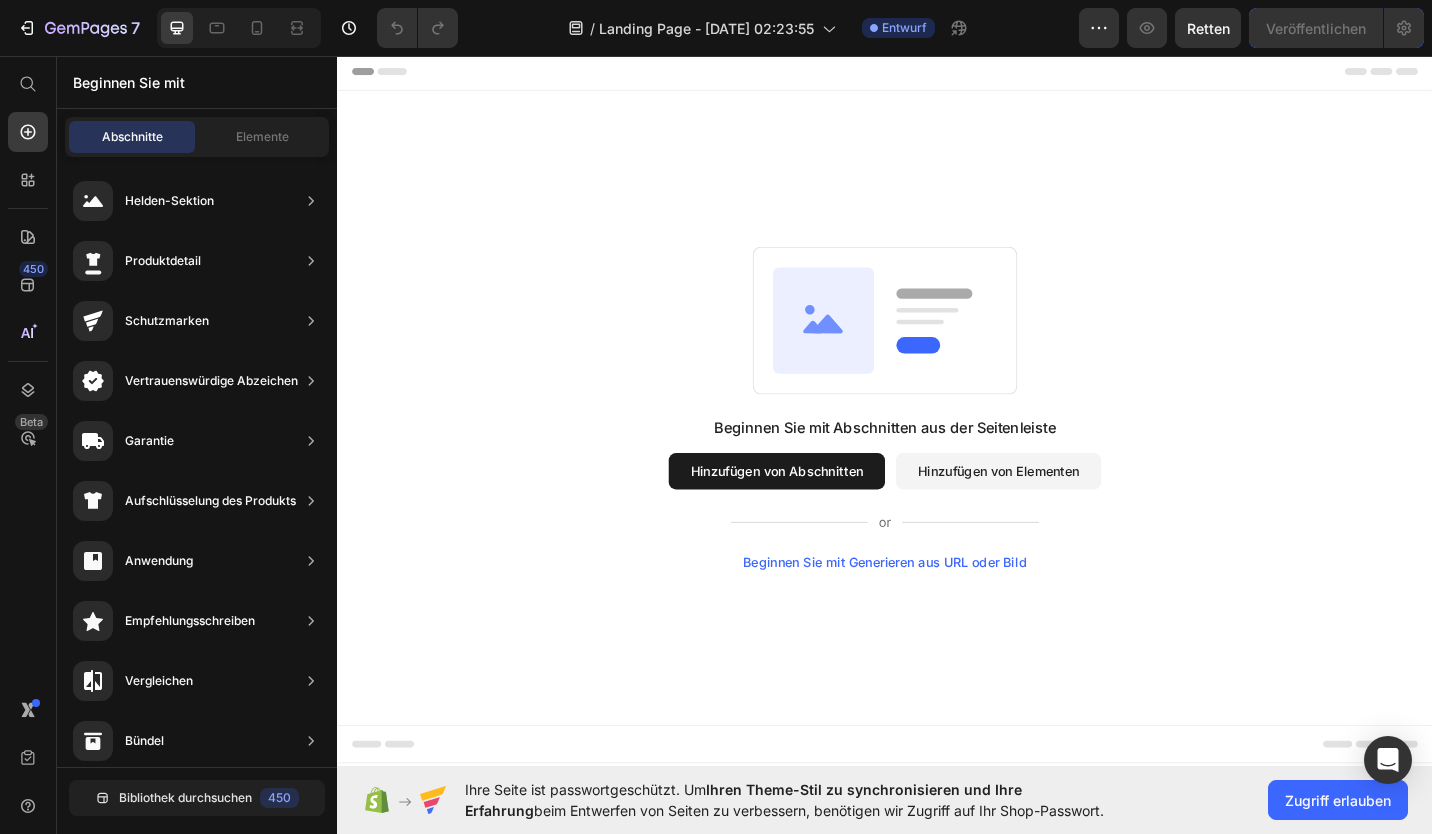 click on "Beginnen Sie mit Abschnitten aus der Seitenleiste Hinzufügen von Abschnitten Hinzufügen von Elementen Beginnen Sie mit Generieren aus URL oder Bild" at bounding box center (937, 441) 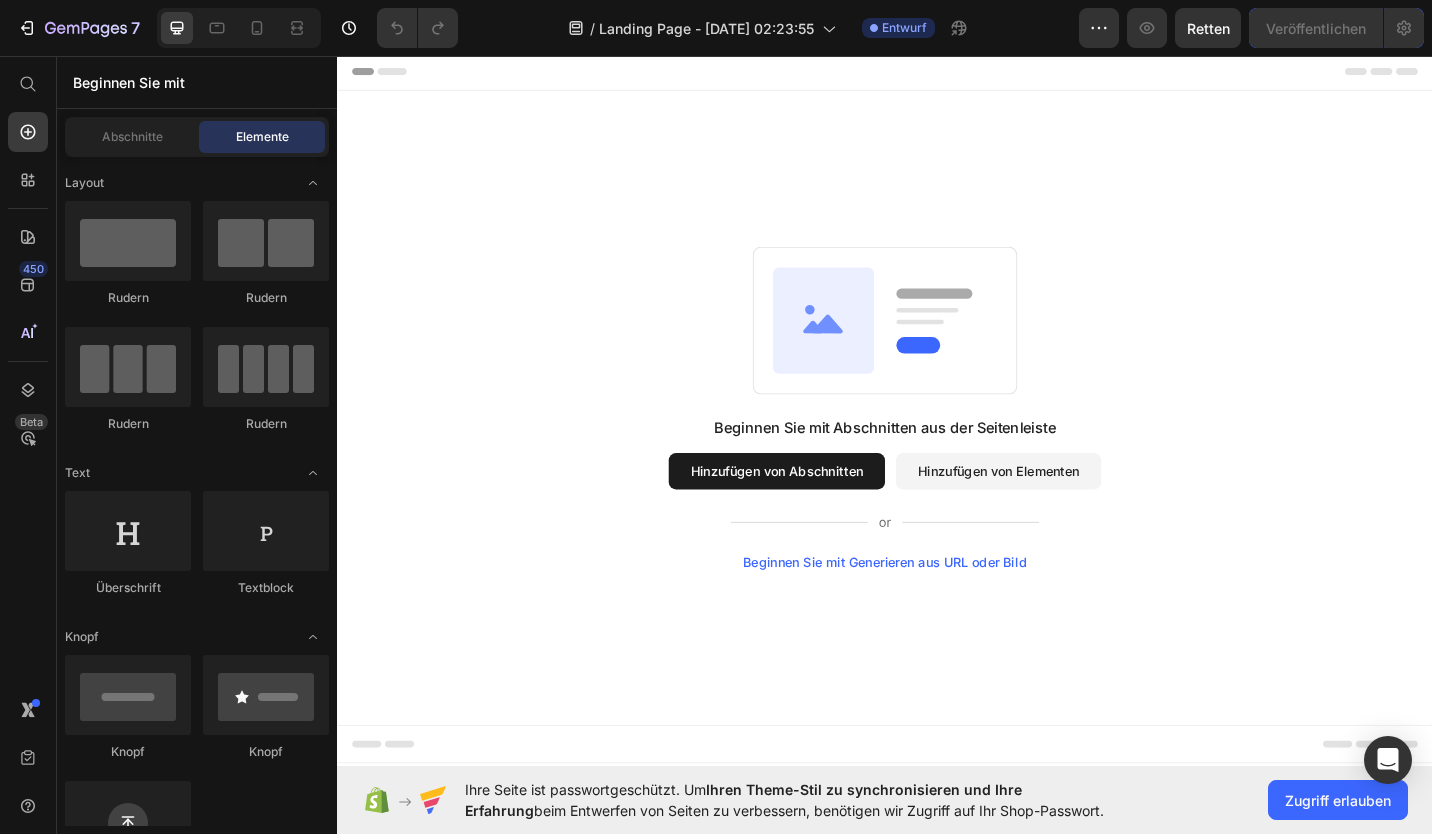 click on "Hinzufügen von Elementen" at bounding box center [1061, 511] 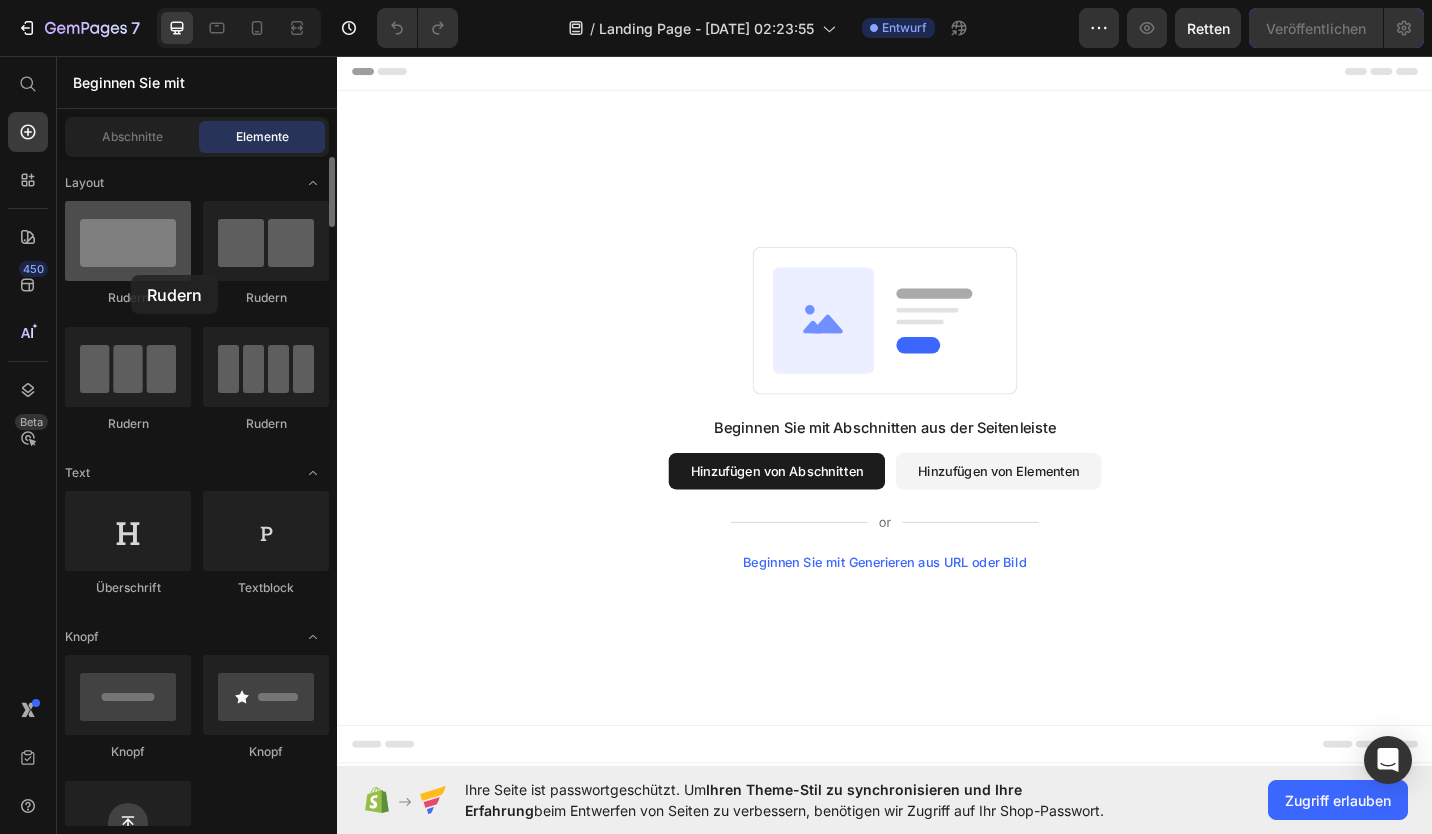 click at bounding box center [128, 241] 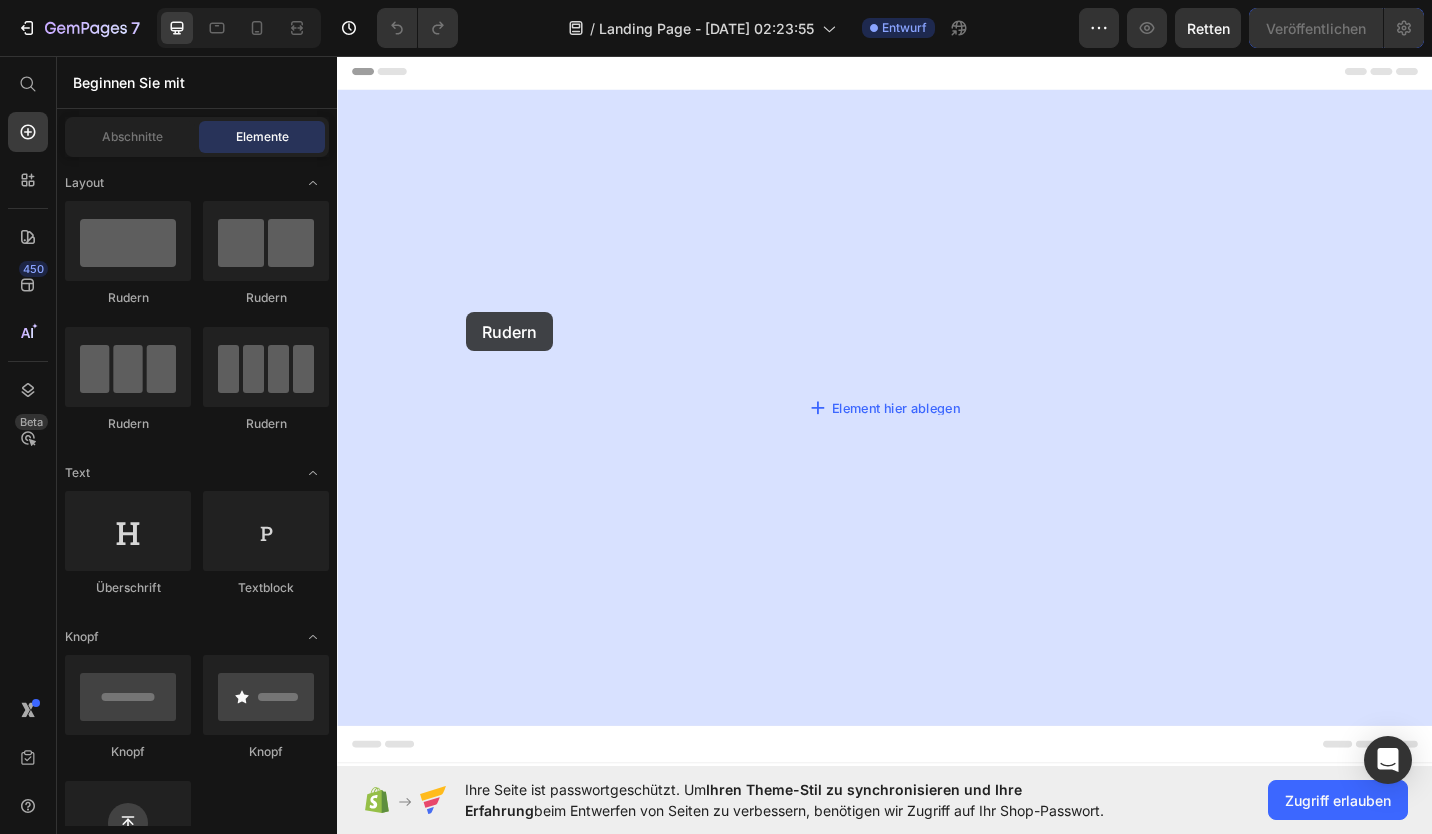 drag, startPoint x: 468, startPoint y: 328, endPoint x: 478, endPoint y: 337, distance: 13.453624 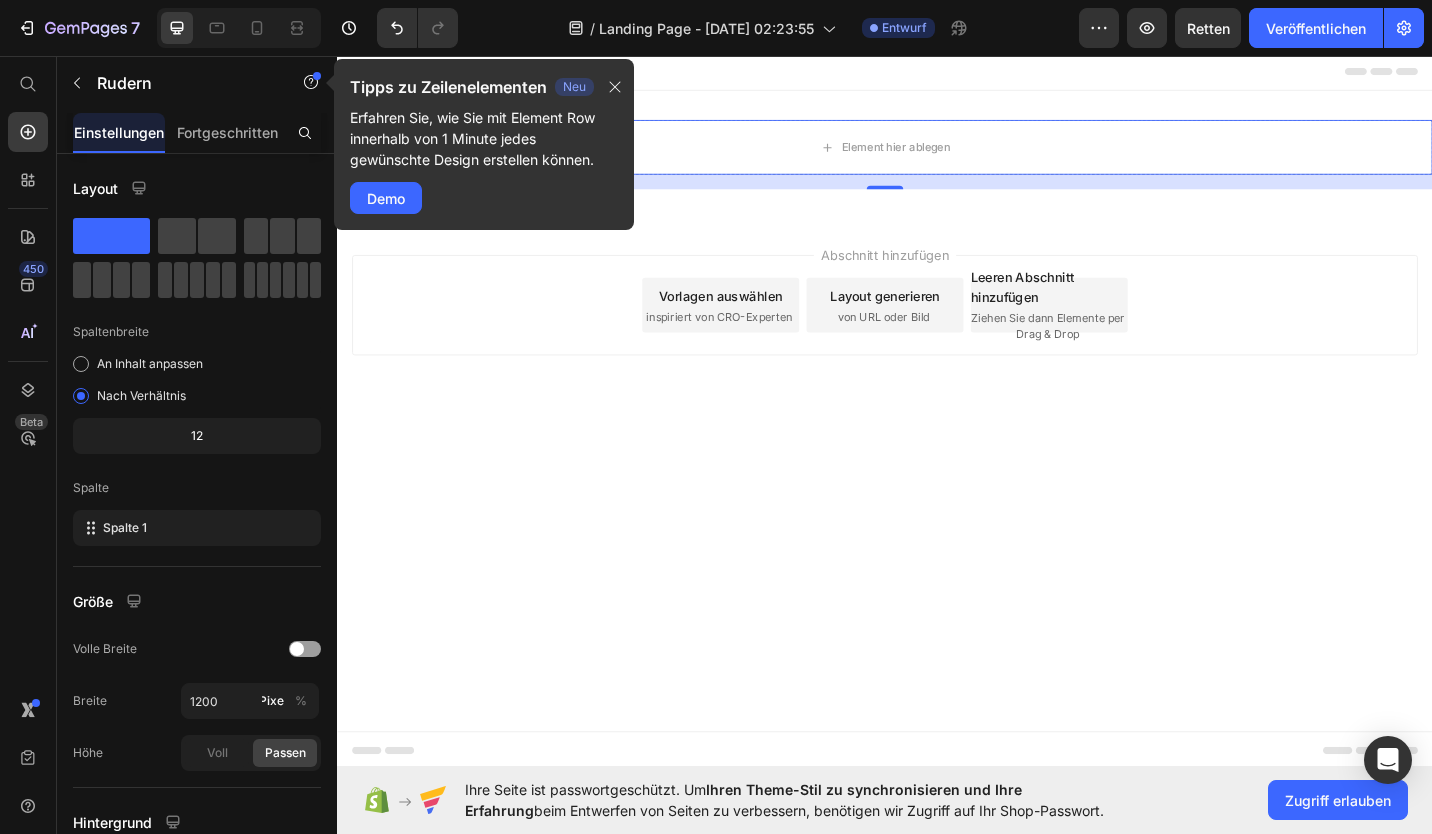 drag, startPoint x: 933, startPoint y: 232, endPoint x: 931, endPoint y: 284, distance: 52.03845 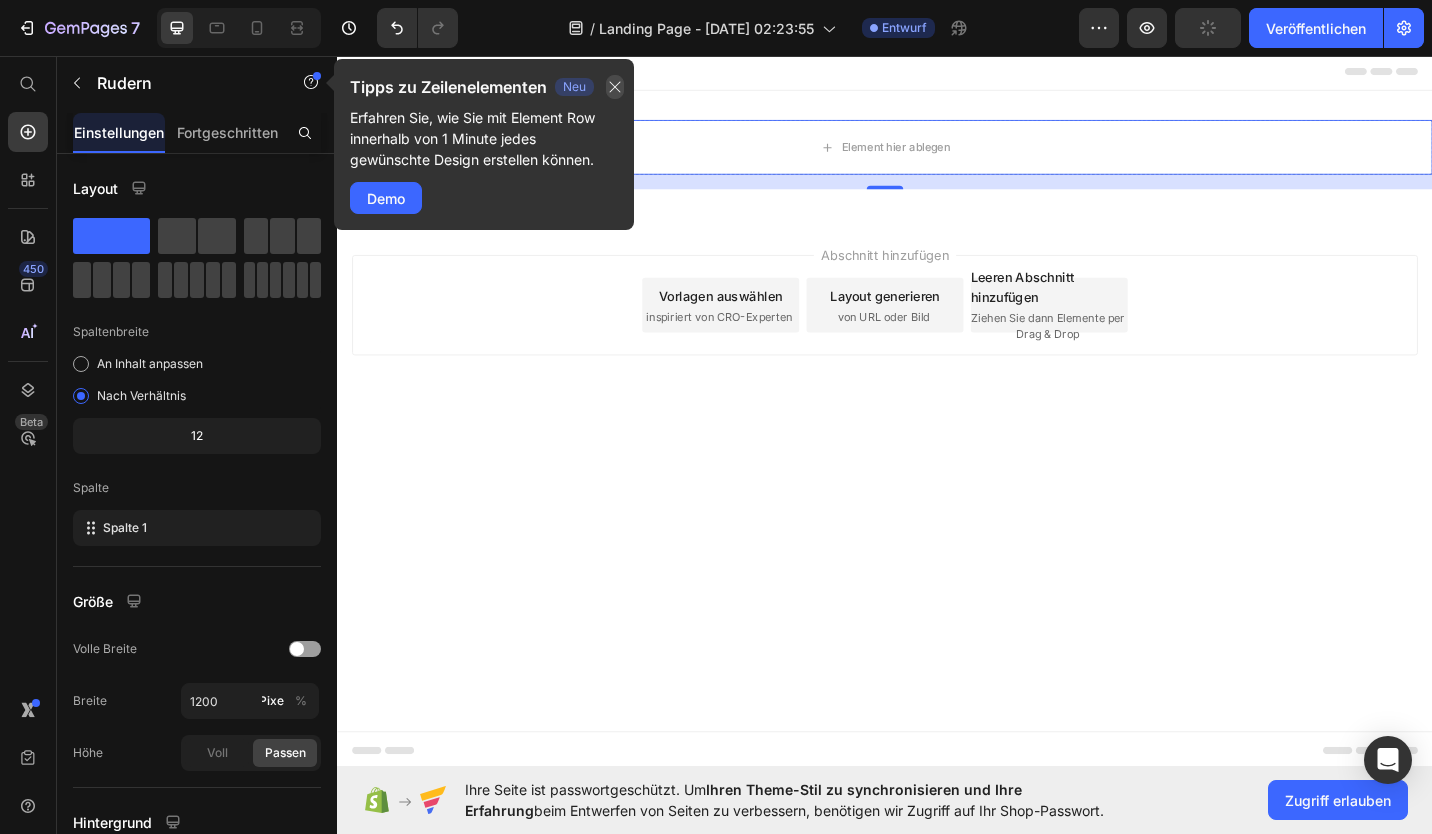 click 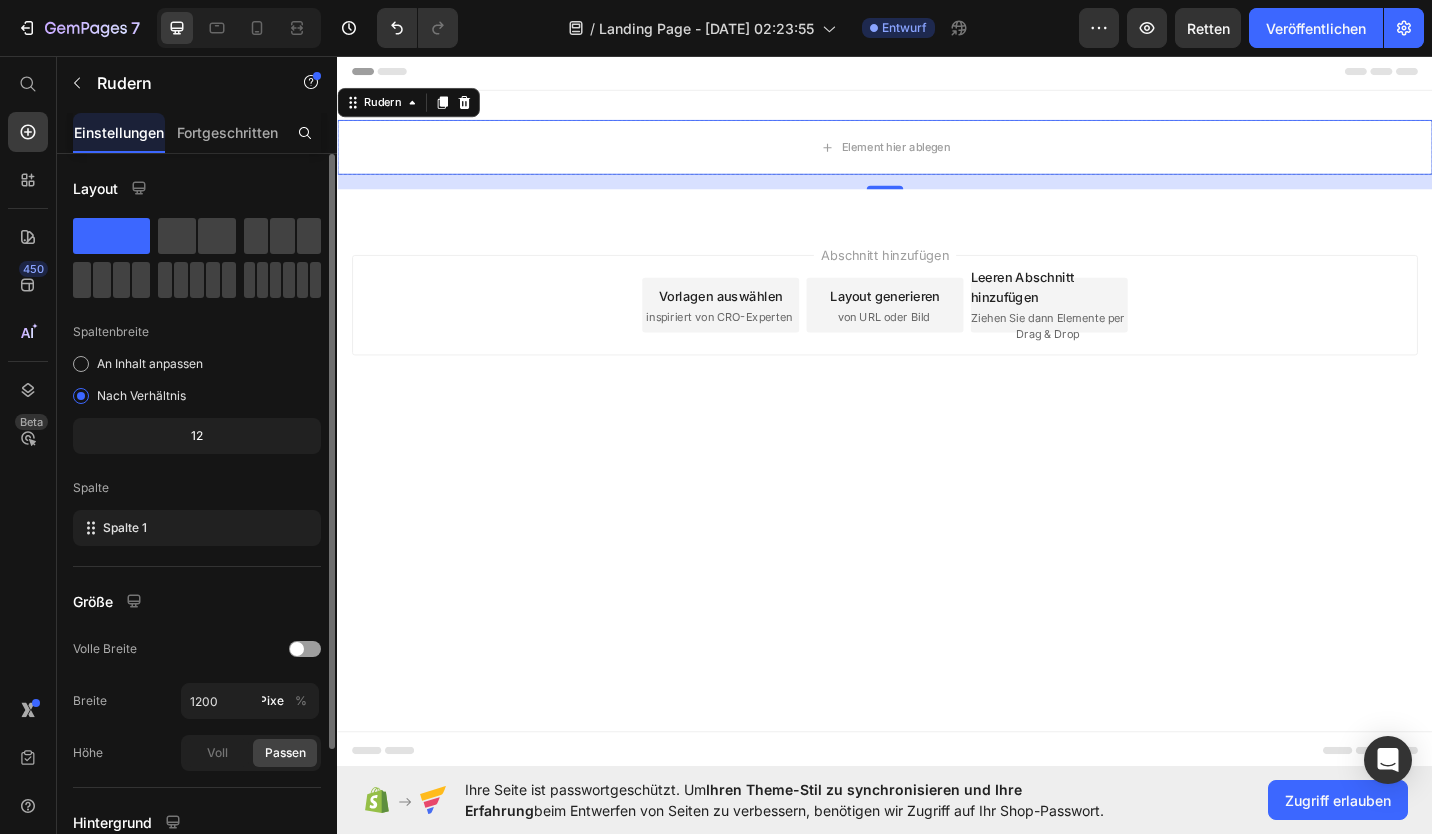scroll, scrollTop: 175, scrollLeft: 0, axis: vertical 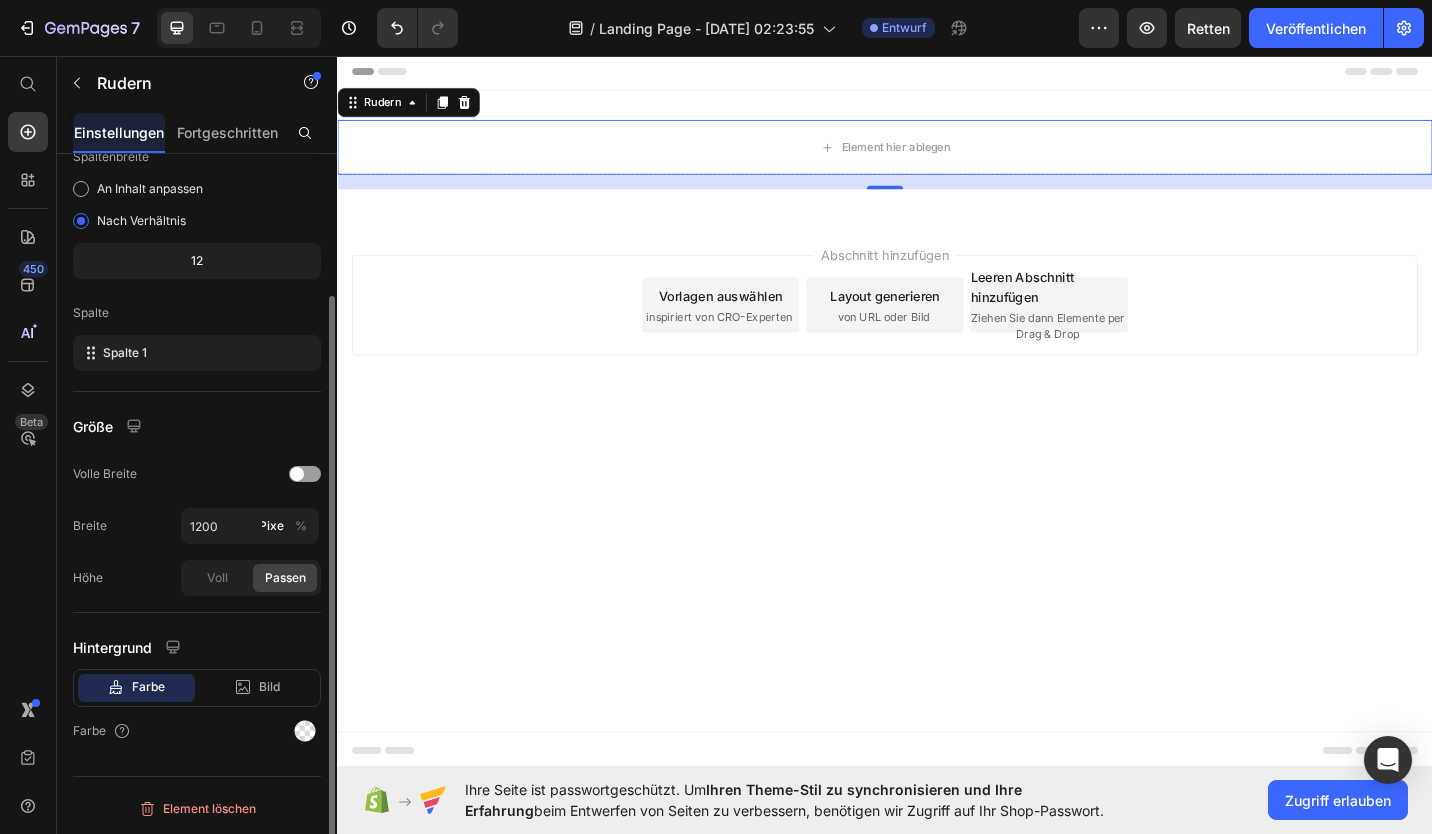 click on "Farbe" 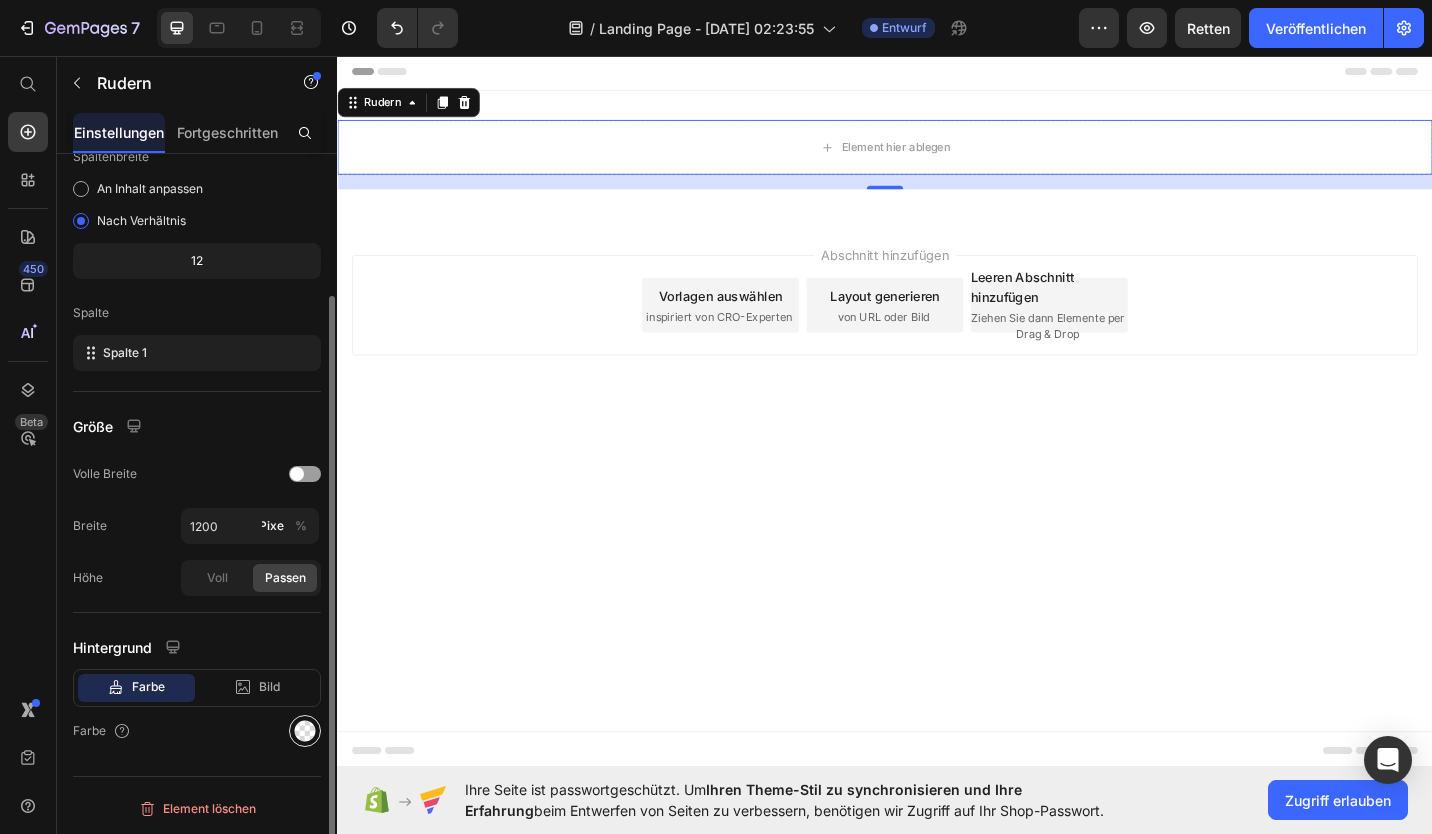 click at bounding box center [305, 731] 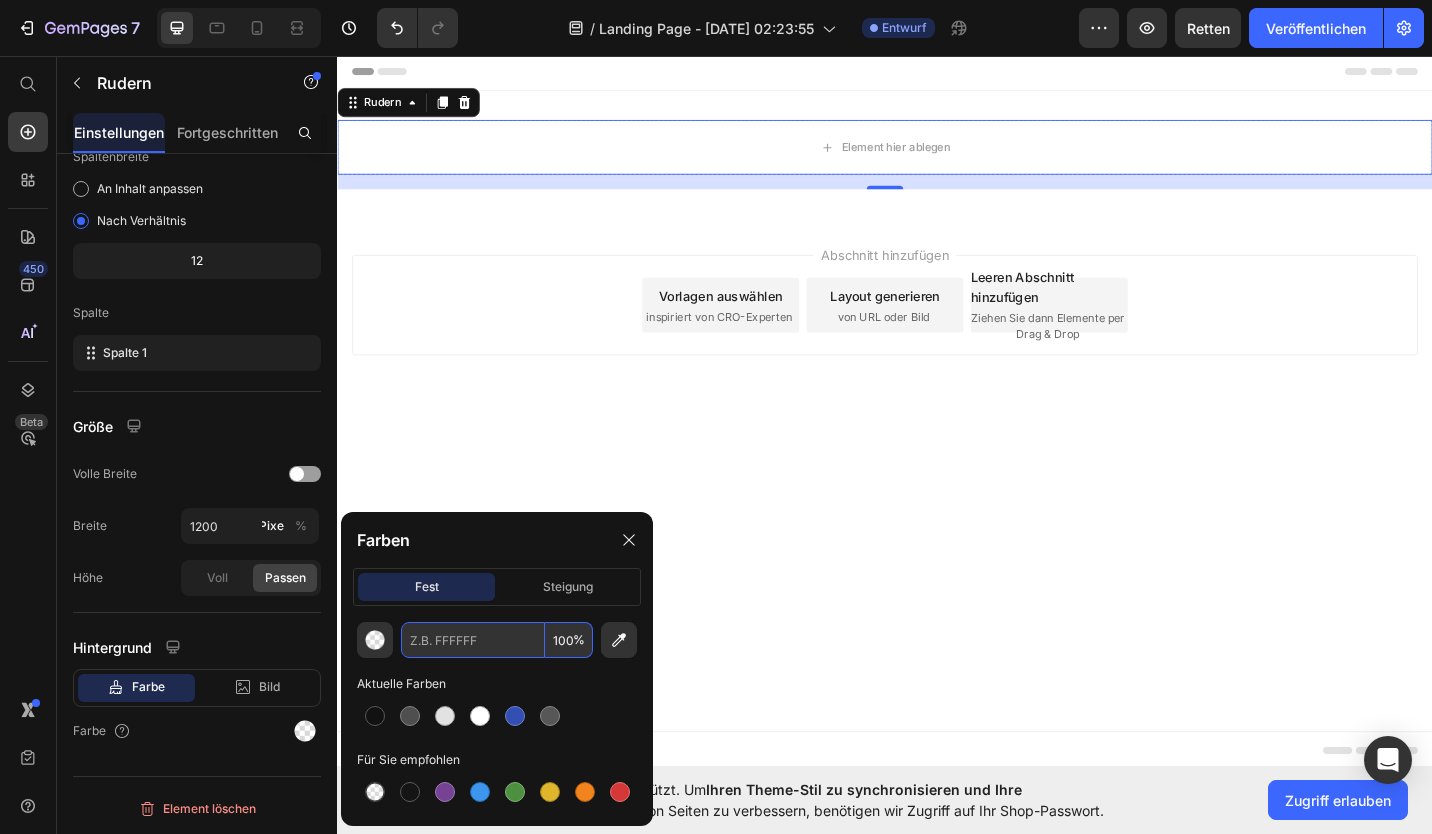 click at bounding box center [473, 640] 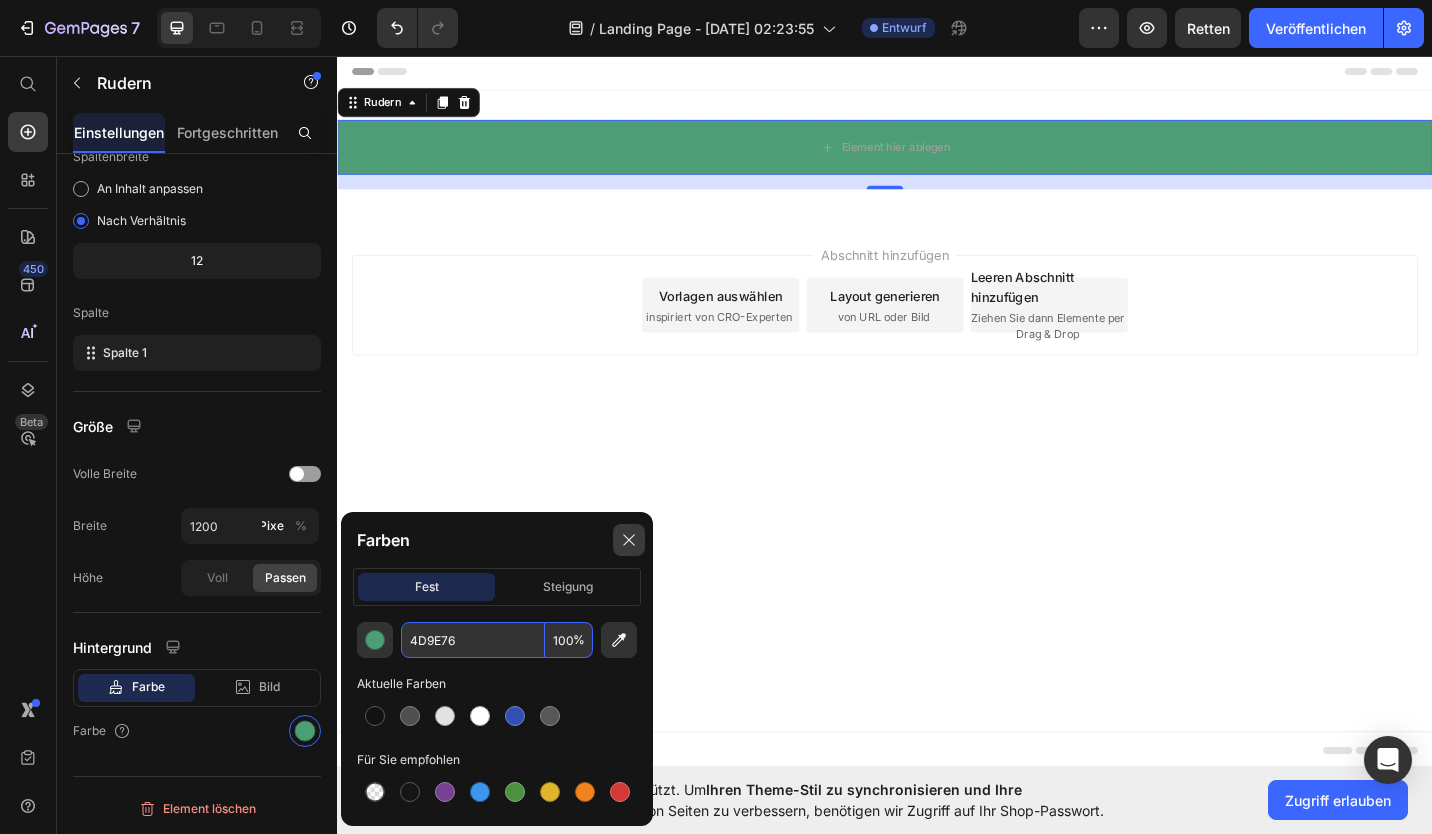 type on "4D9E76" 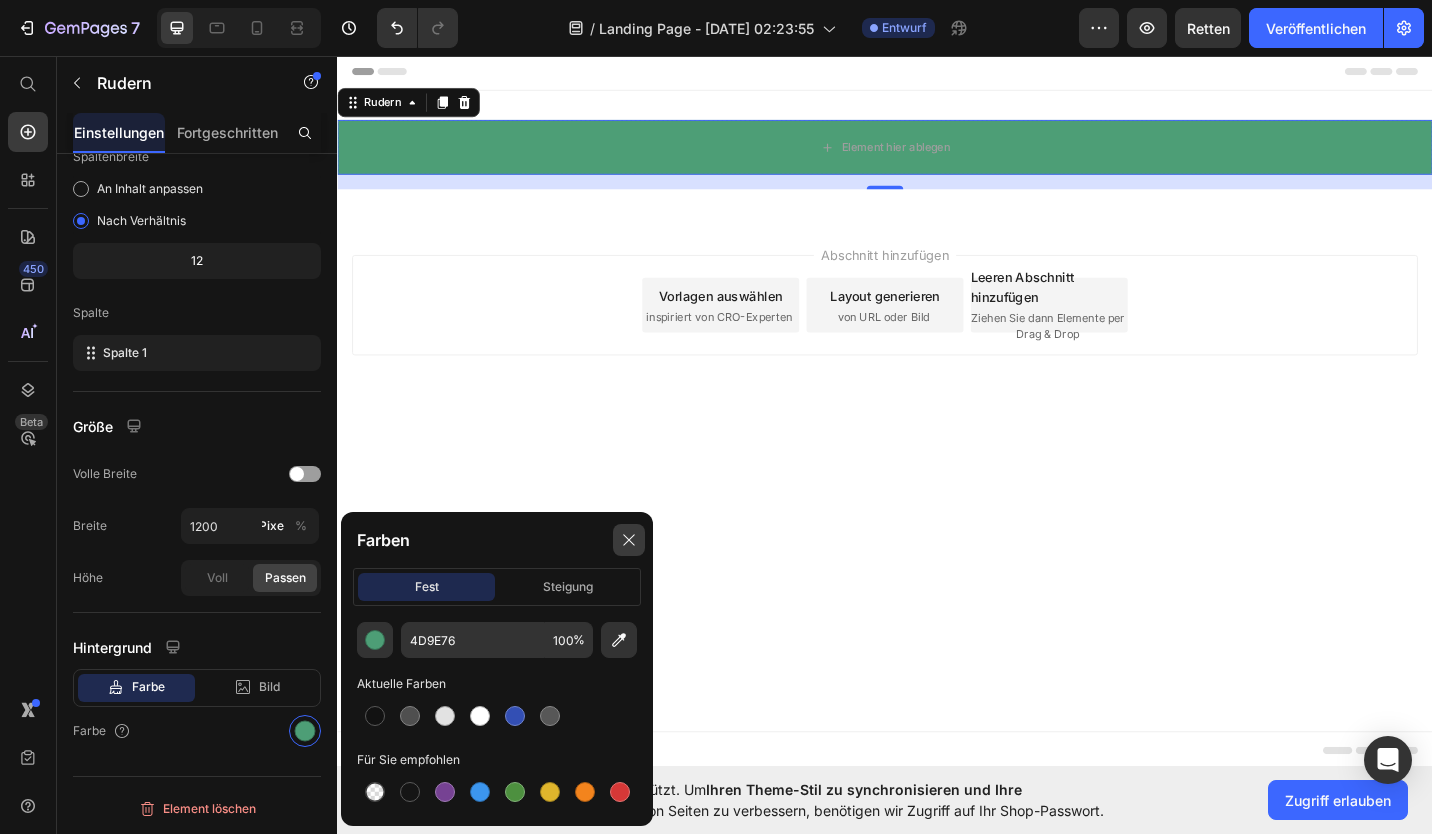 click at bounding box center (629, 540) 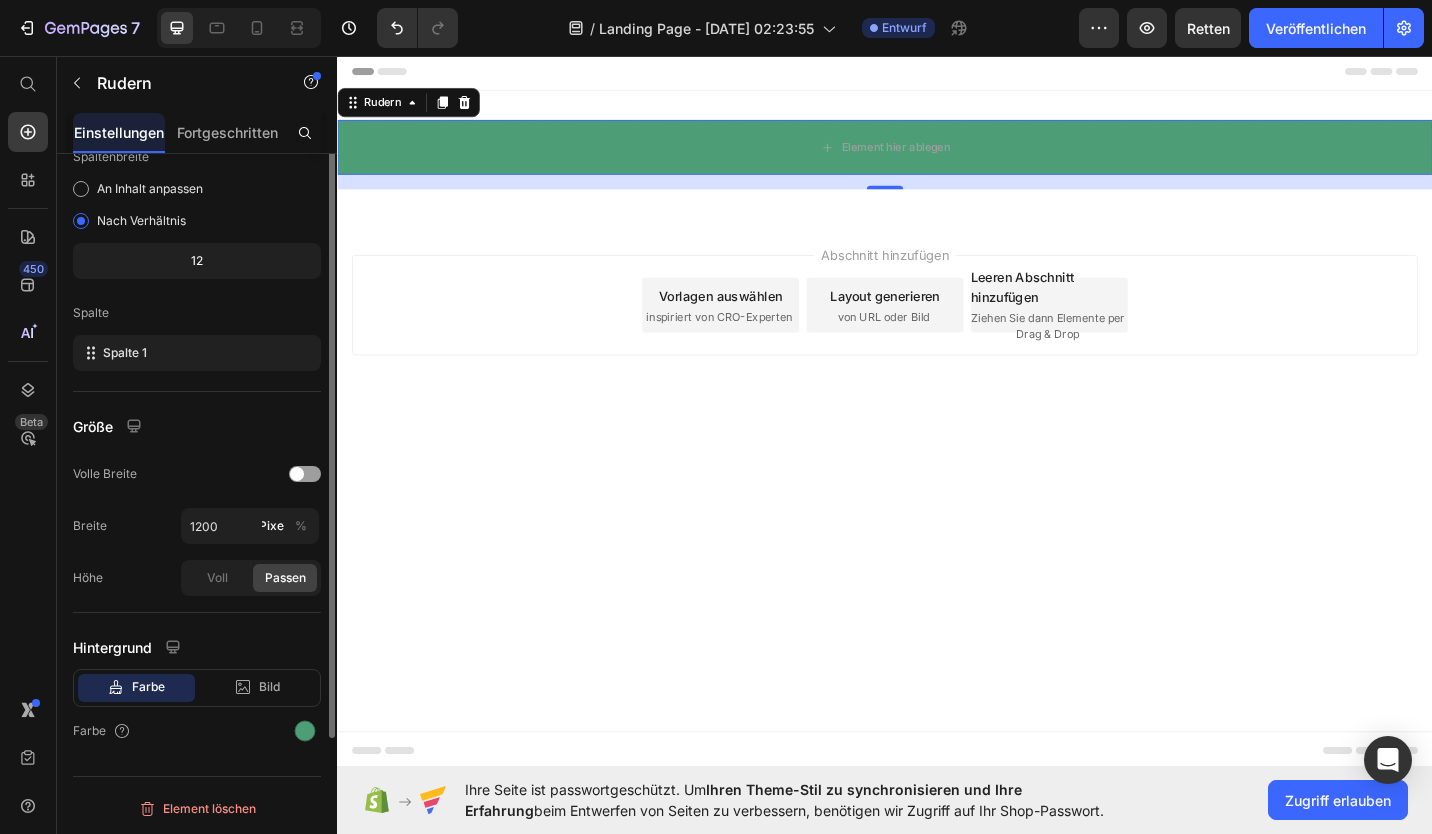 scroll, scrollTop: 0, scrollLeft: 0, axis: both 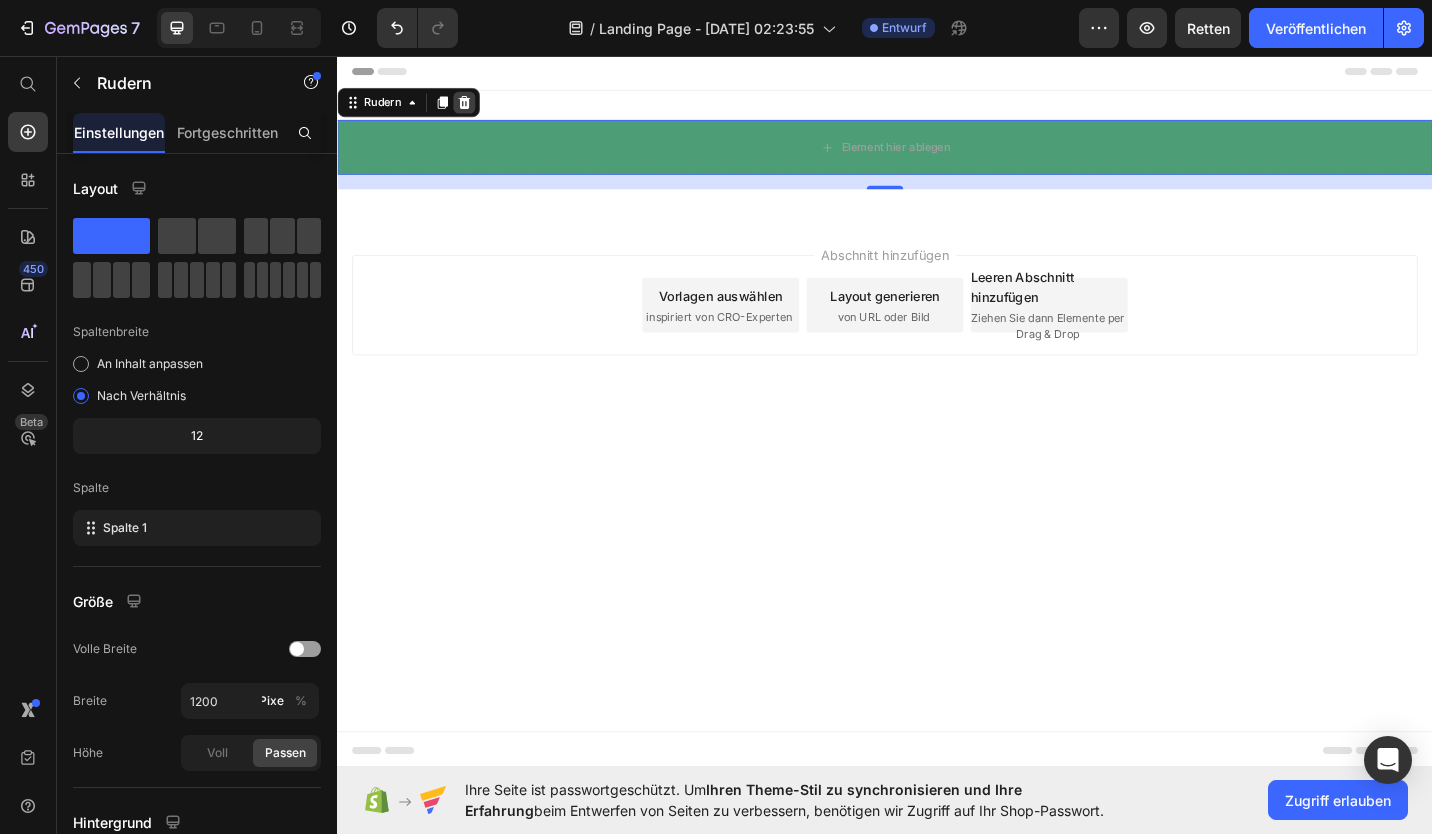 click 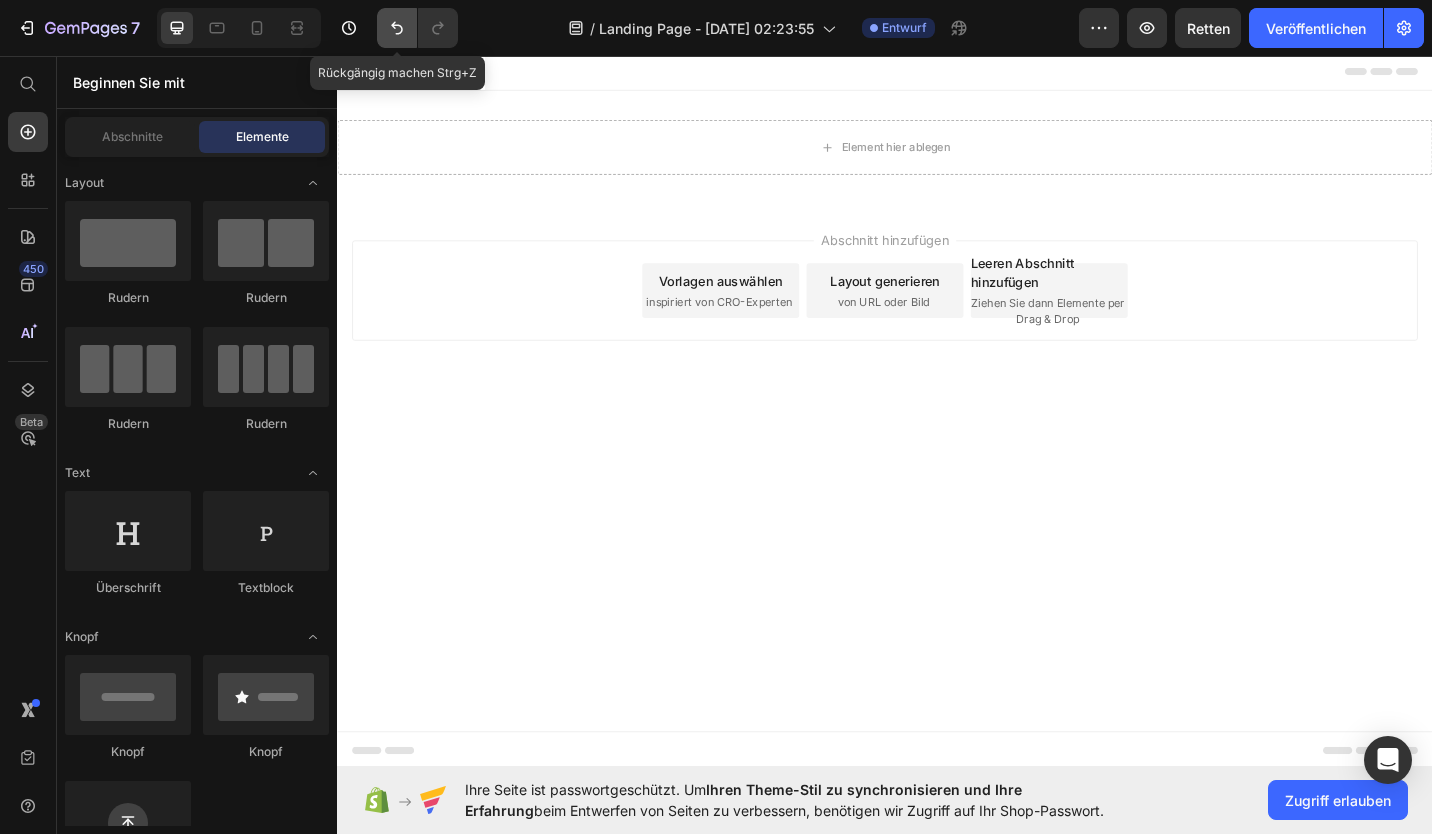 click 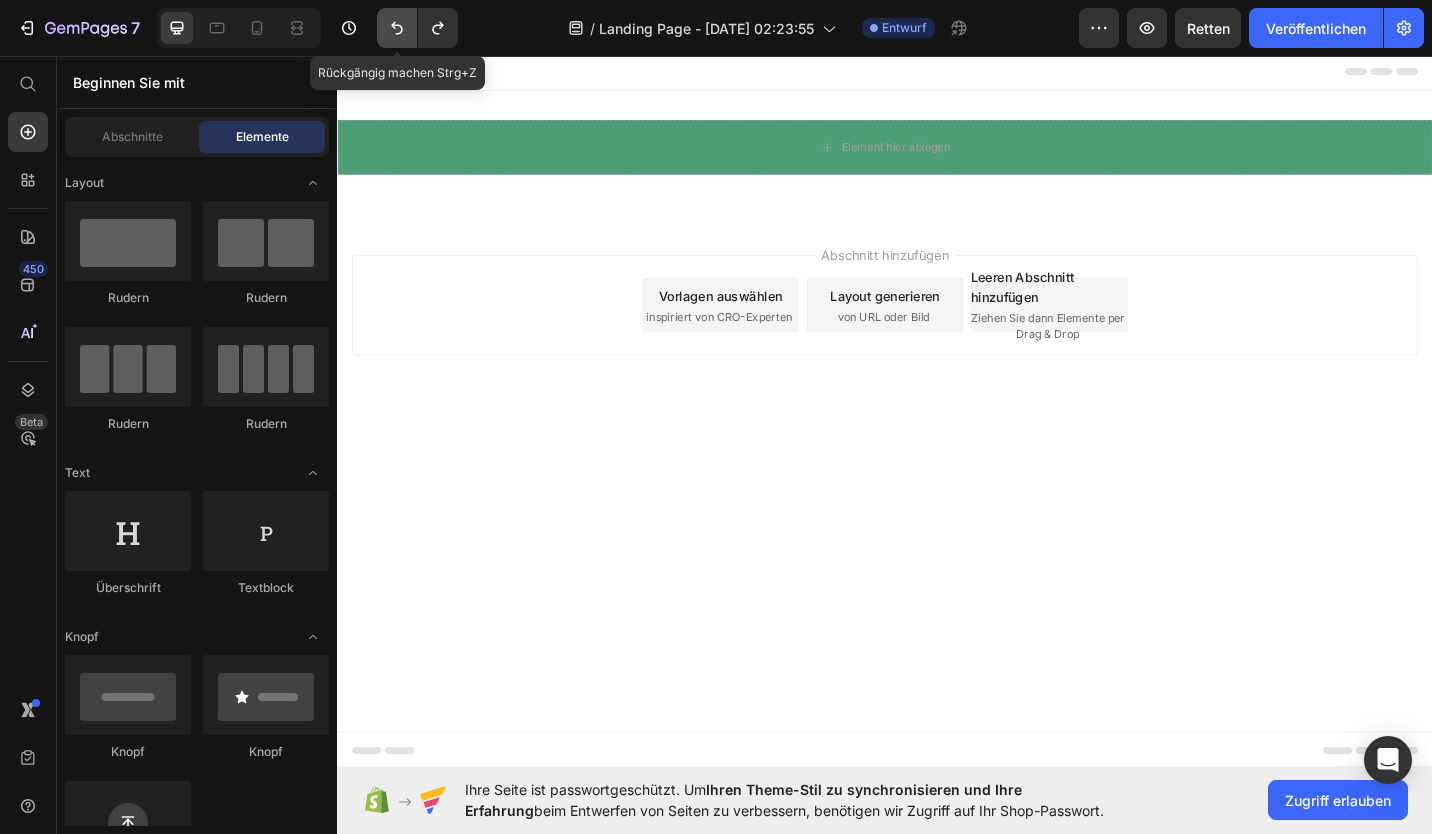 click 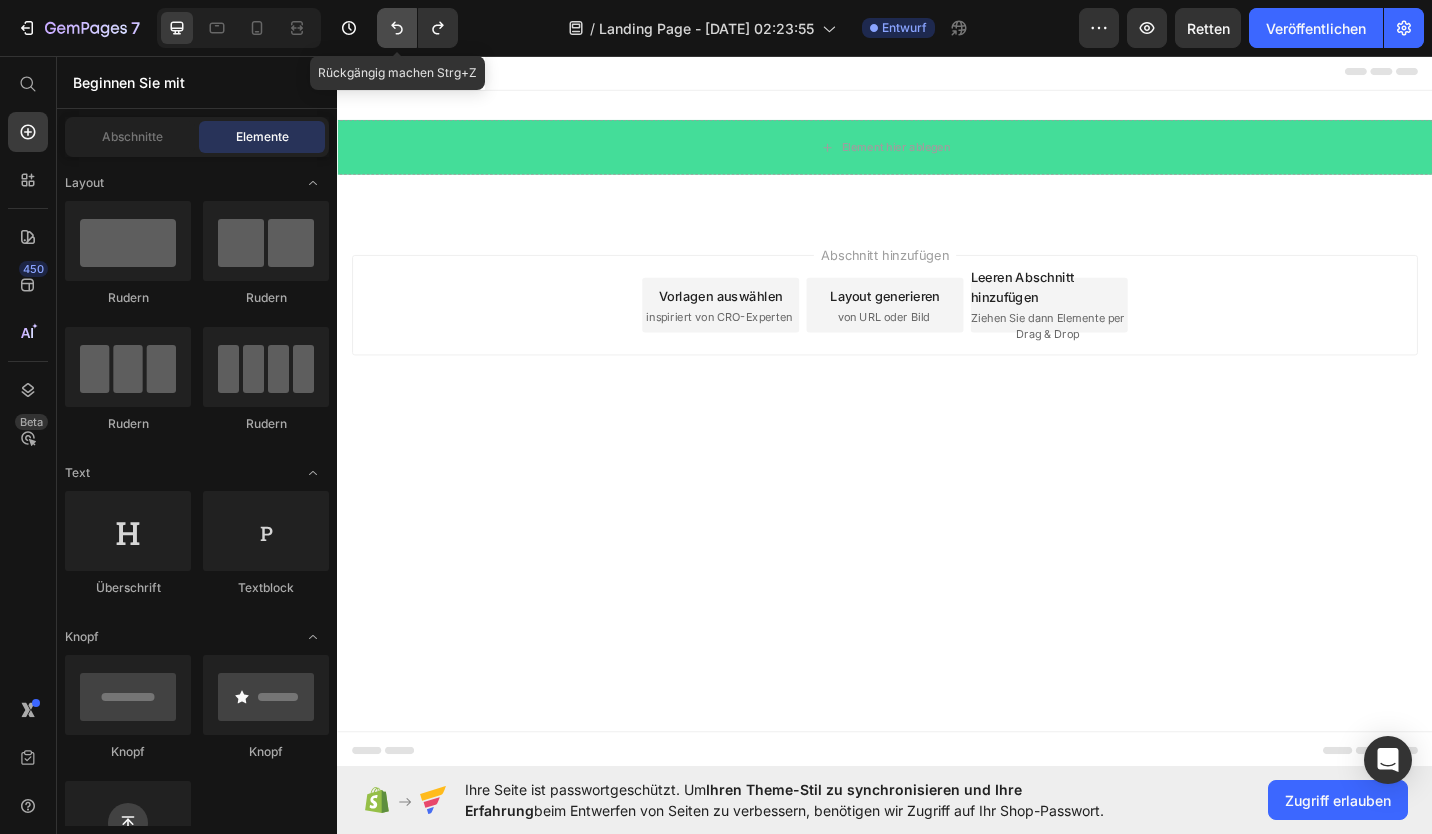 click 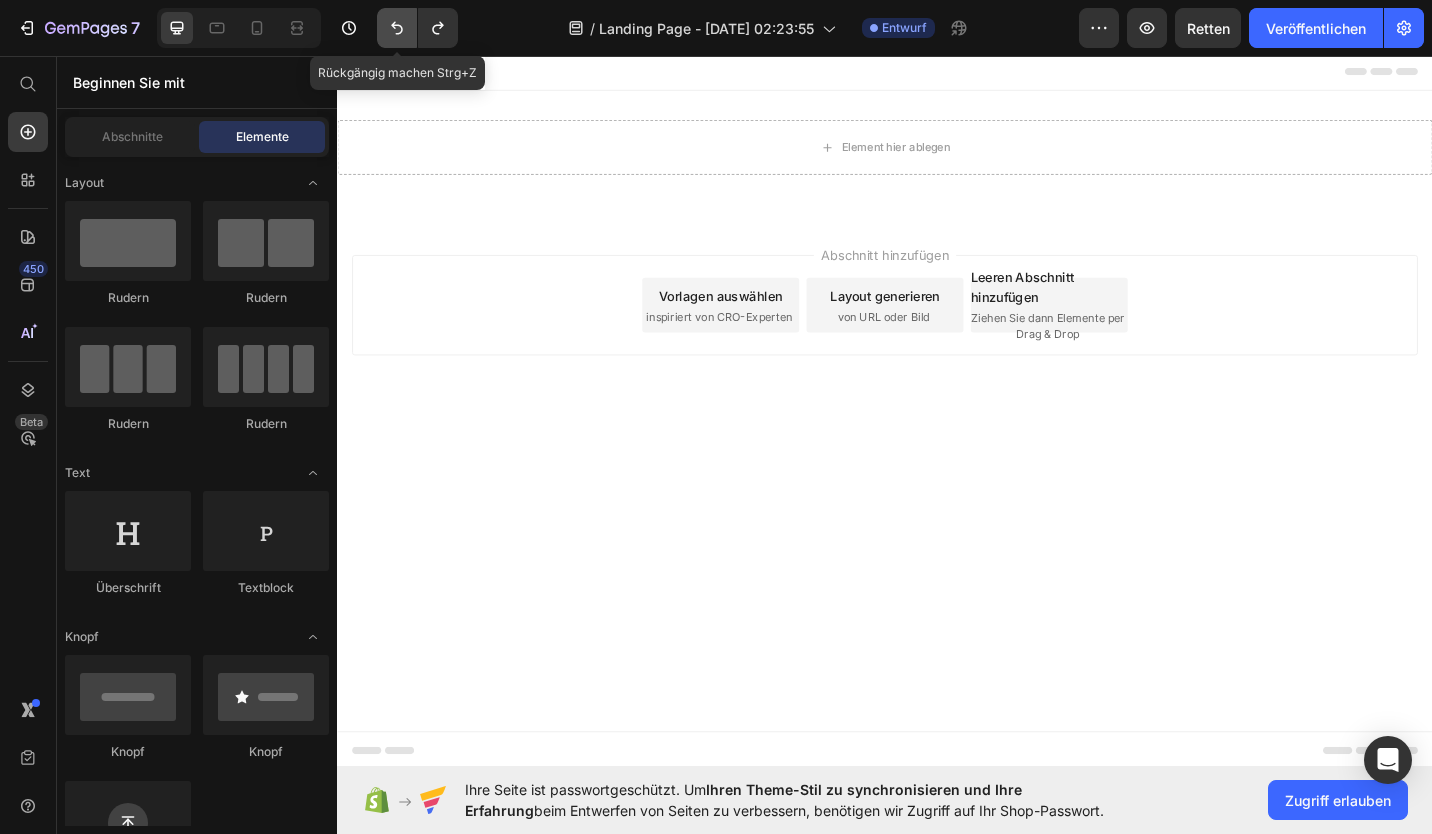 click 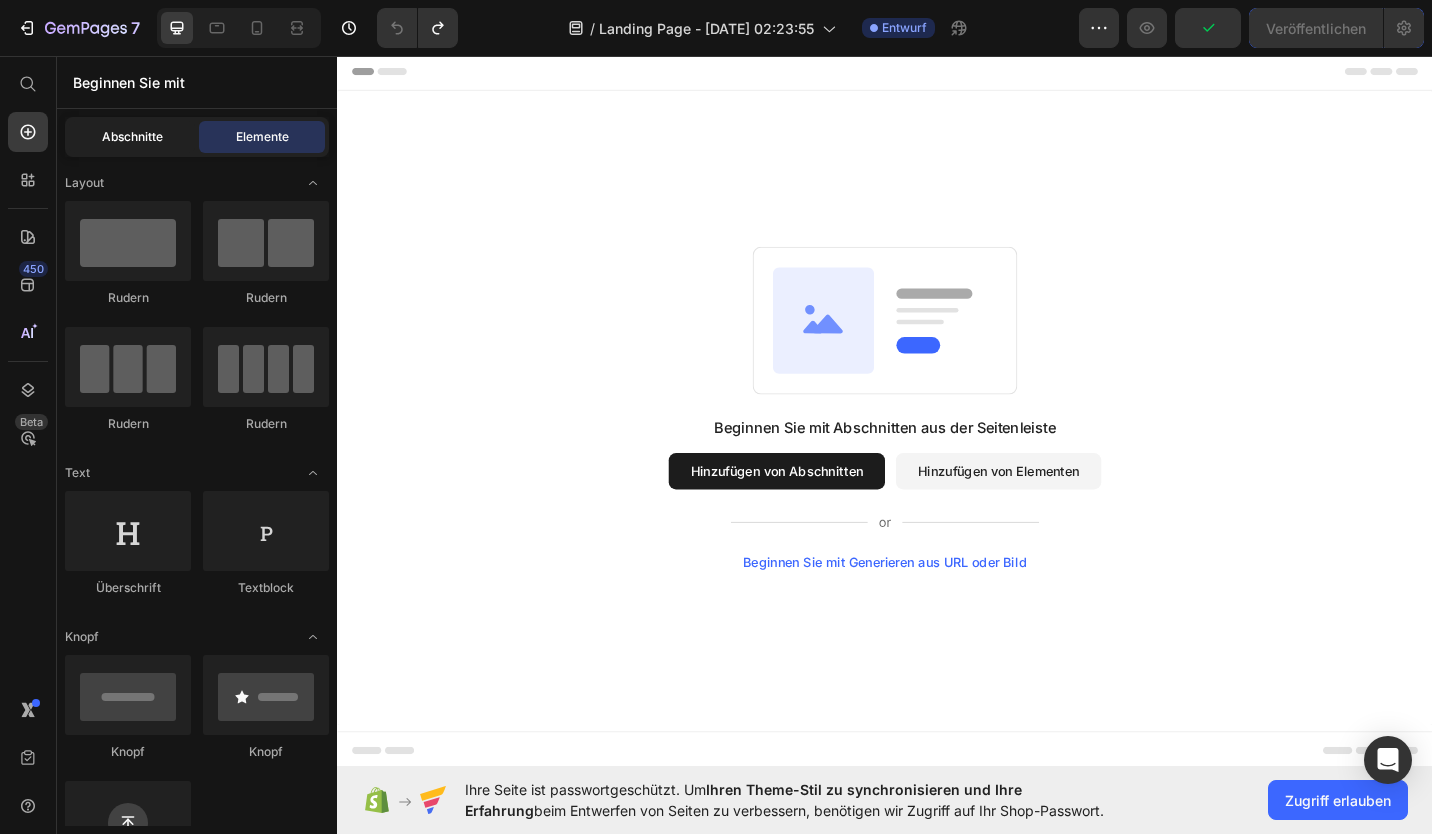 click on "Abschnitte" at bounding box center [132, 137] 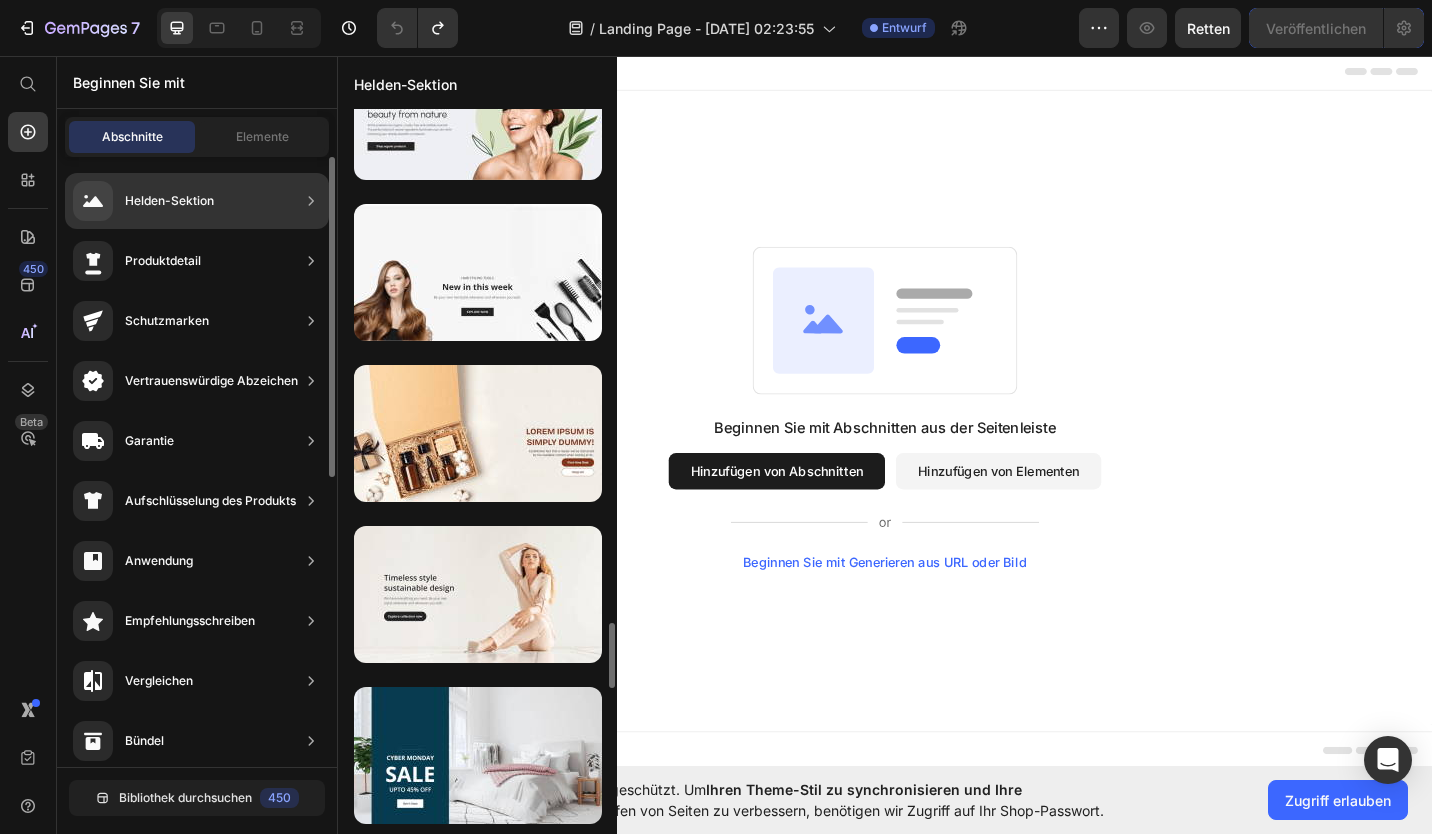 scroll, scrollTop: 874, scrollLeft: 0, axis: vertical 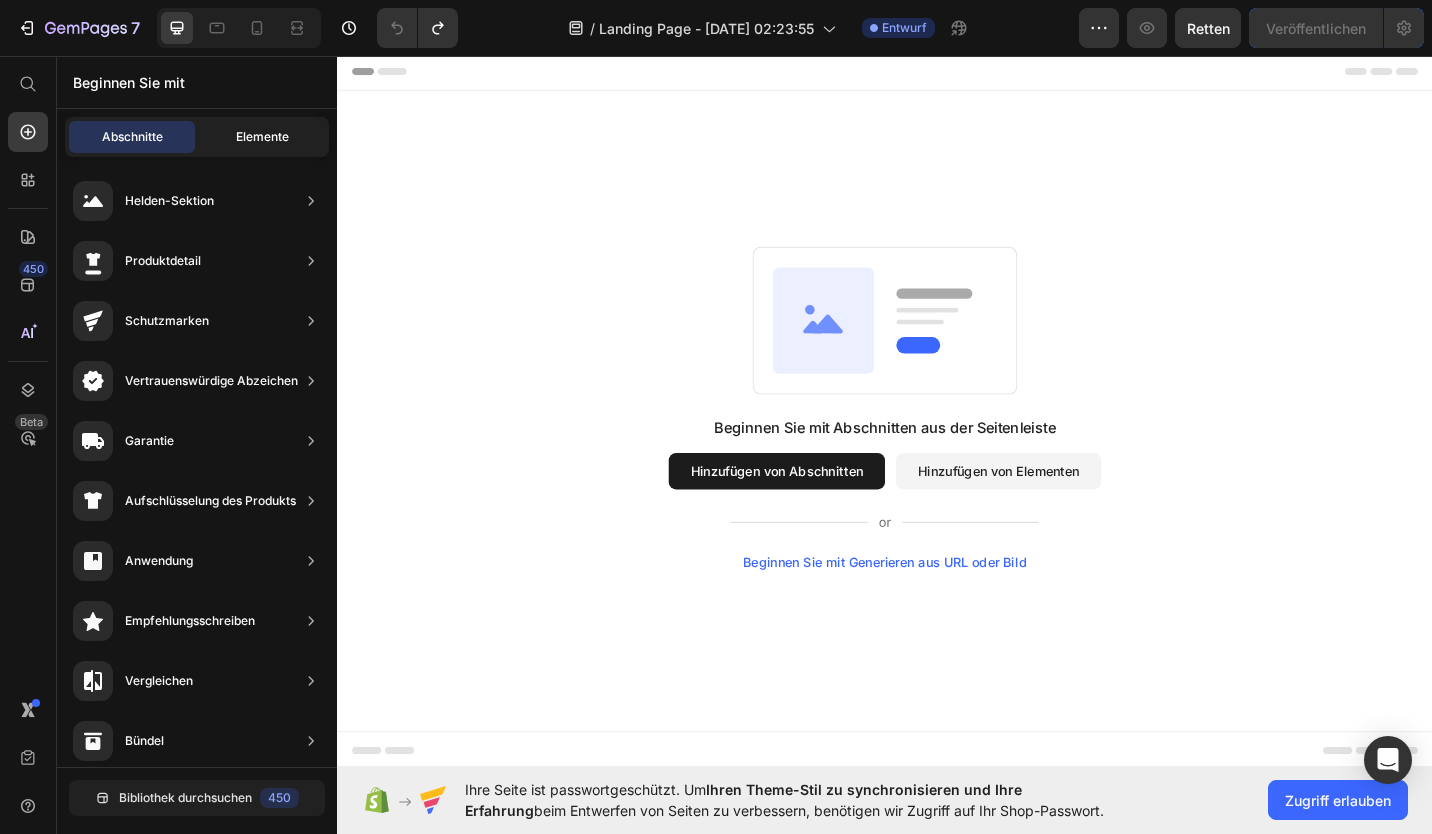 click on "Elemente" at bounding box center (262, 137) 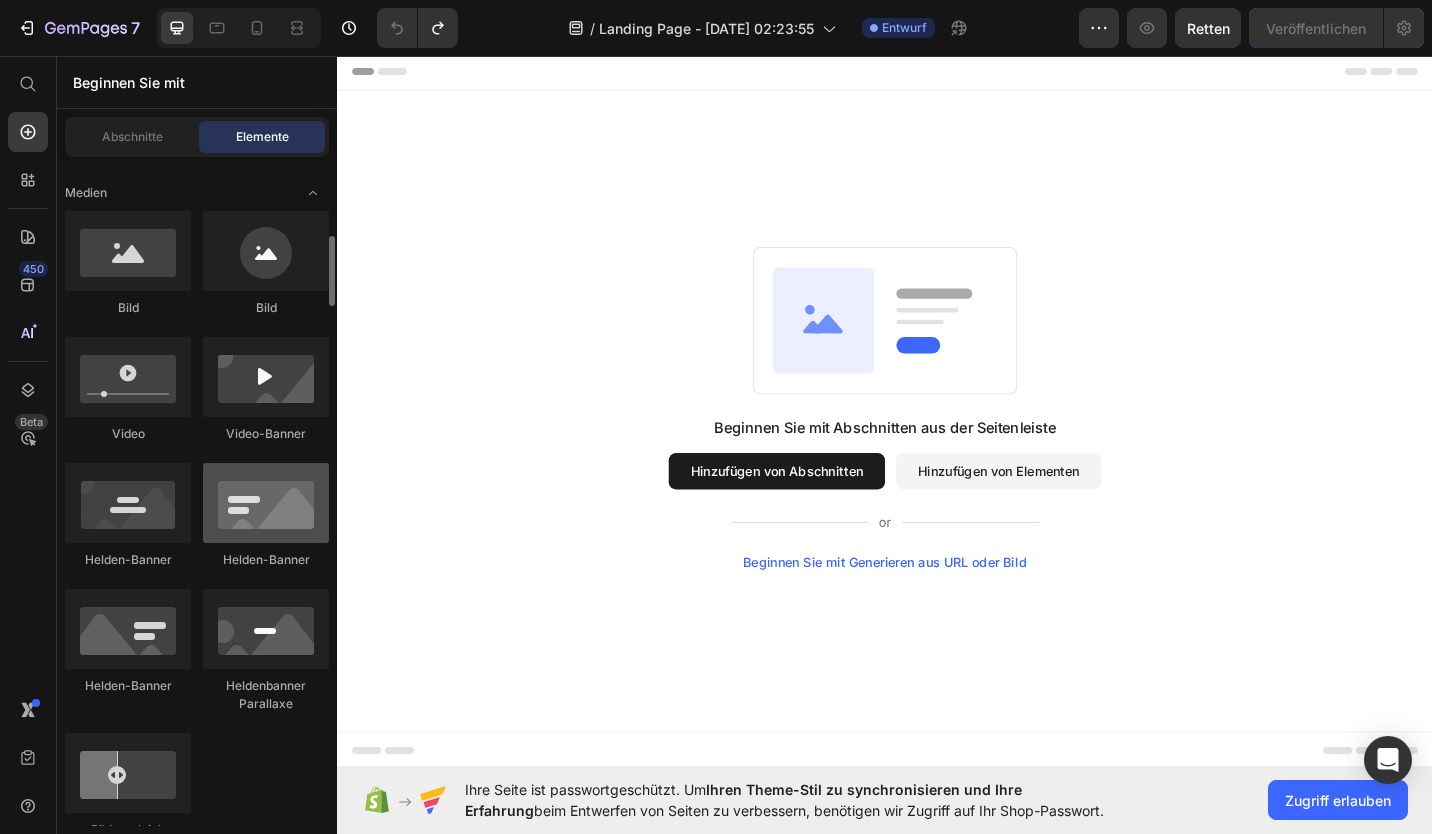 scroll, scrollTop: 752, scrollLeft: 0, axis: vertical 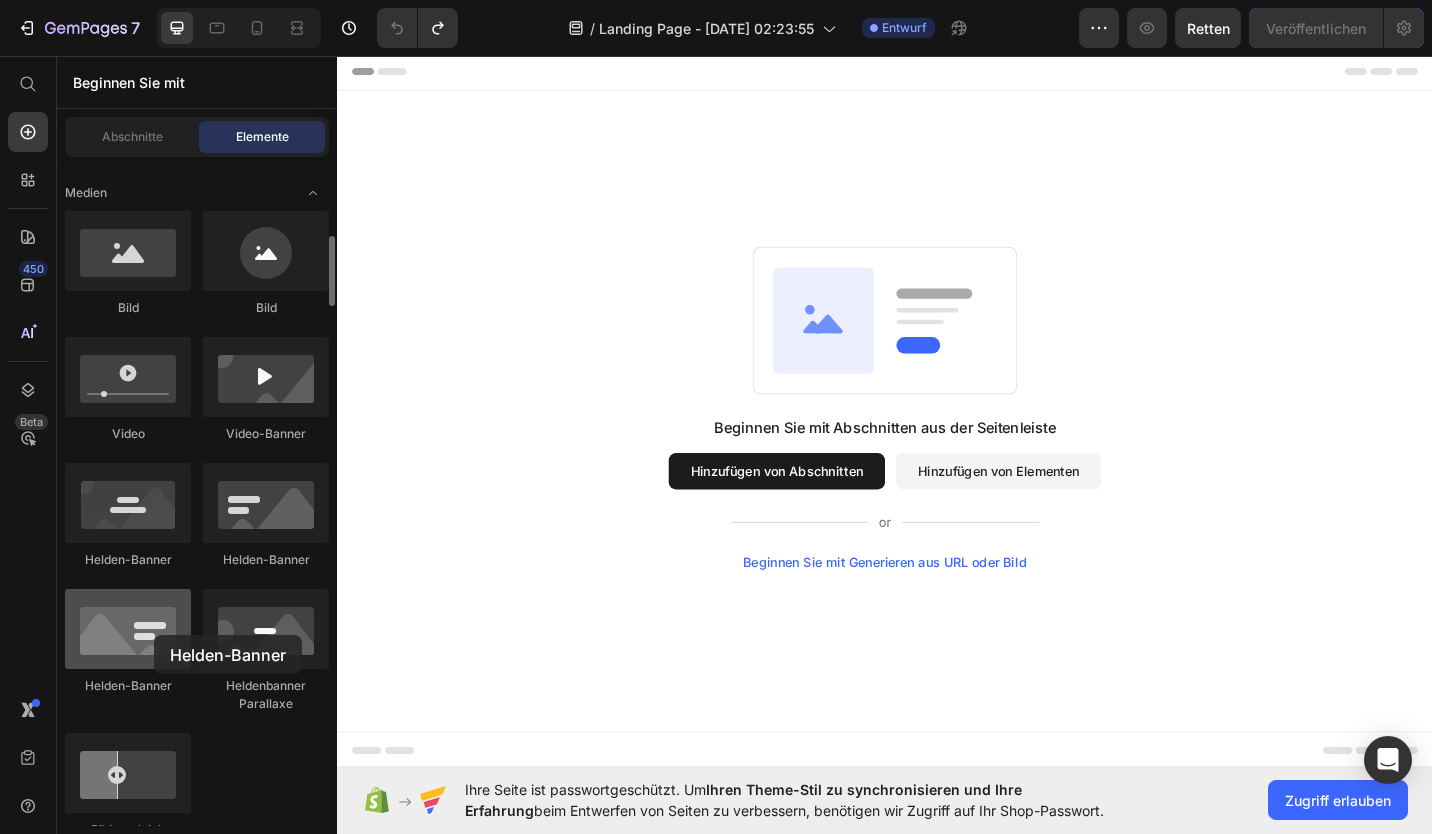 click at bounding box center [128, 629] 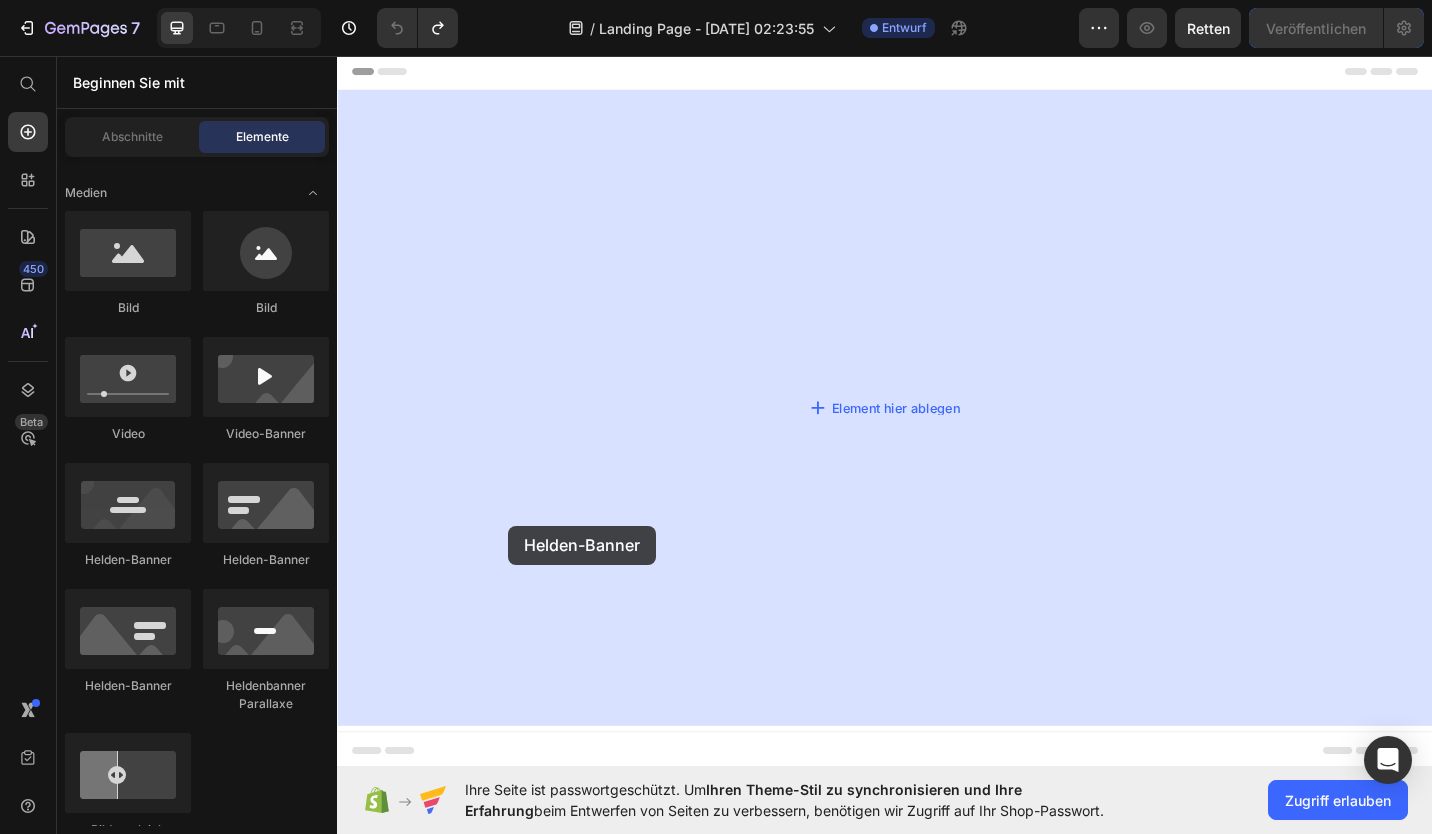 drag, startPoint x: 491, startPoint y: 688, endPoint x: 524, endPoint y: 571, distance: 121.5648 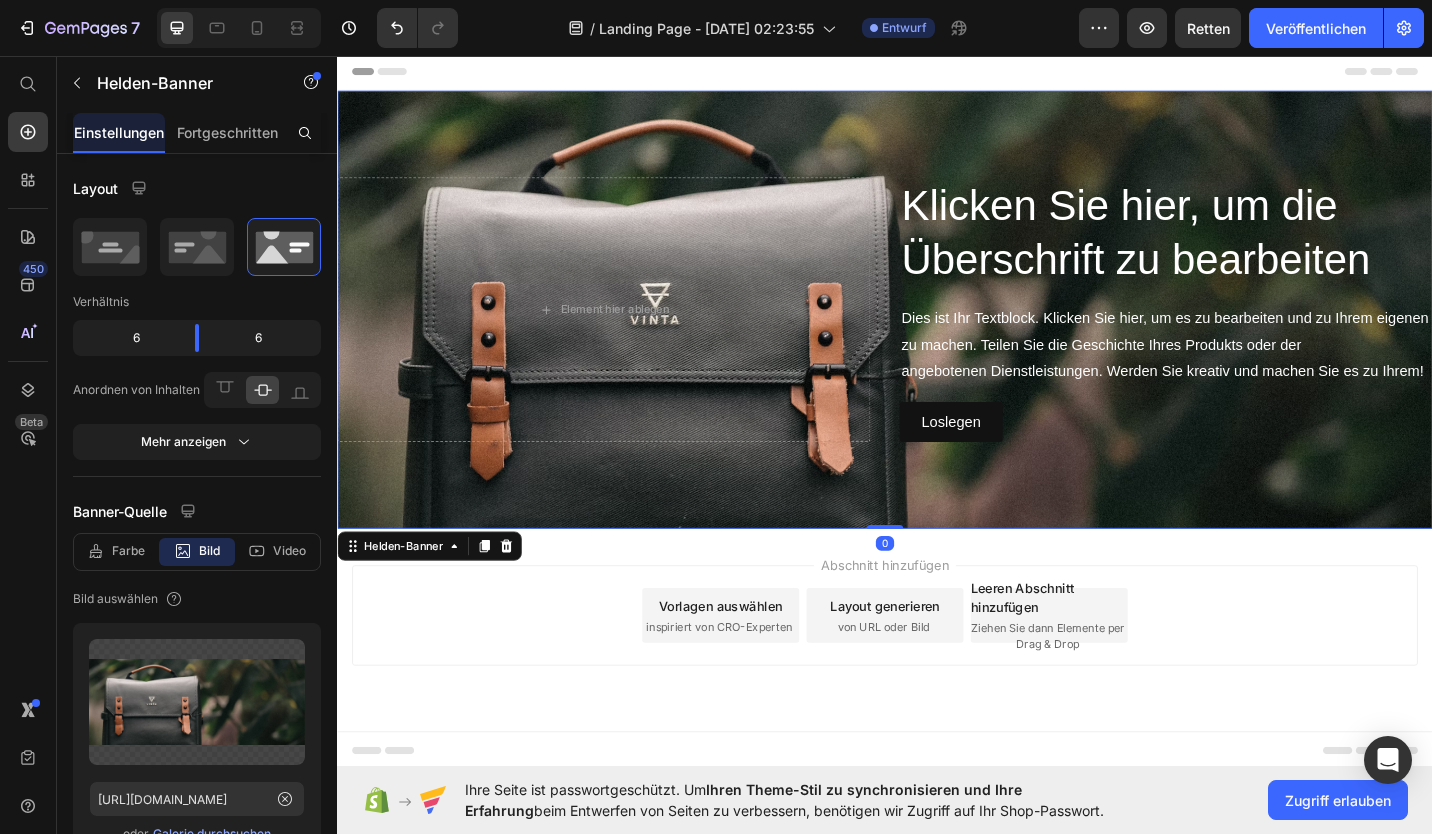 drag, startPoint x: 929, startPoint y: 573, endPoint x: 980, endPoint y: 565, distance: 51.62364 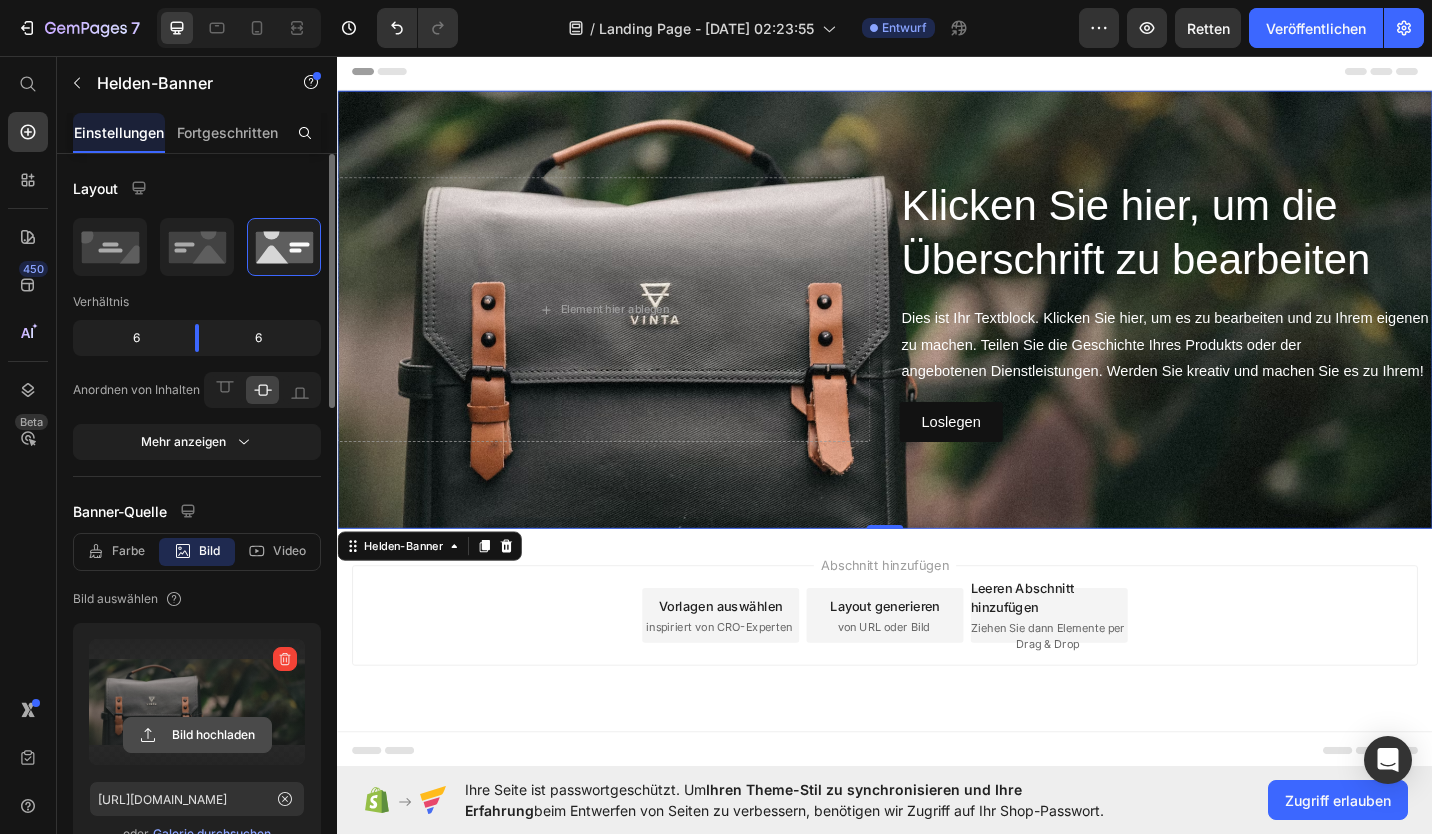click 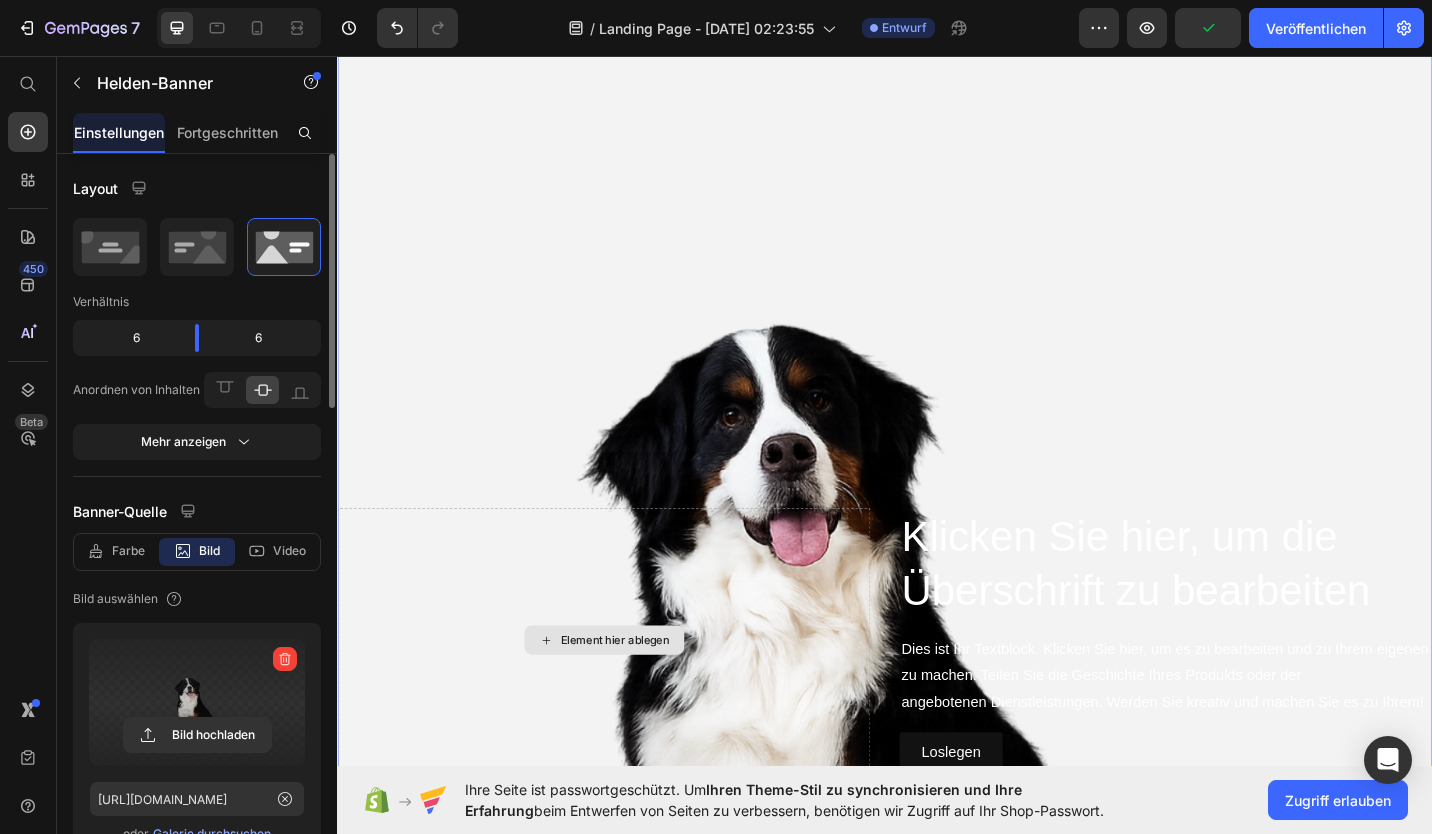 scroll, scrollTop: 296, scrollLeft: 0, axis: vertical 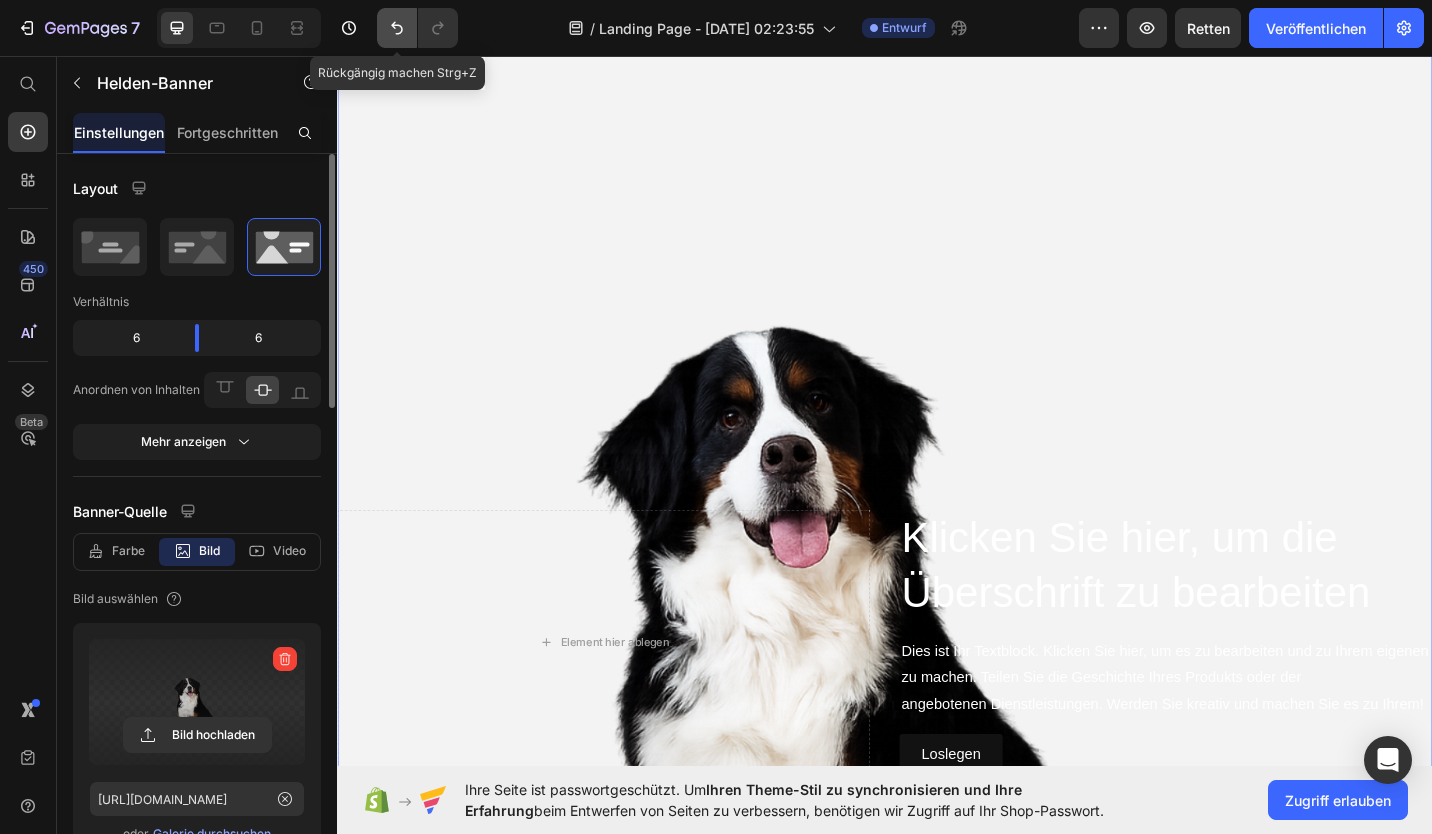 click 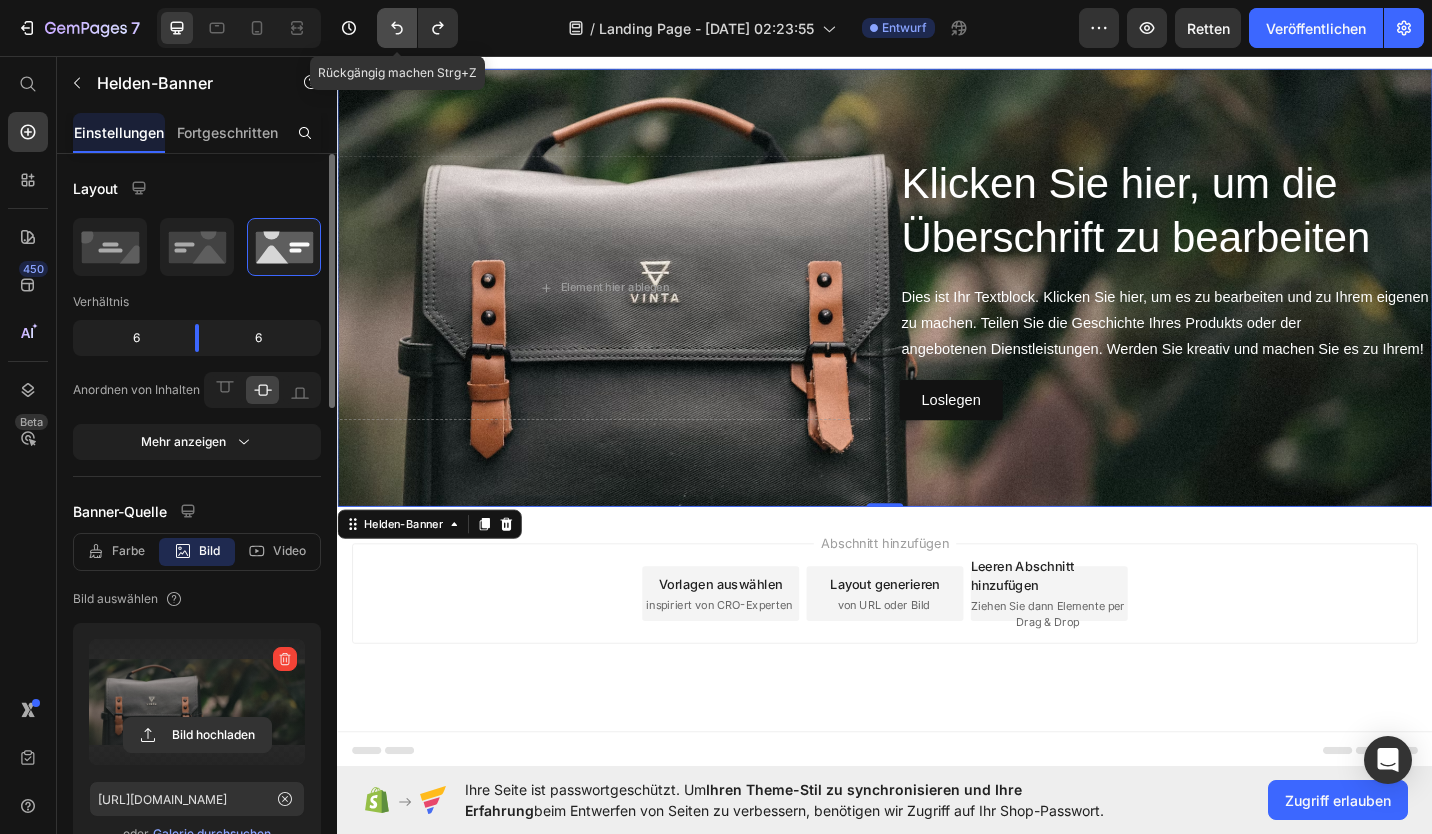 scroll, scrollTop: 0, scrollLeft: 0, axis: both 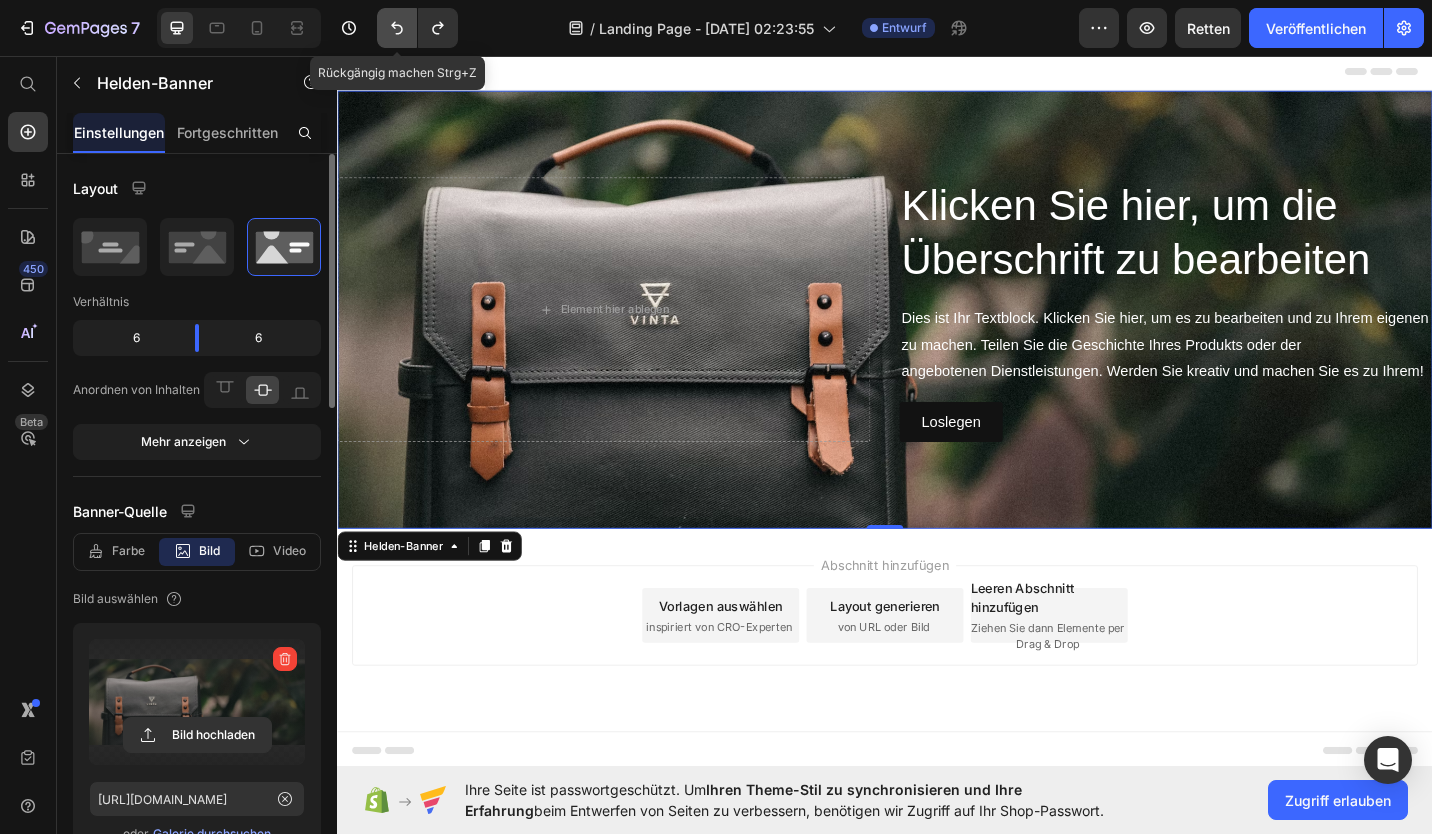 click 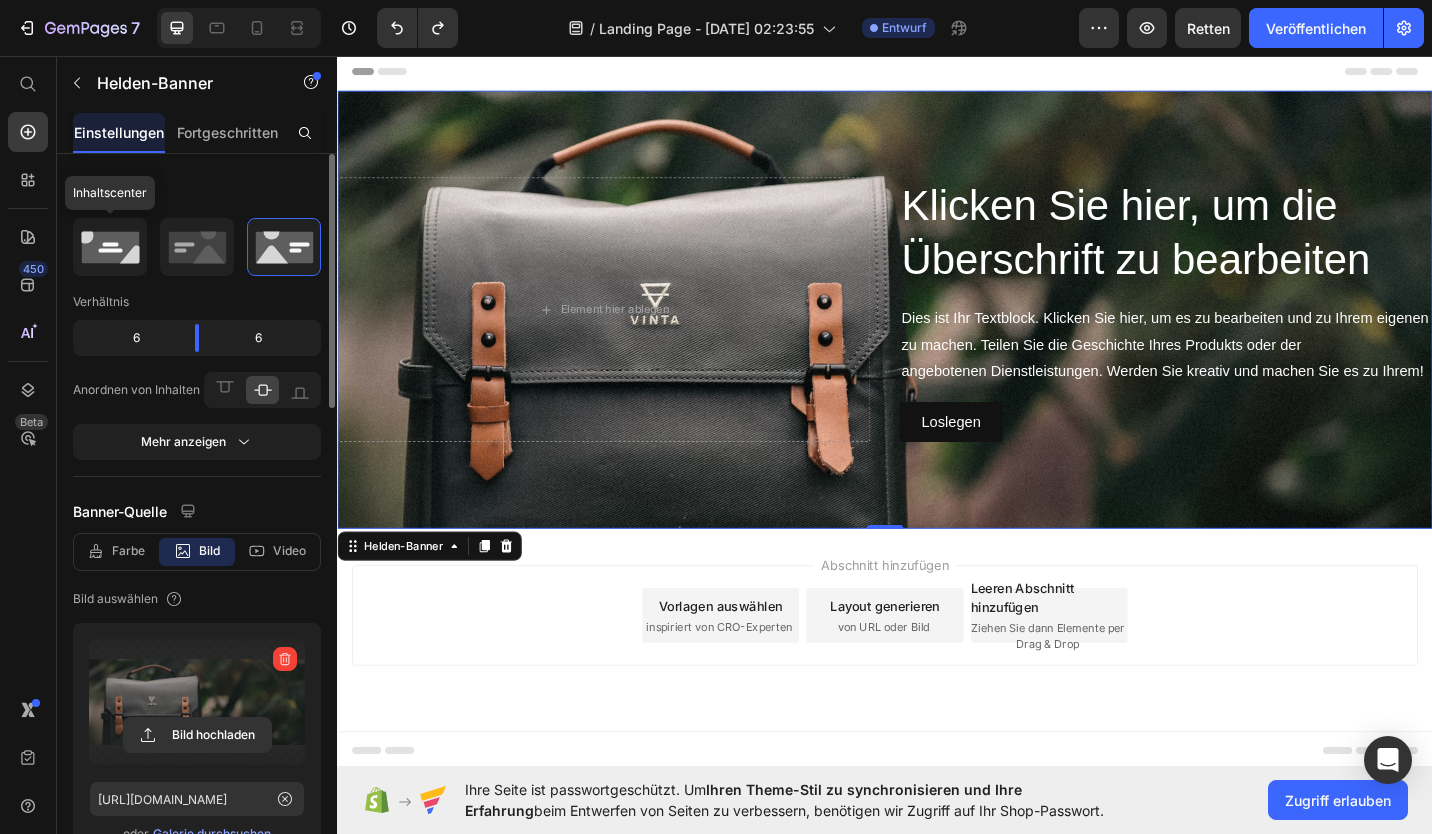 click 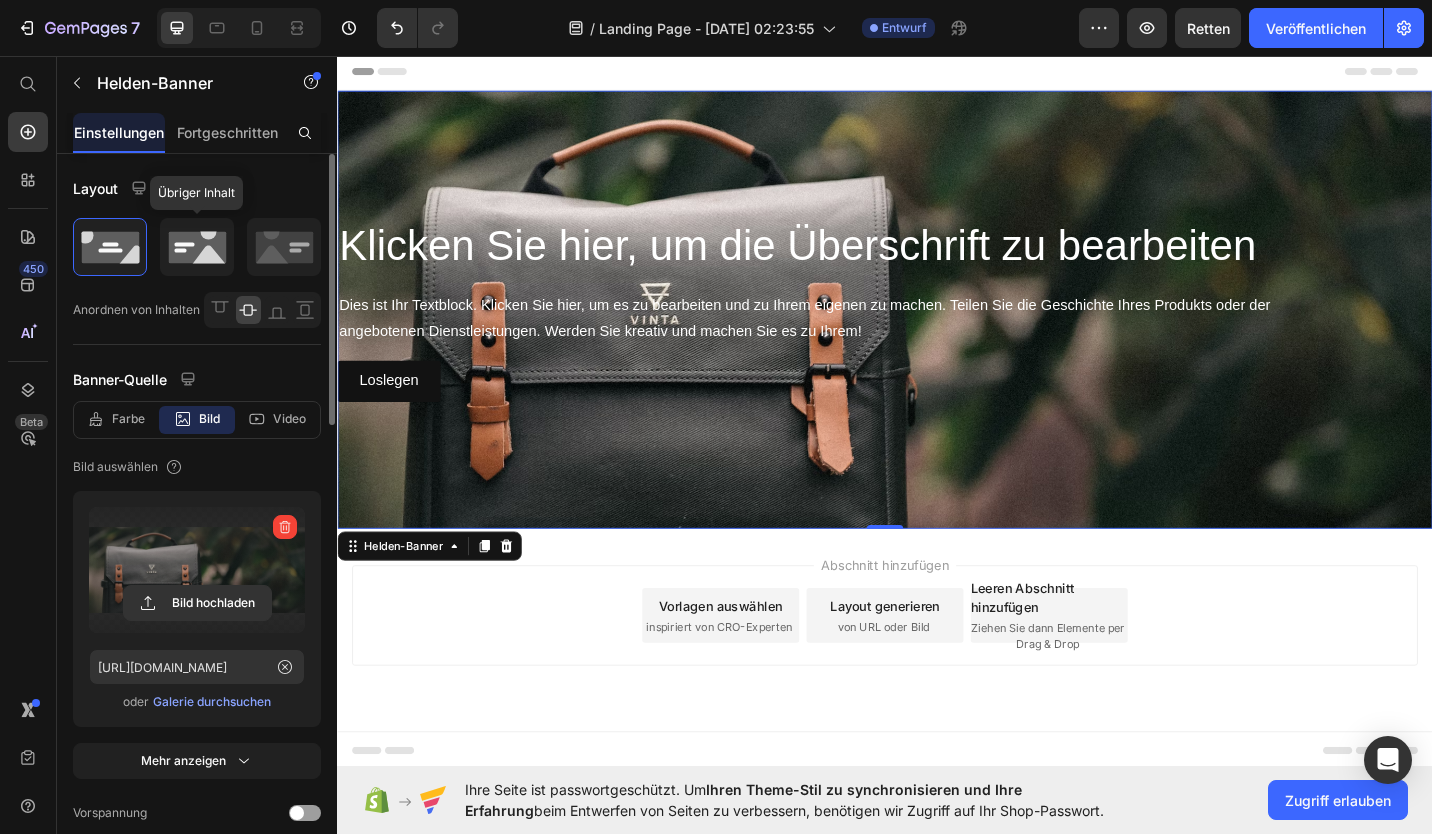 click 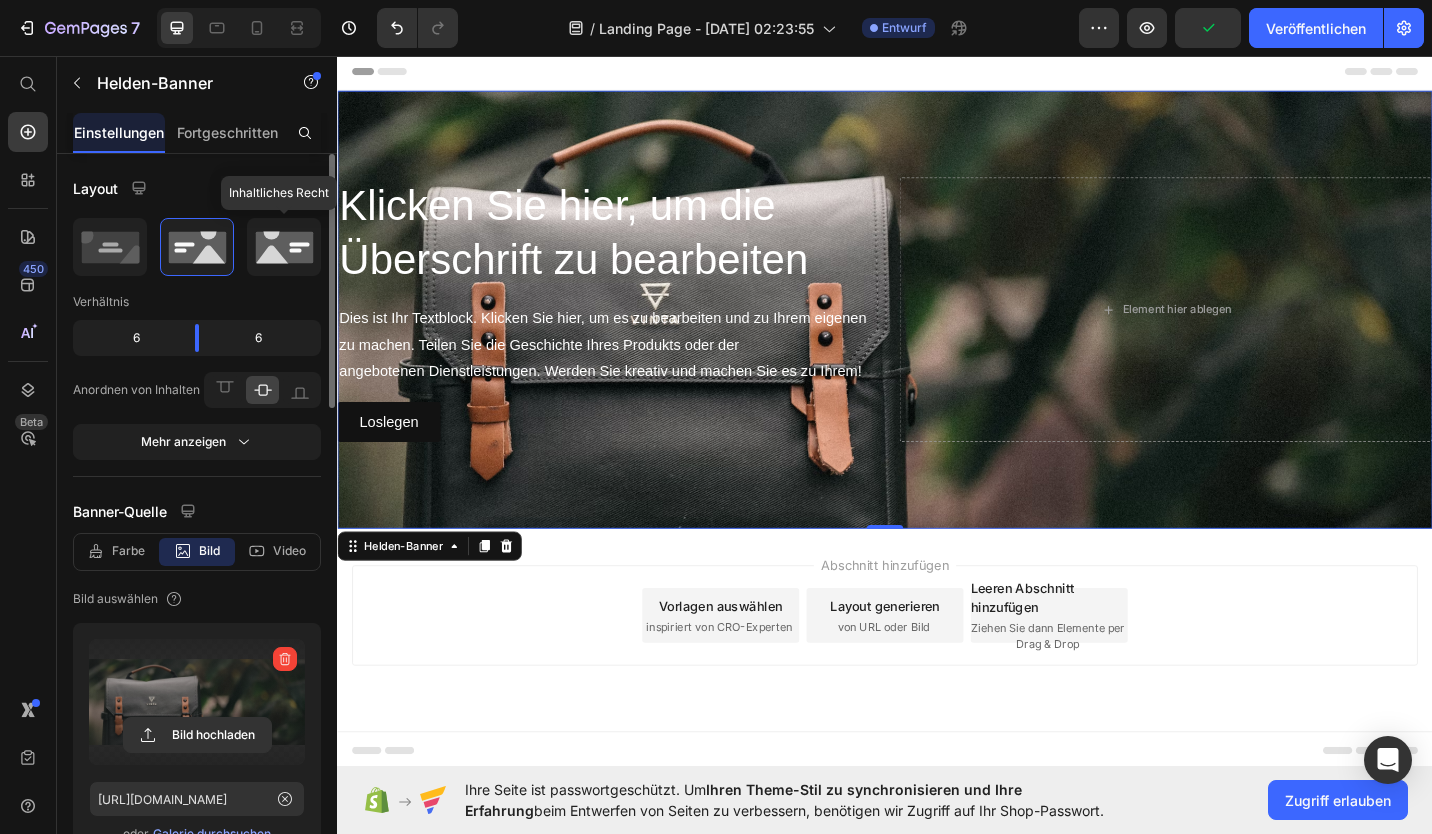 click 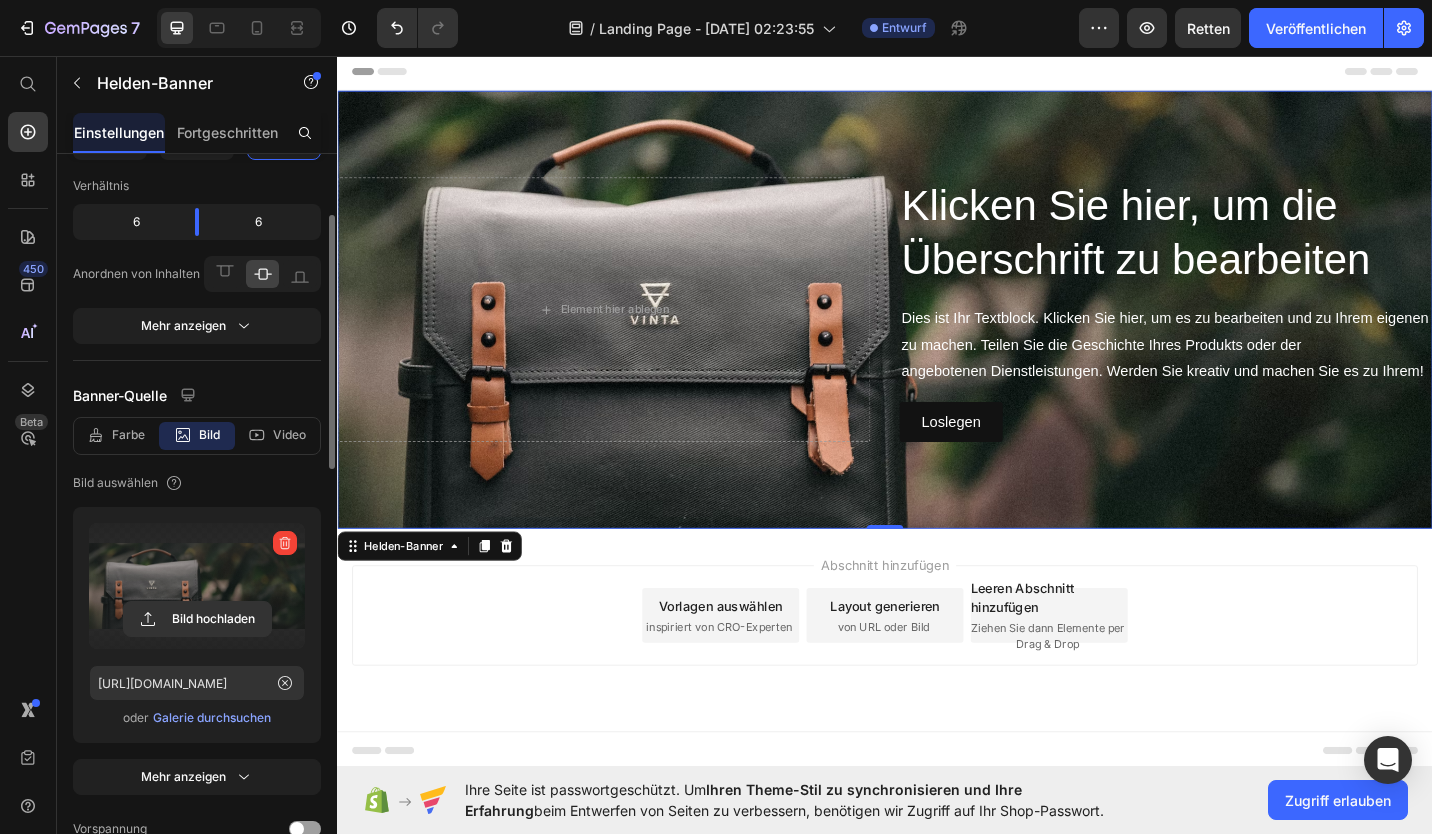 scroll, scrollTop: 0, scrollLeft: 0, axis: both 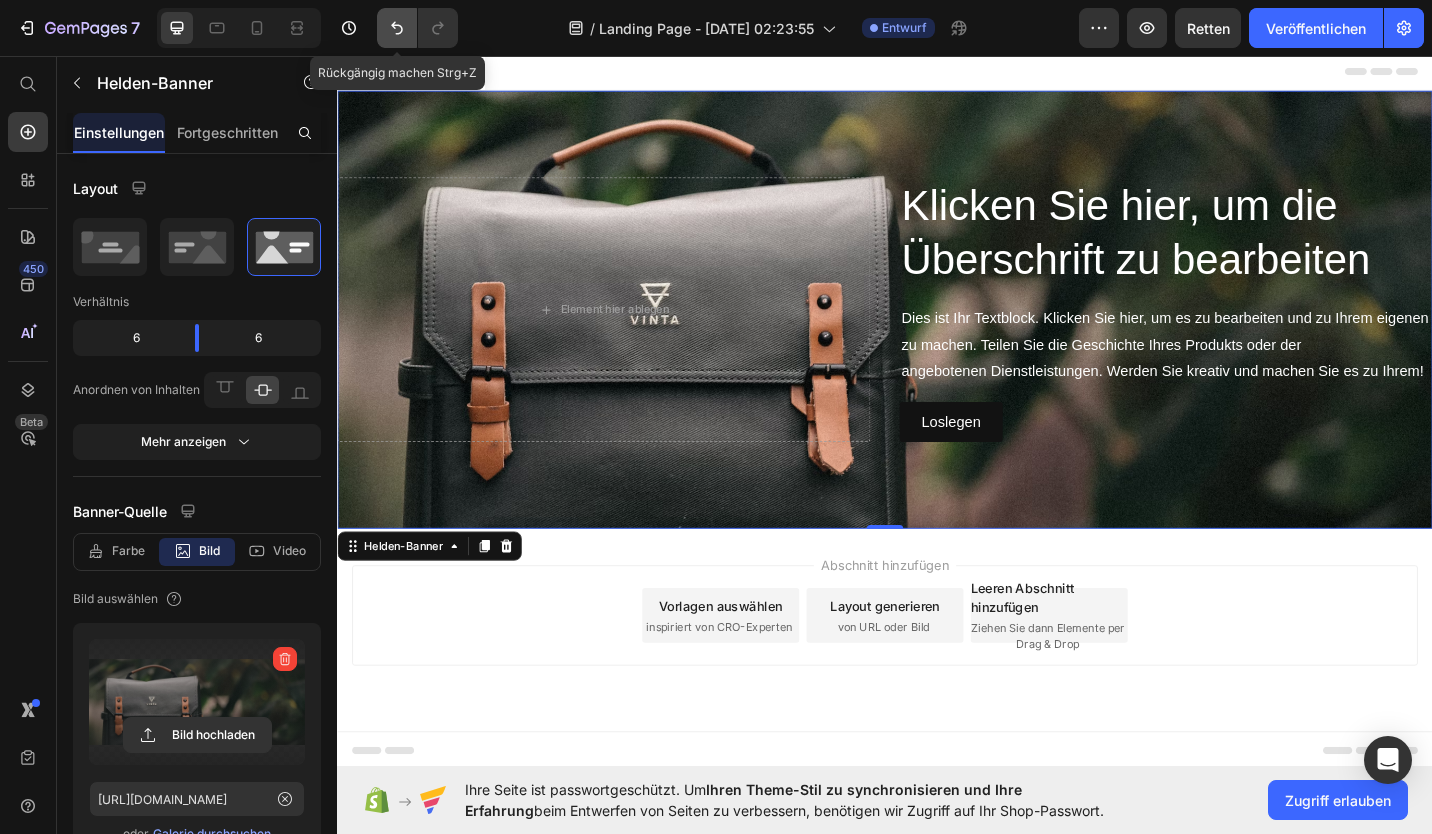 click 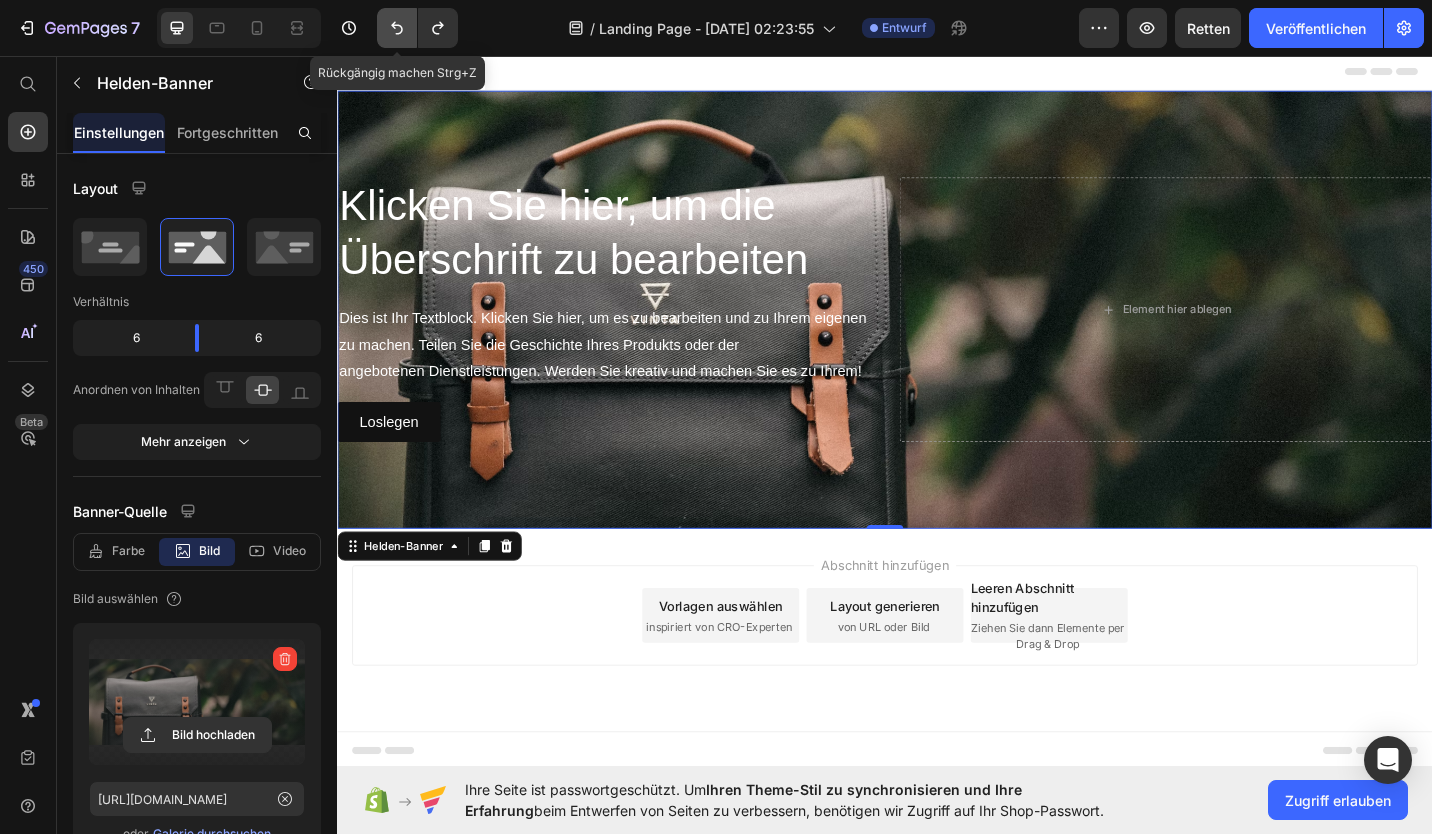 click 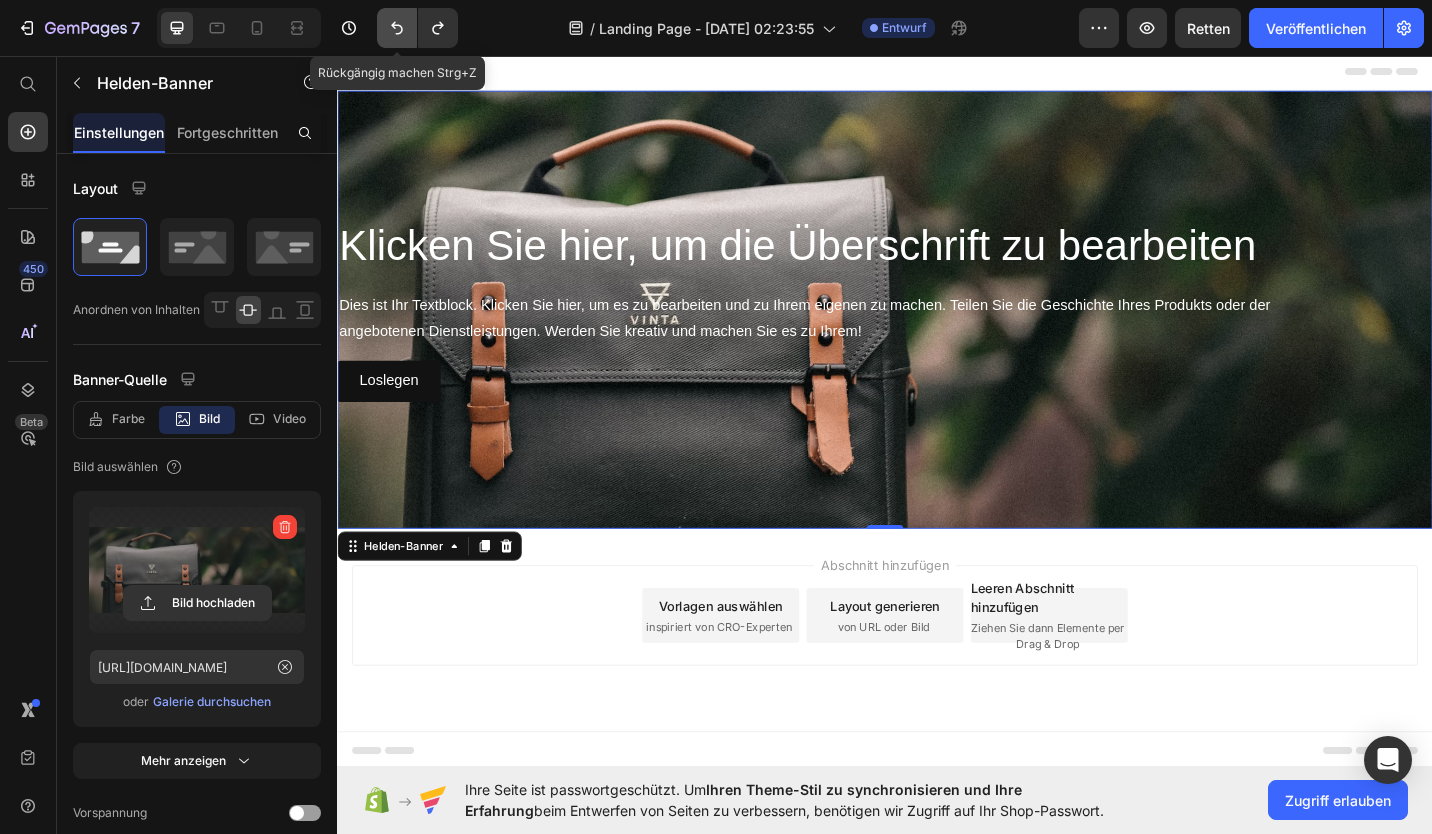 click 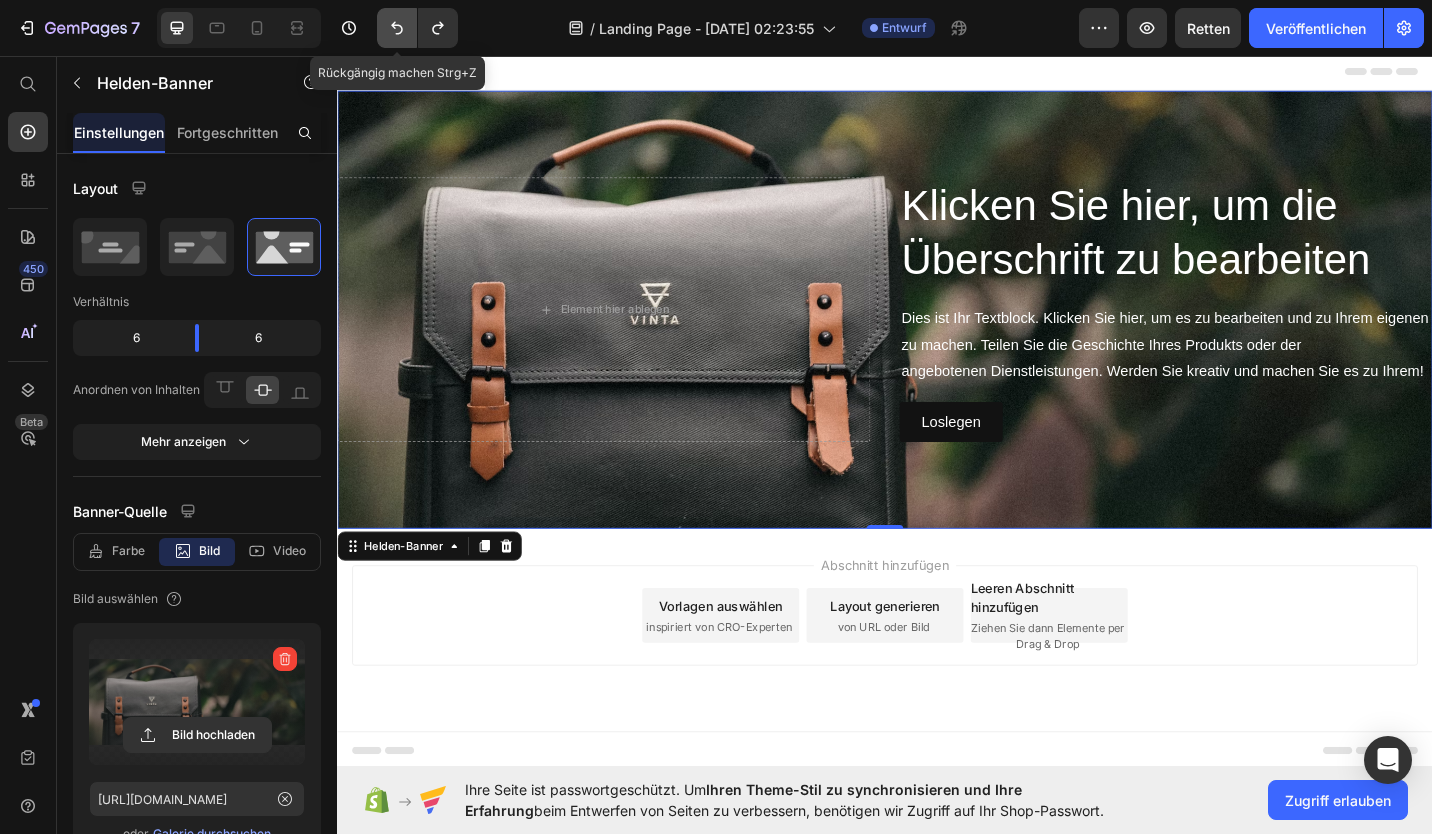click 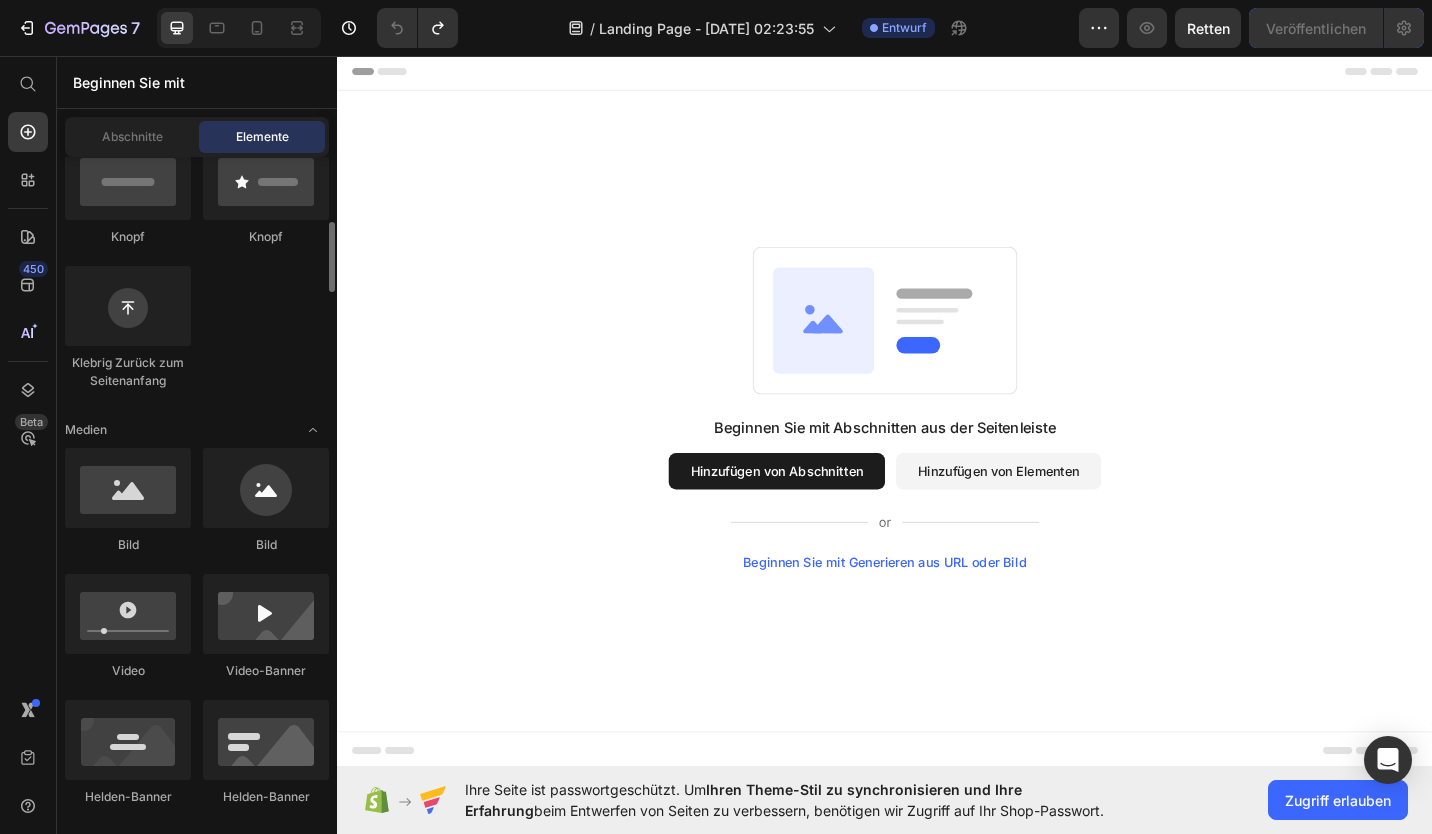 scroll, scrollTop: 0, scrollLeft: 0, axis: both 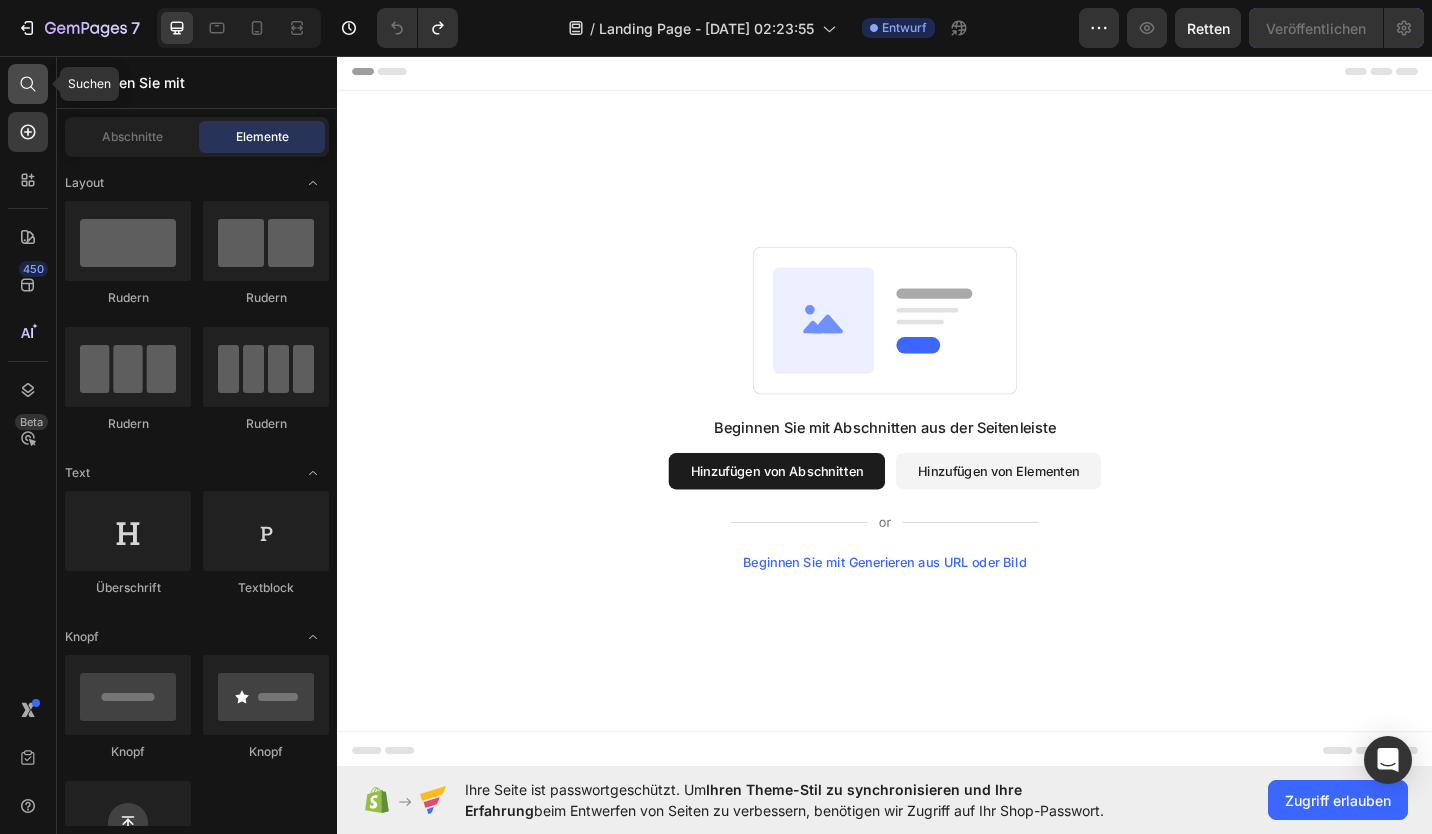 click 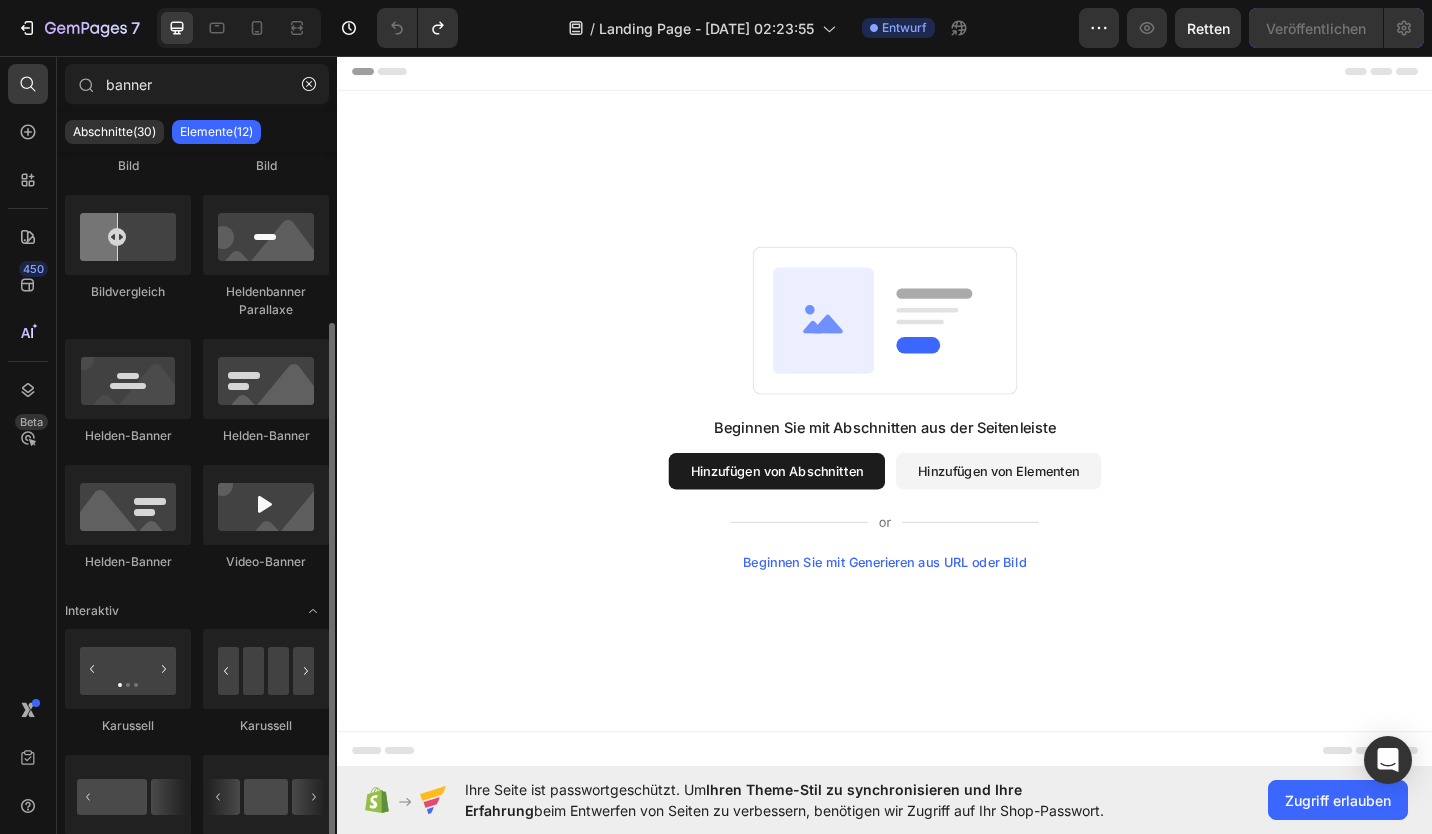 scroll, scrollTop: 164, scrollLeft: 0, axis: vertical 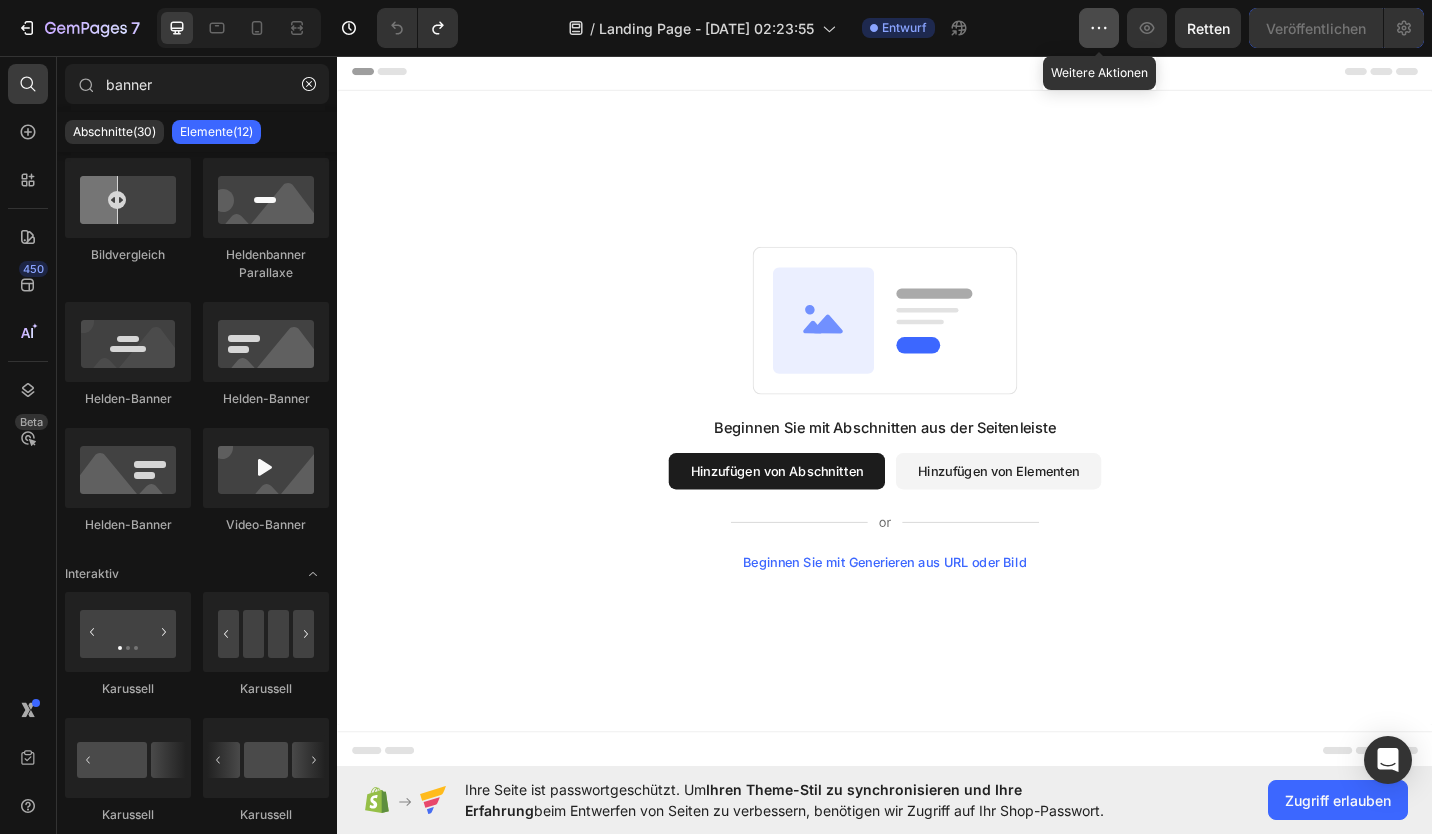 type on "banner" 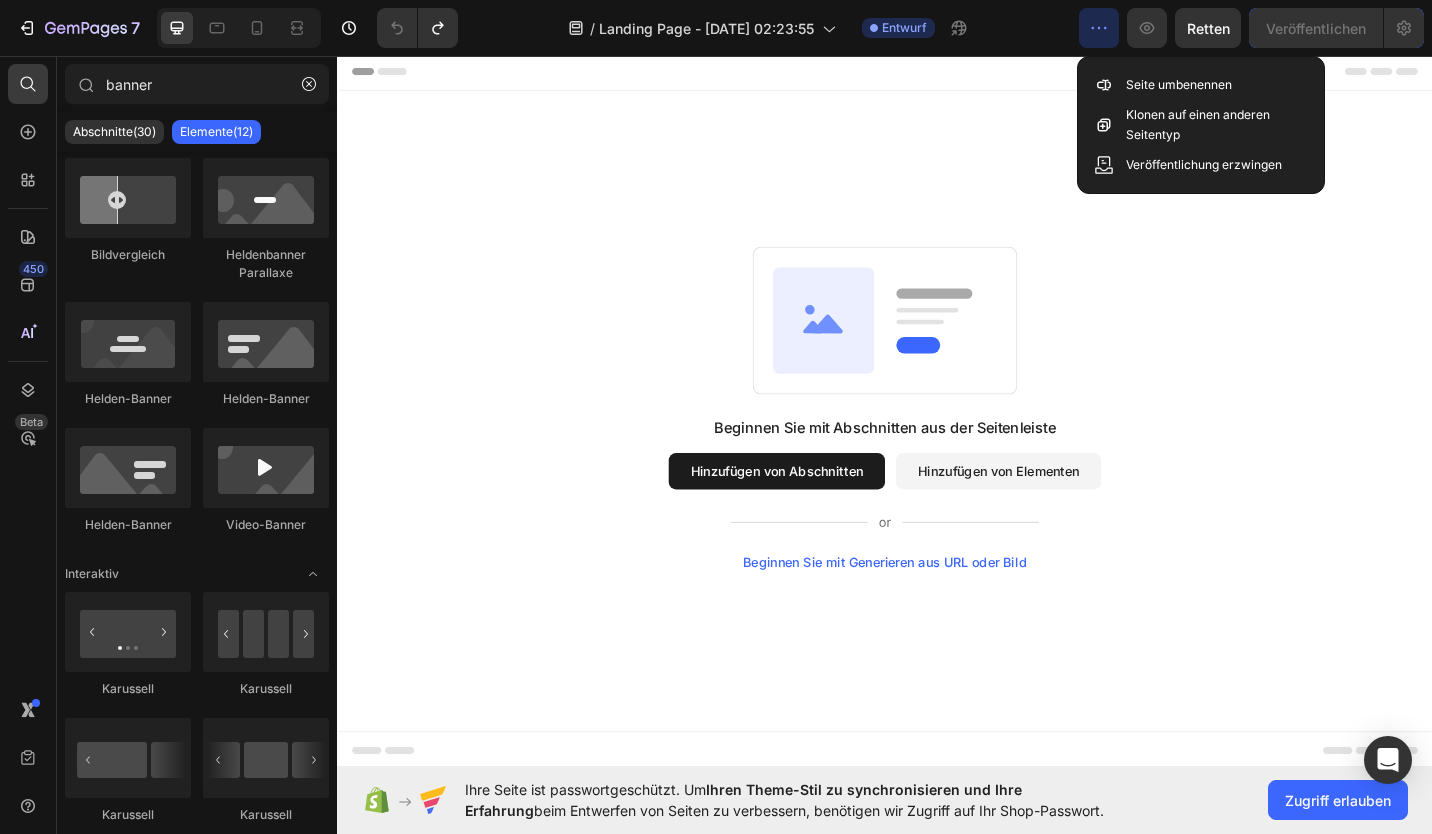 click on "Beginnen Sie mit Abschnitten aus der Seitenleiste Hinzufügen von Abschnitten Hinzufügen von Elementen Beginnen Sie mit Generieren aus URL oder Bild" at bounding box center (937, 441) 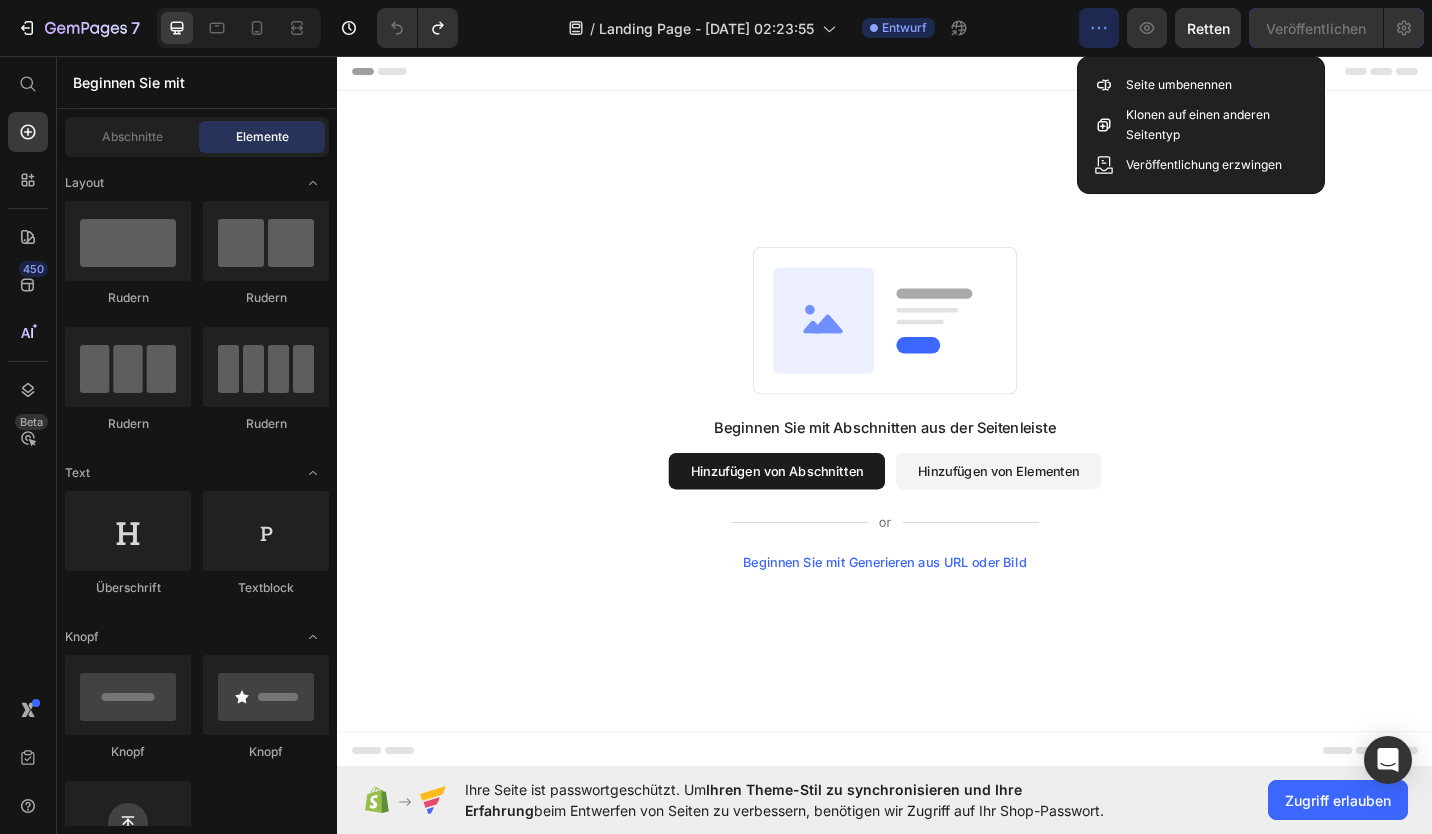 click on "Beginnen Sie mit Abschnitten aus der Seitenleiste Hinzufügen von Abschnitten Hinzufügen von Elementen Beginnen Sie mit Generieren aus URL oder Bild" at bounding box center (937, 442) 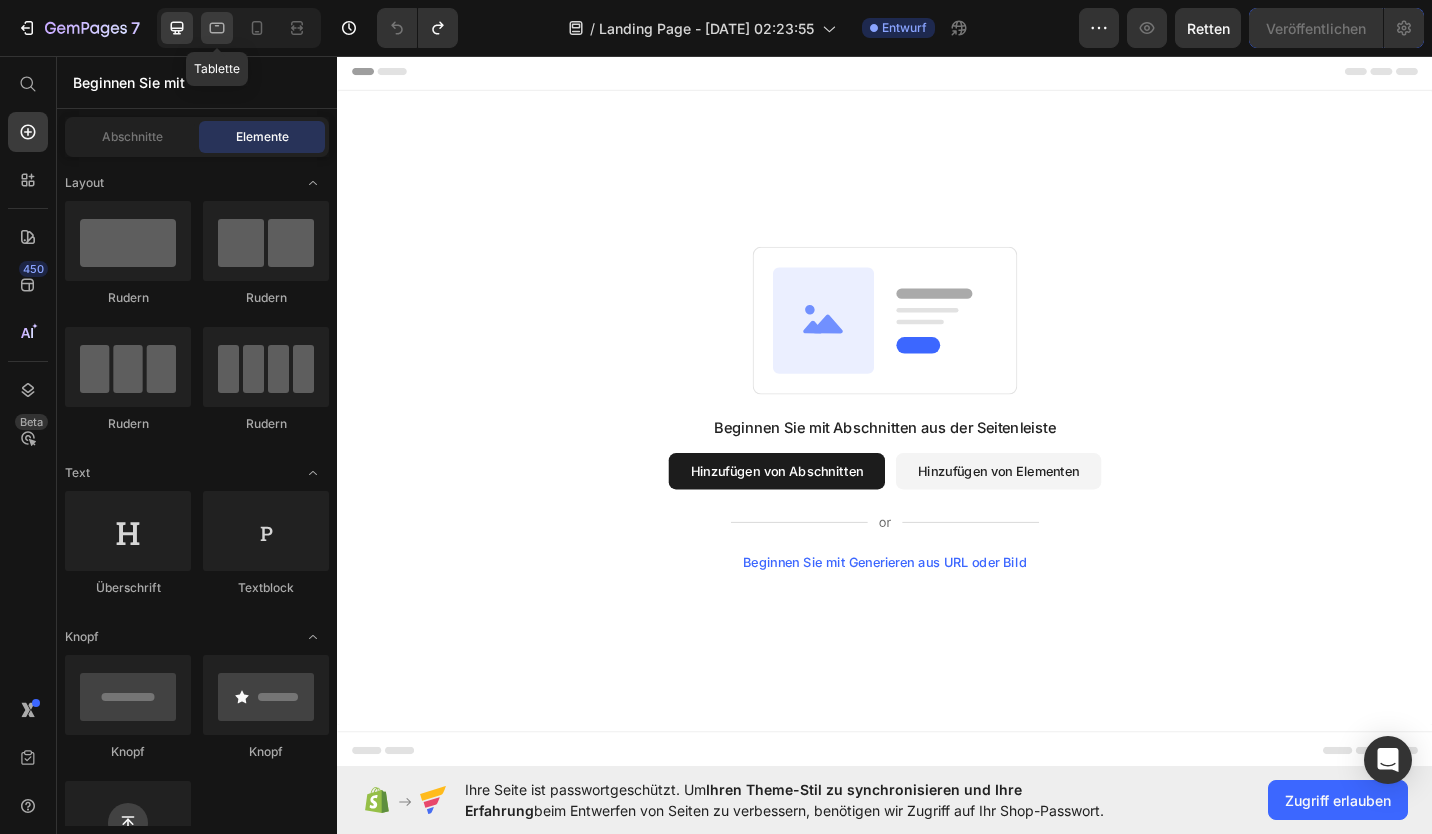 click 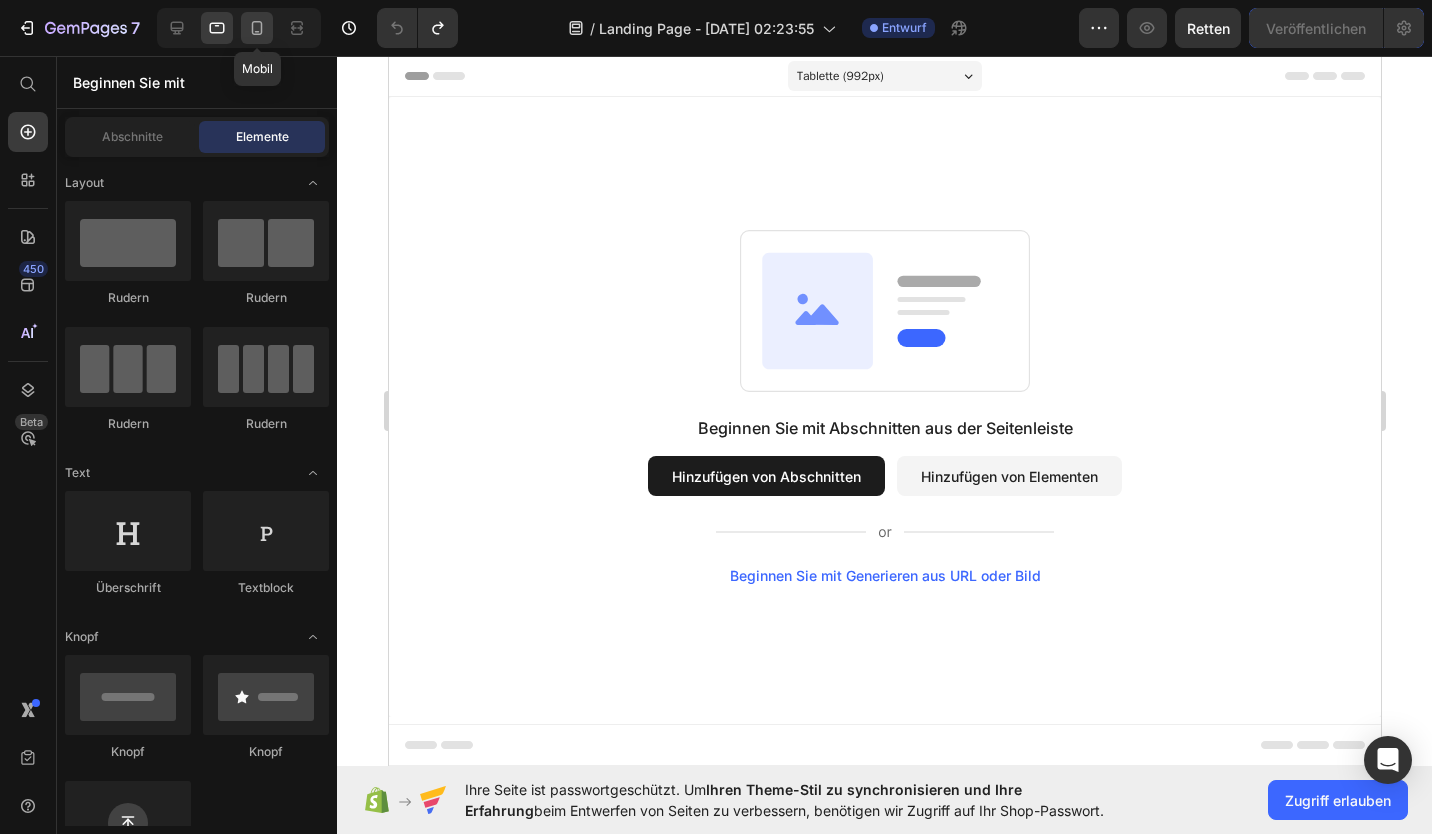 click 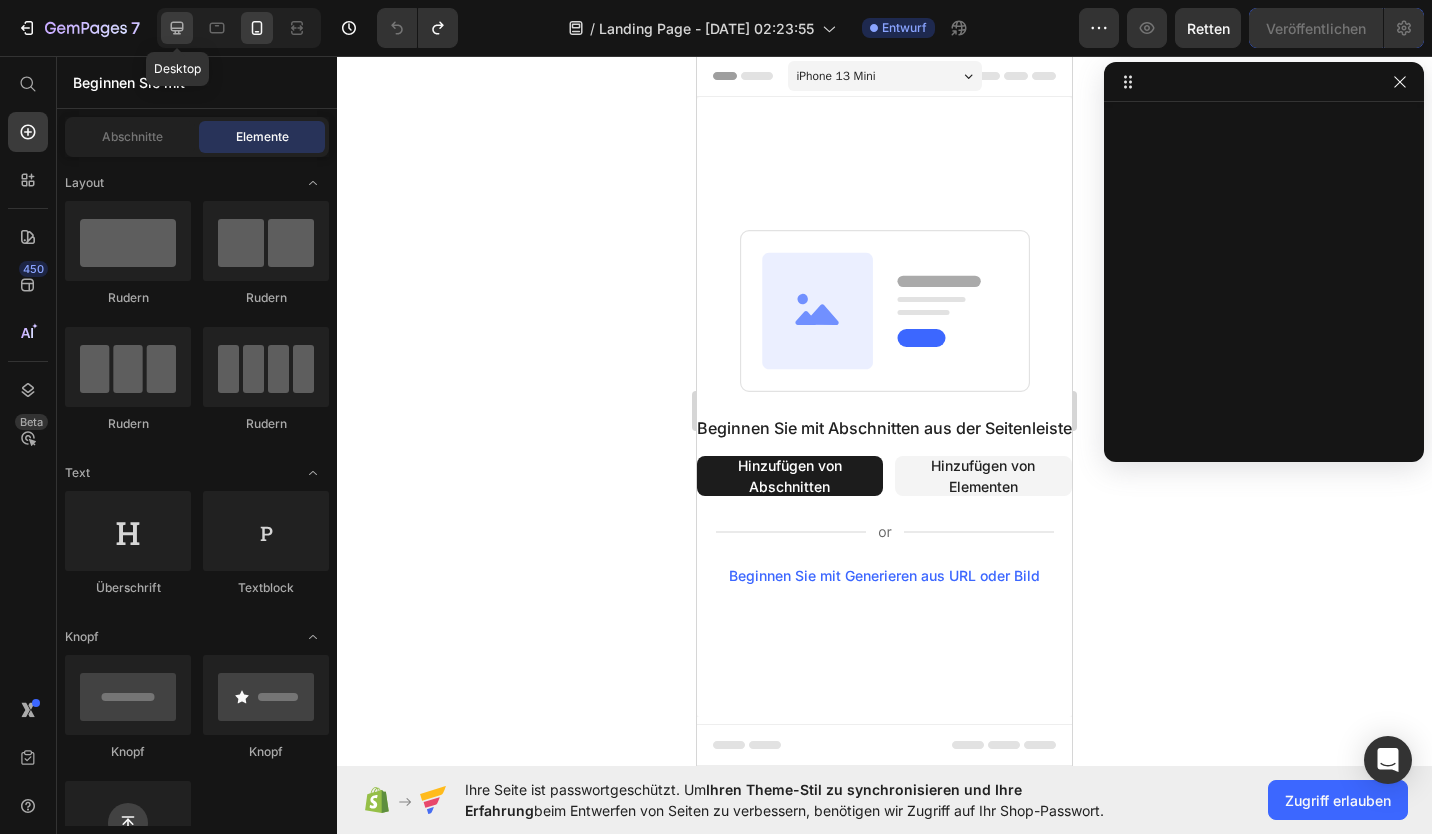 click 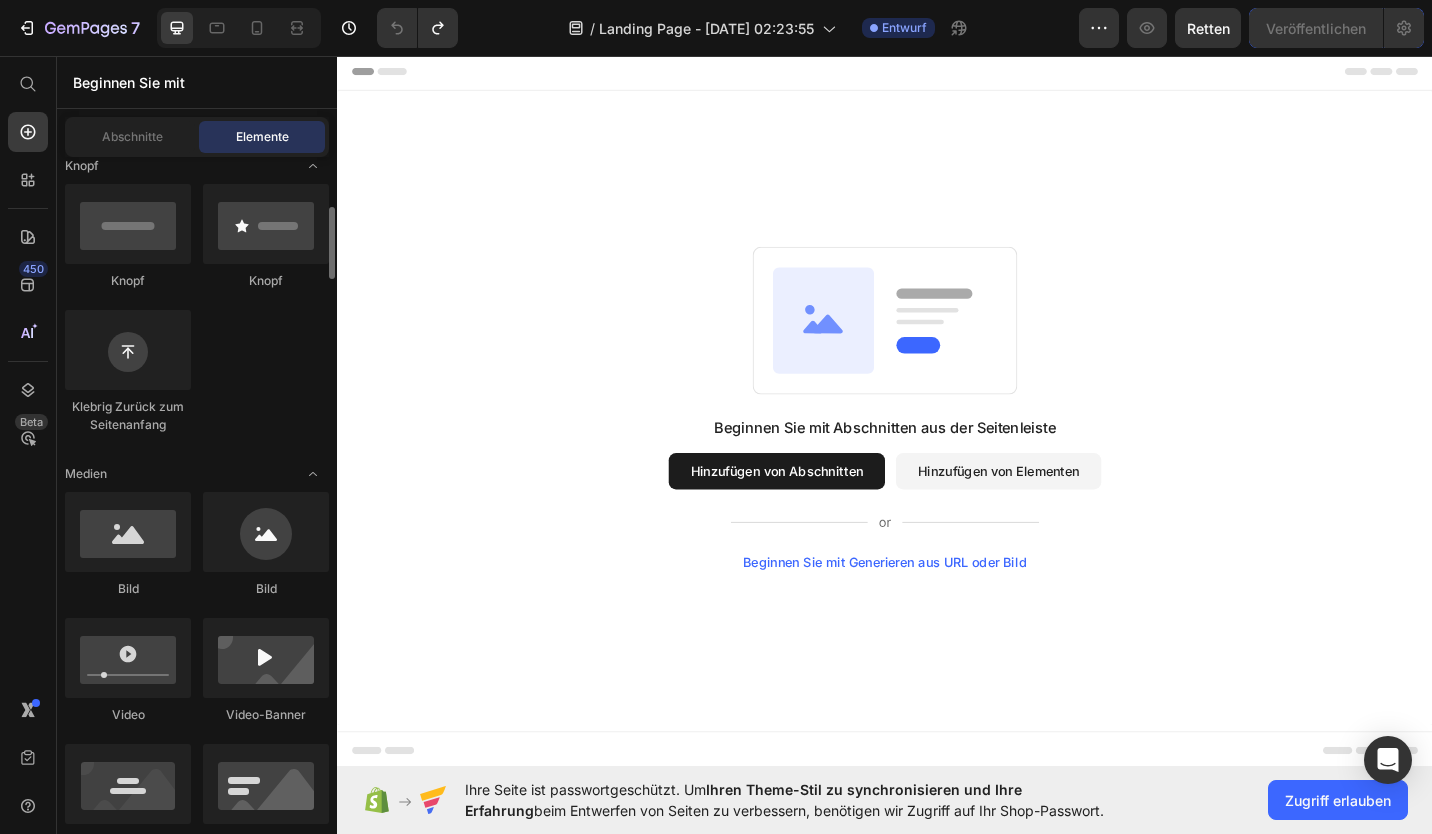 scroll, scrollTop: 472, scrollLeft: 0, axis: vertical 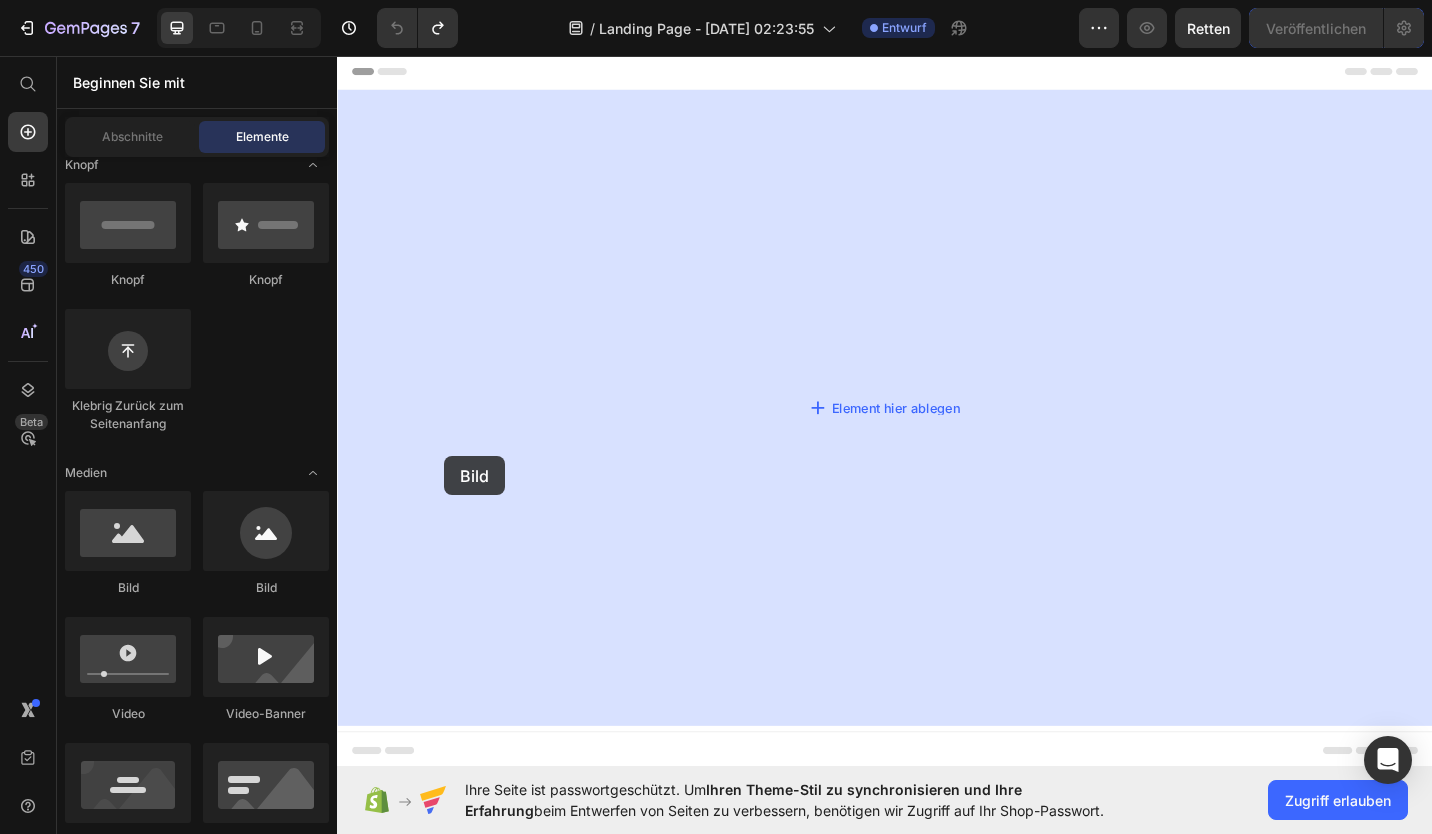 drag, startPoint x: 509, startPoint y: 571, endPoint x: 458, endPoint y: 492, distance: 94.031906 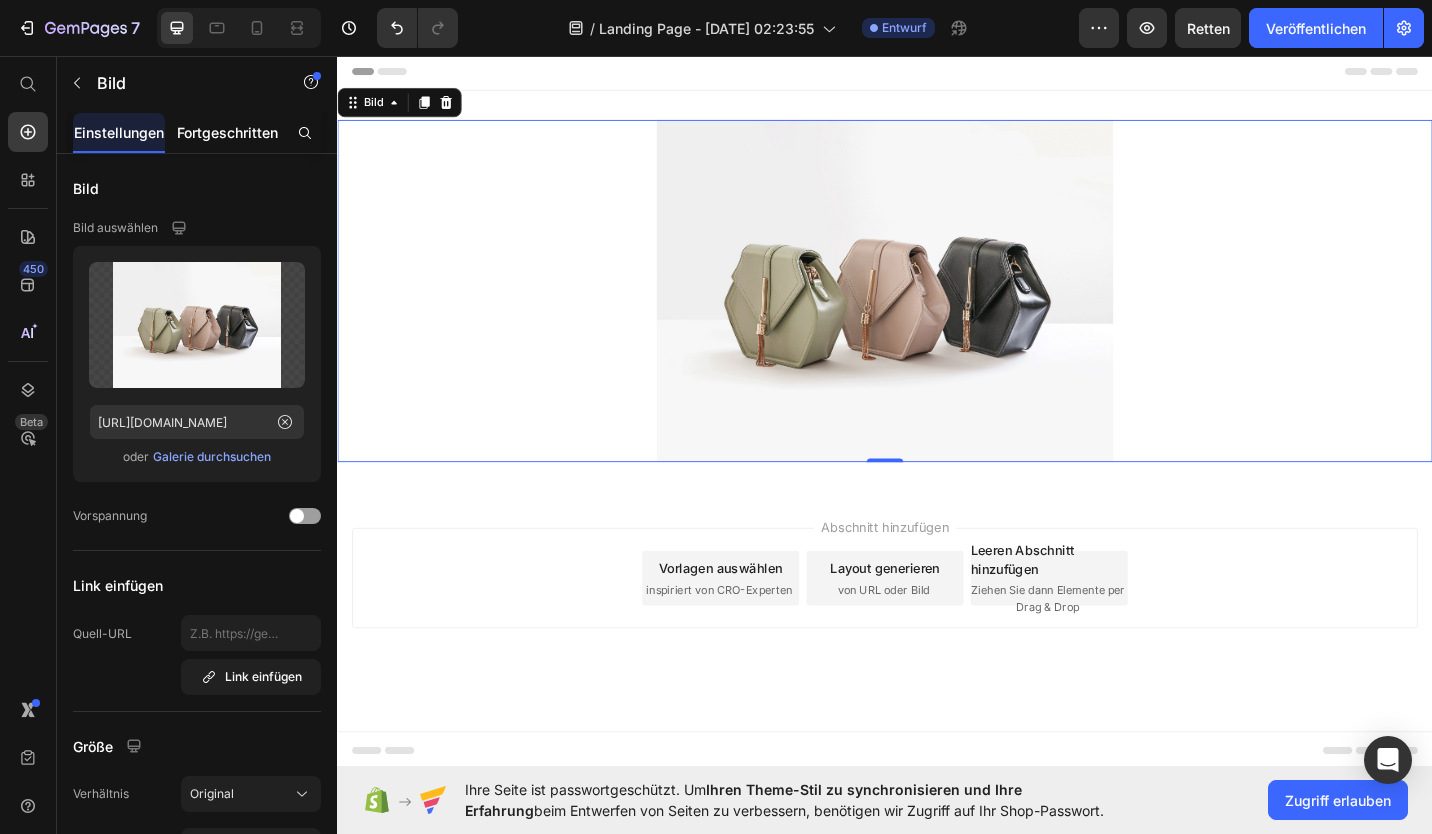 click on "Fortgeschritten" at bounding box center (227, 132) 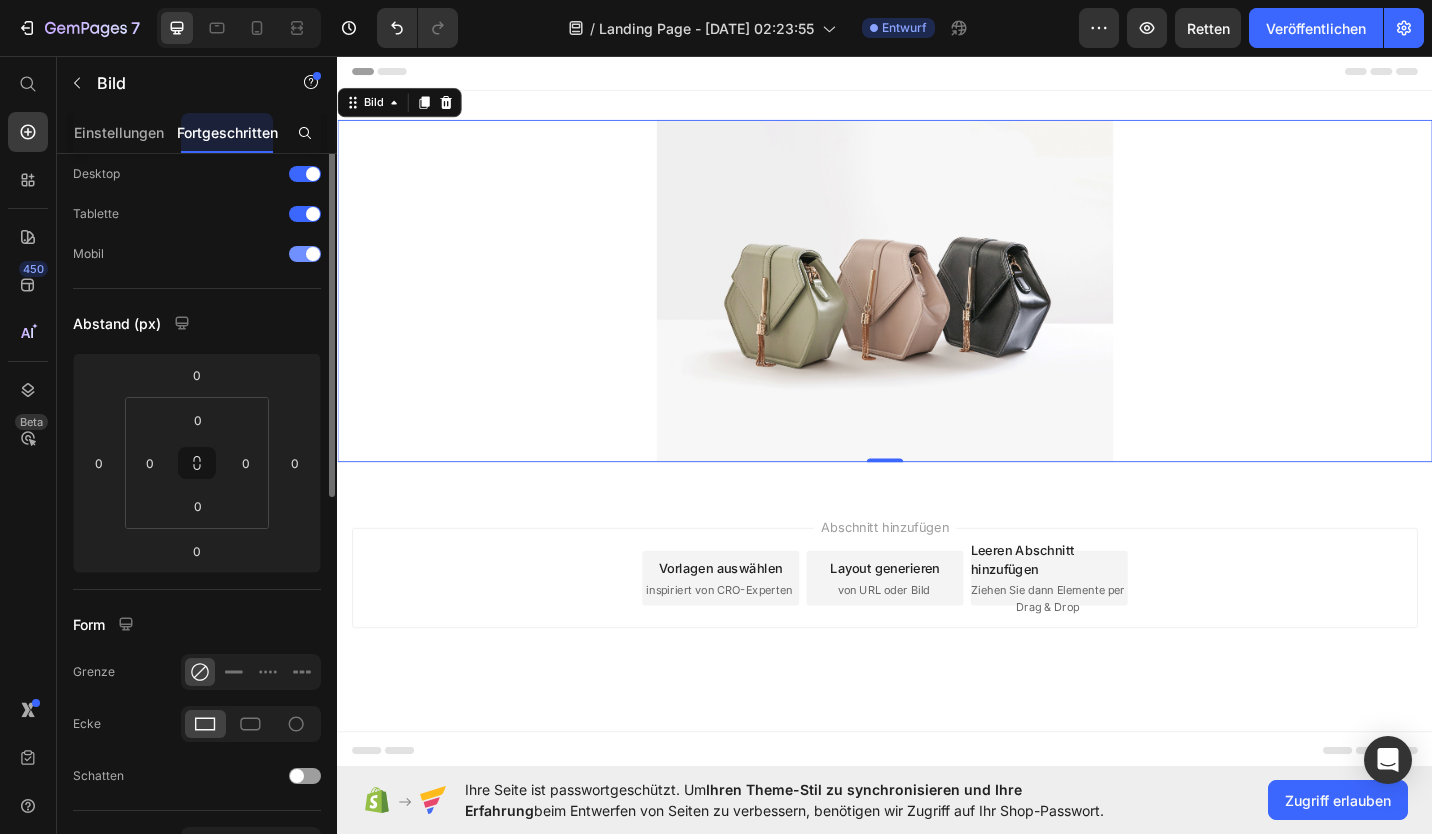 scroll, scrollTop: 0, scrollLeft: 0, axis: both 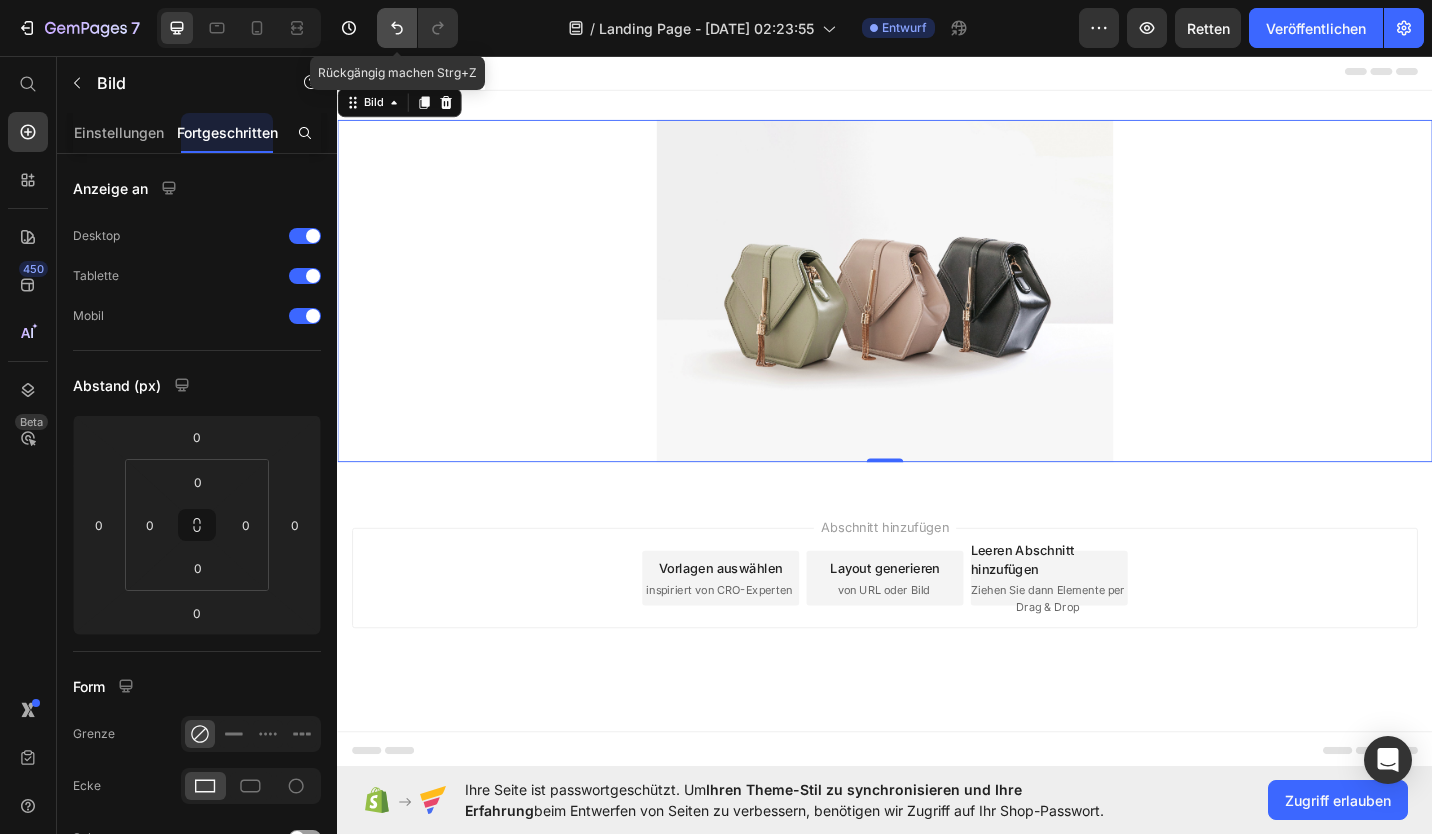 click 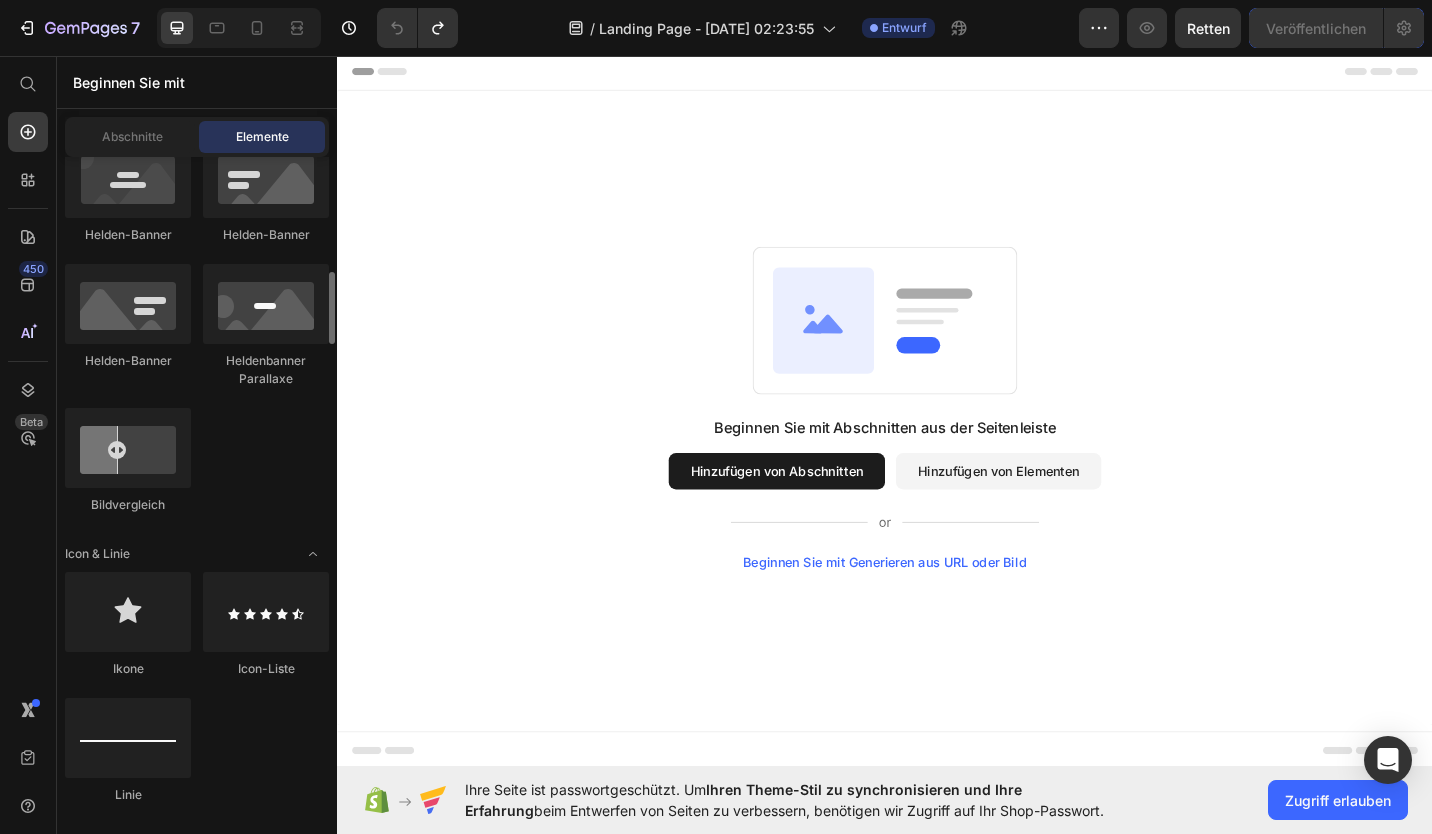 scroll, scrollTop: 1078, scrollLeft: 0, axis: vertical 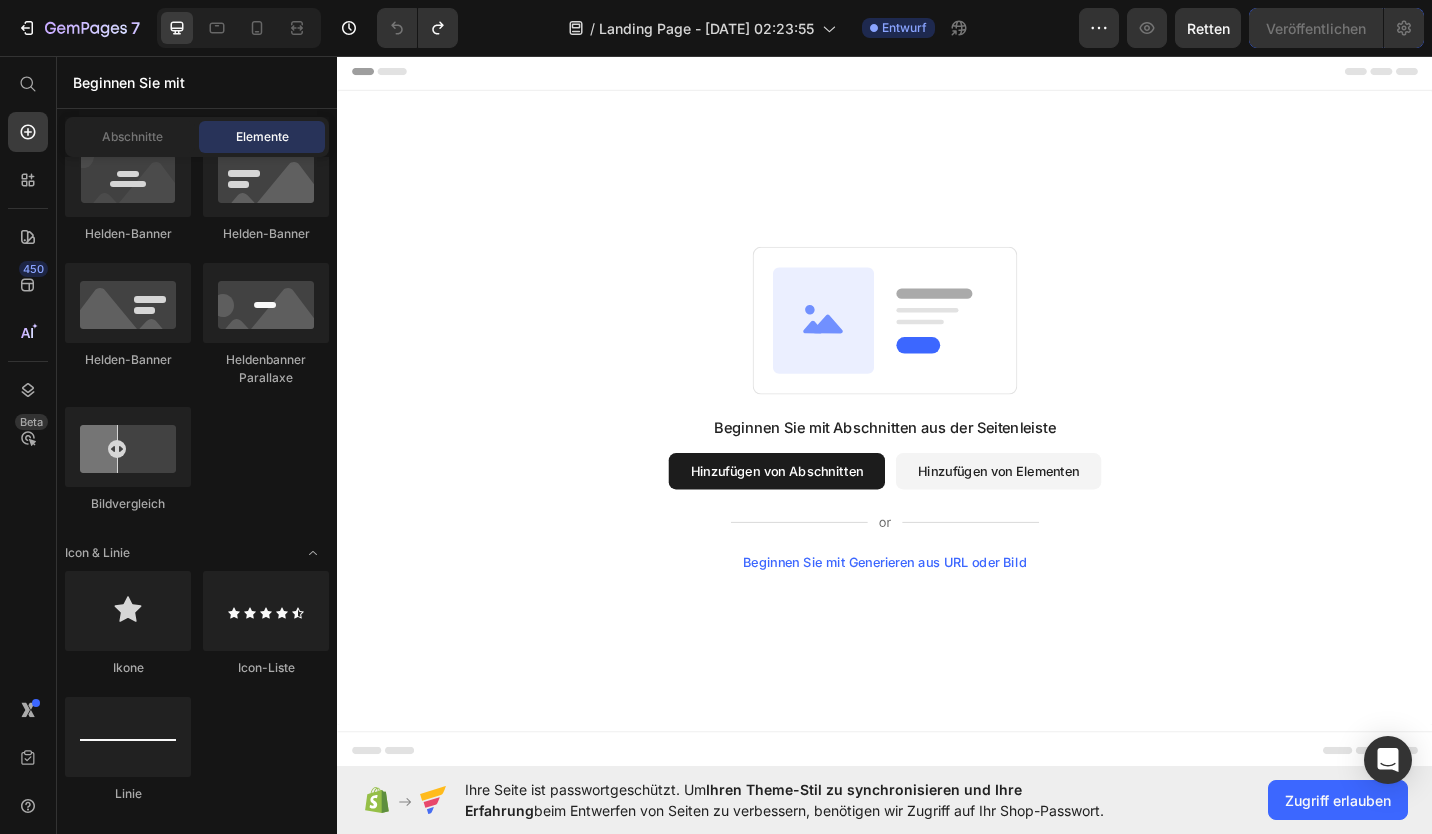 click on "Kopfball" at bounding box center (396, 73) 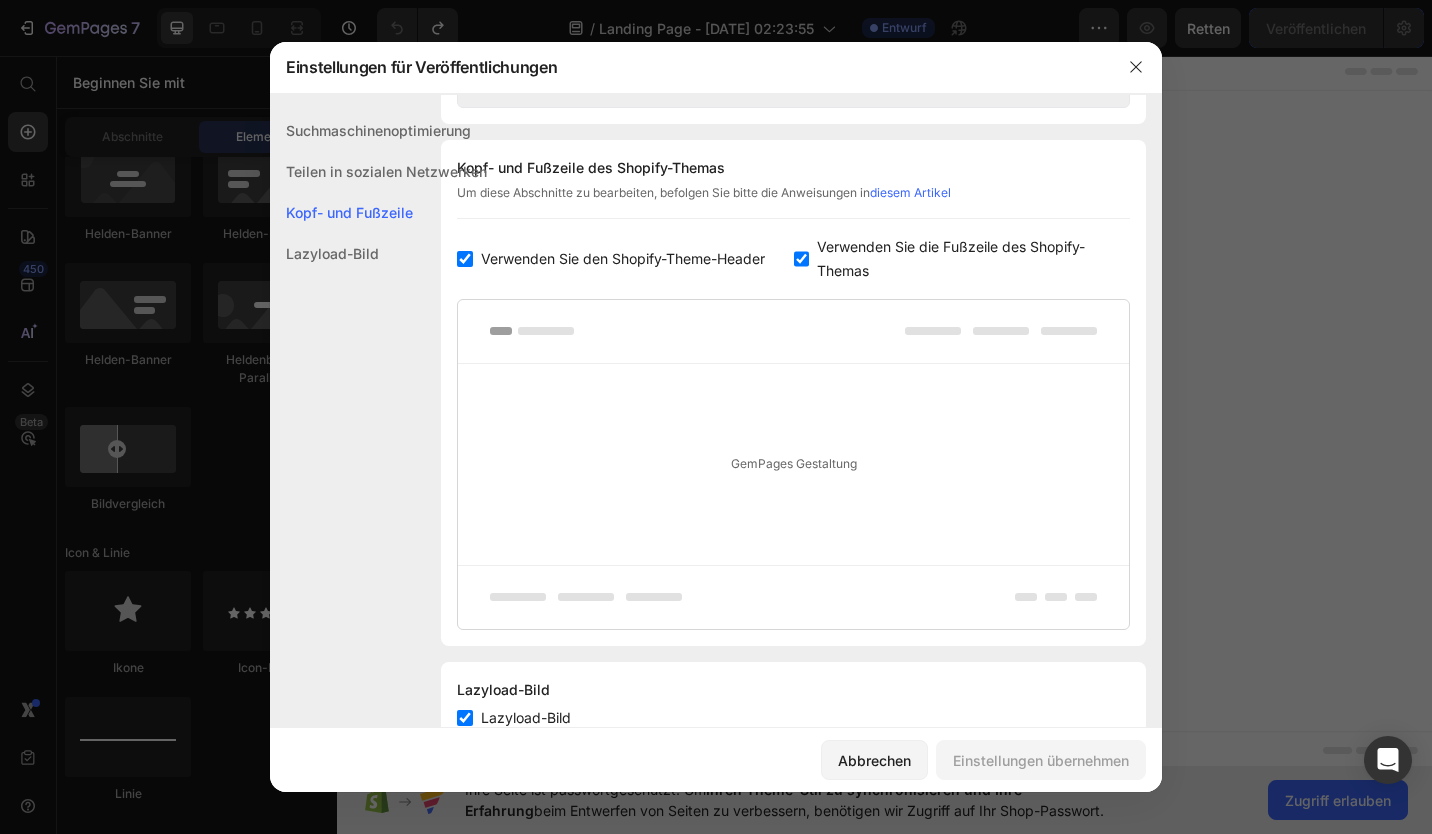 scroll, scrollTop: 937, scrollLeft: 0, axis: vertical 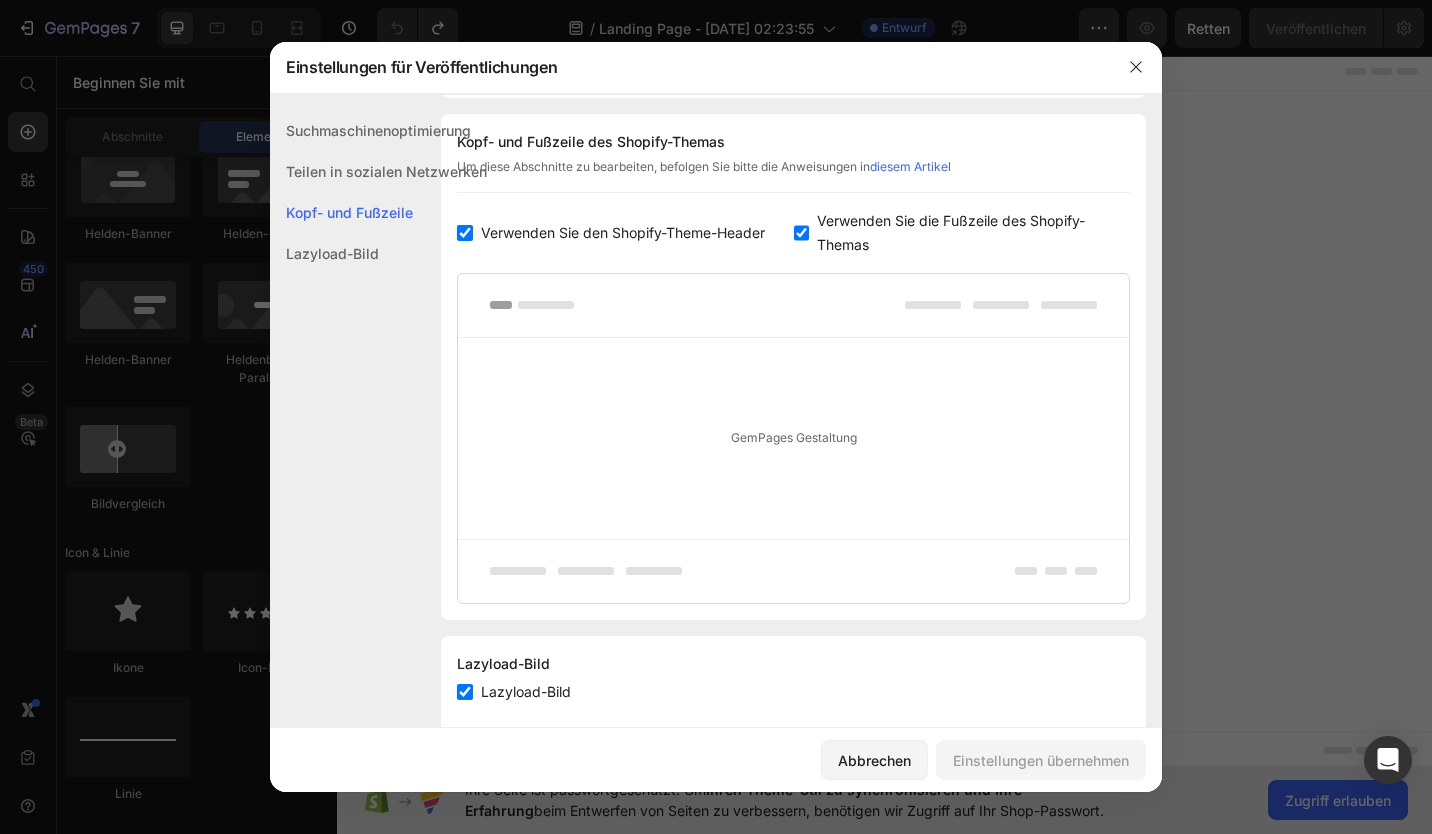 click at bounding box center (802, 233) 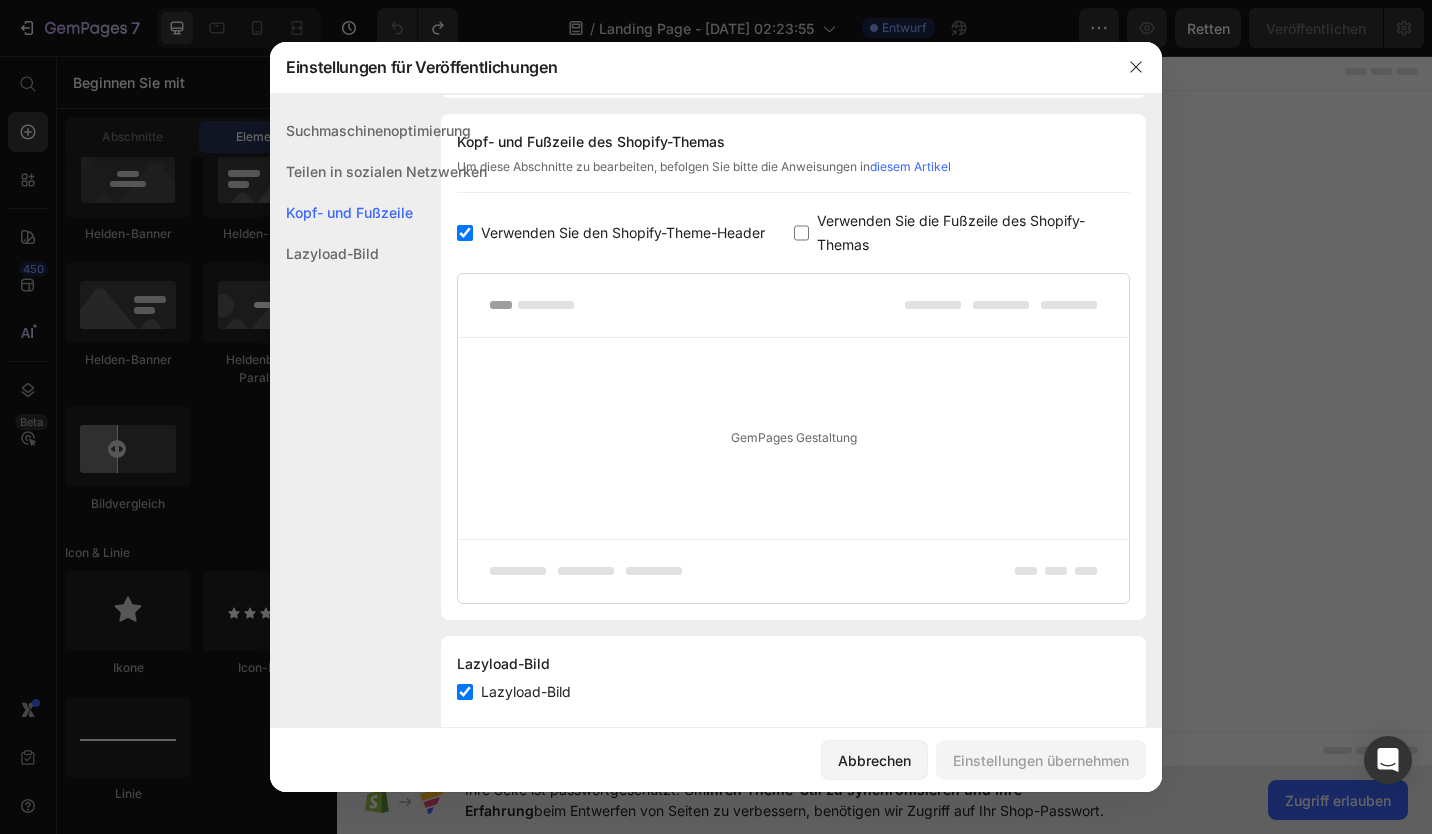 checkbox on "false" 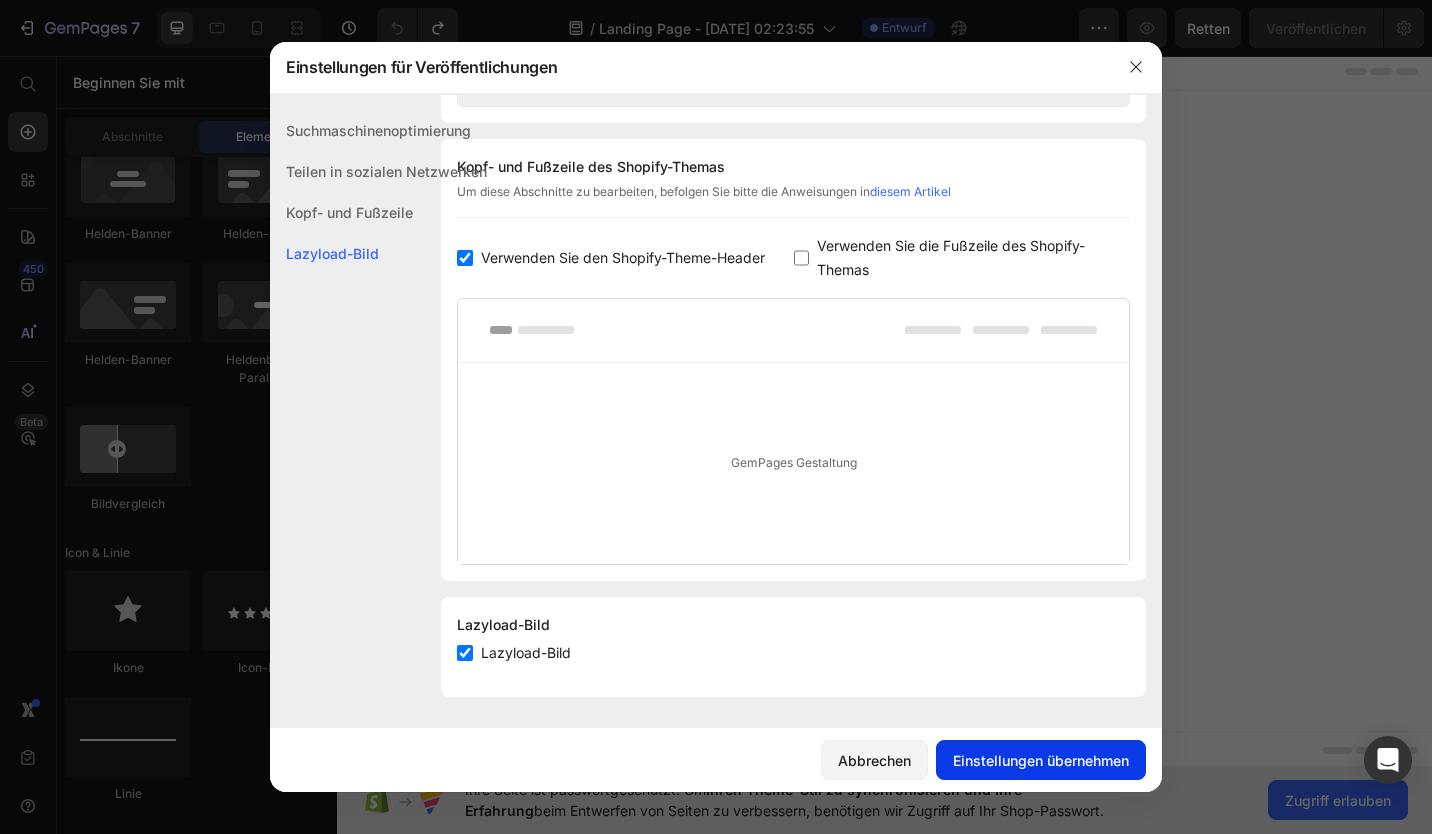 click on "Einstellungen übernehmen" 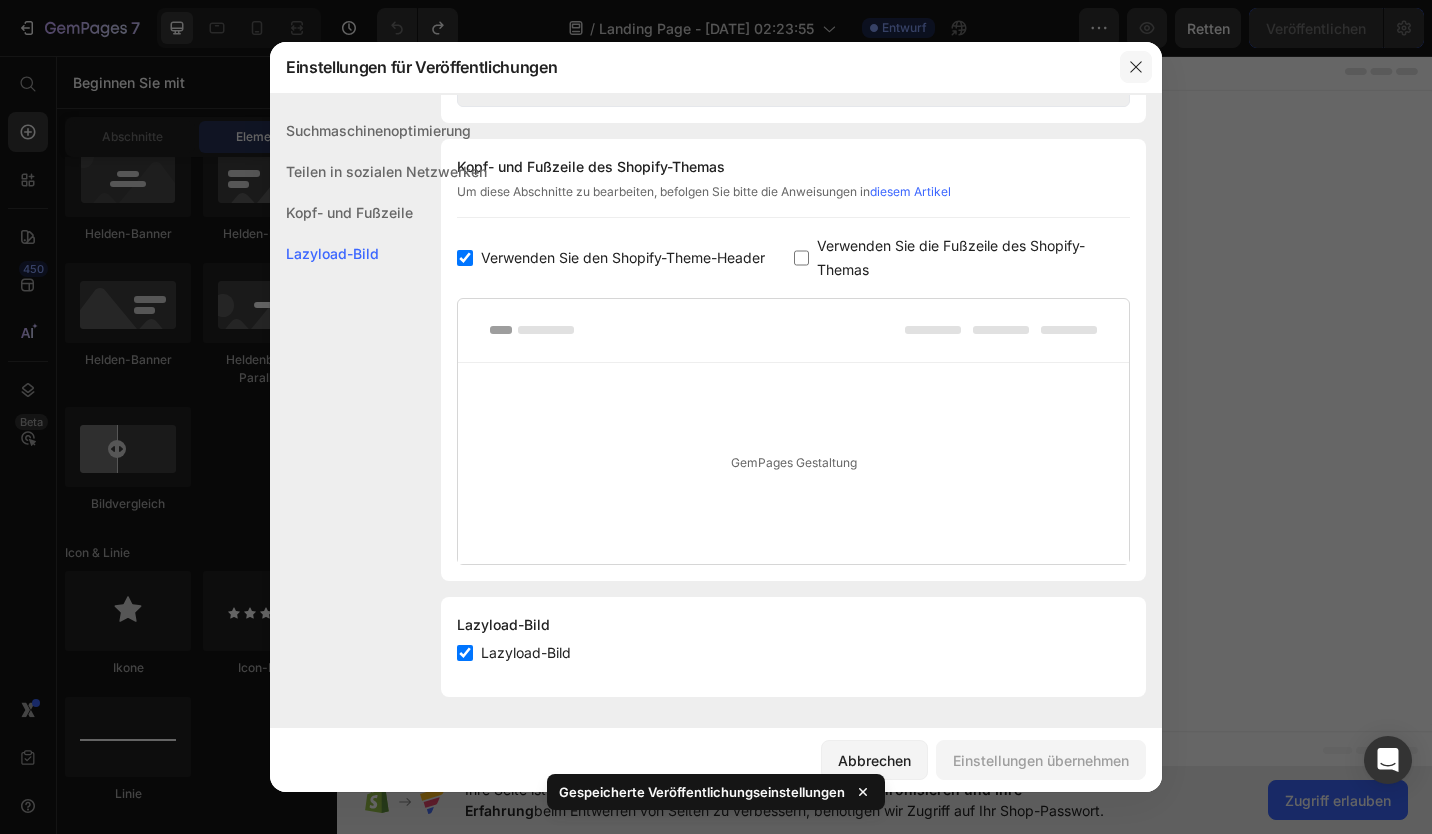 click 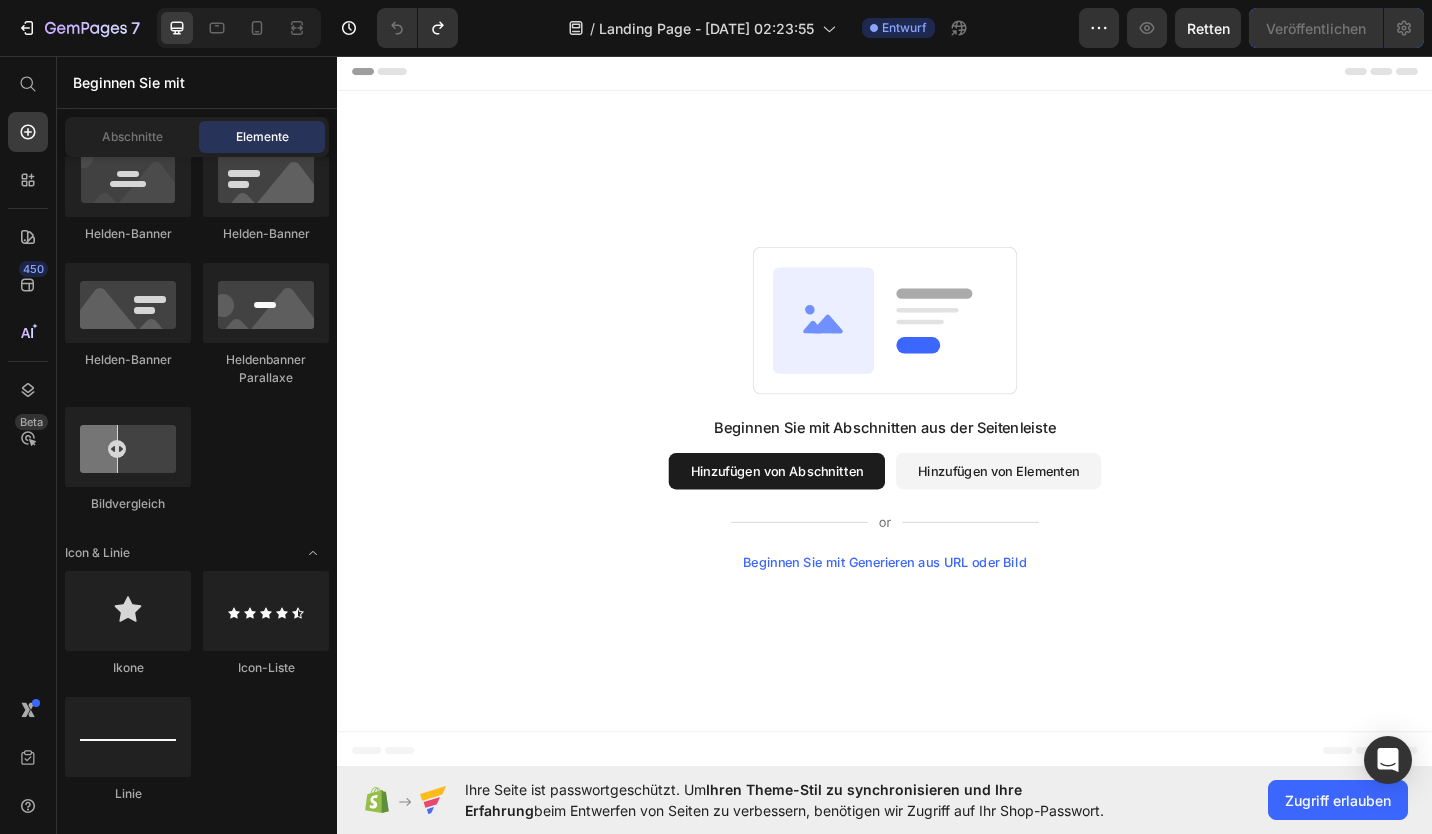 click on "Hinzufügen von Elementen" at bounding box center [1061, 511] 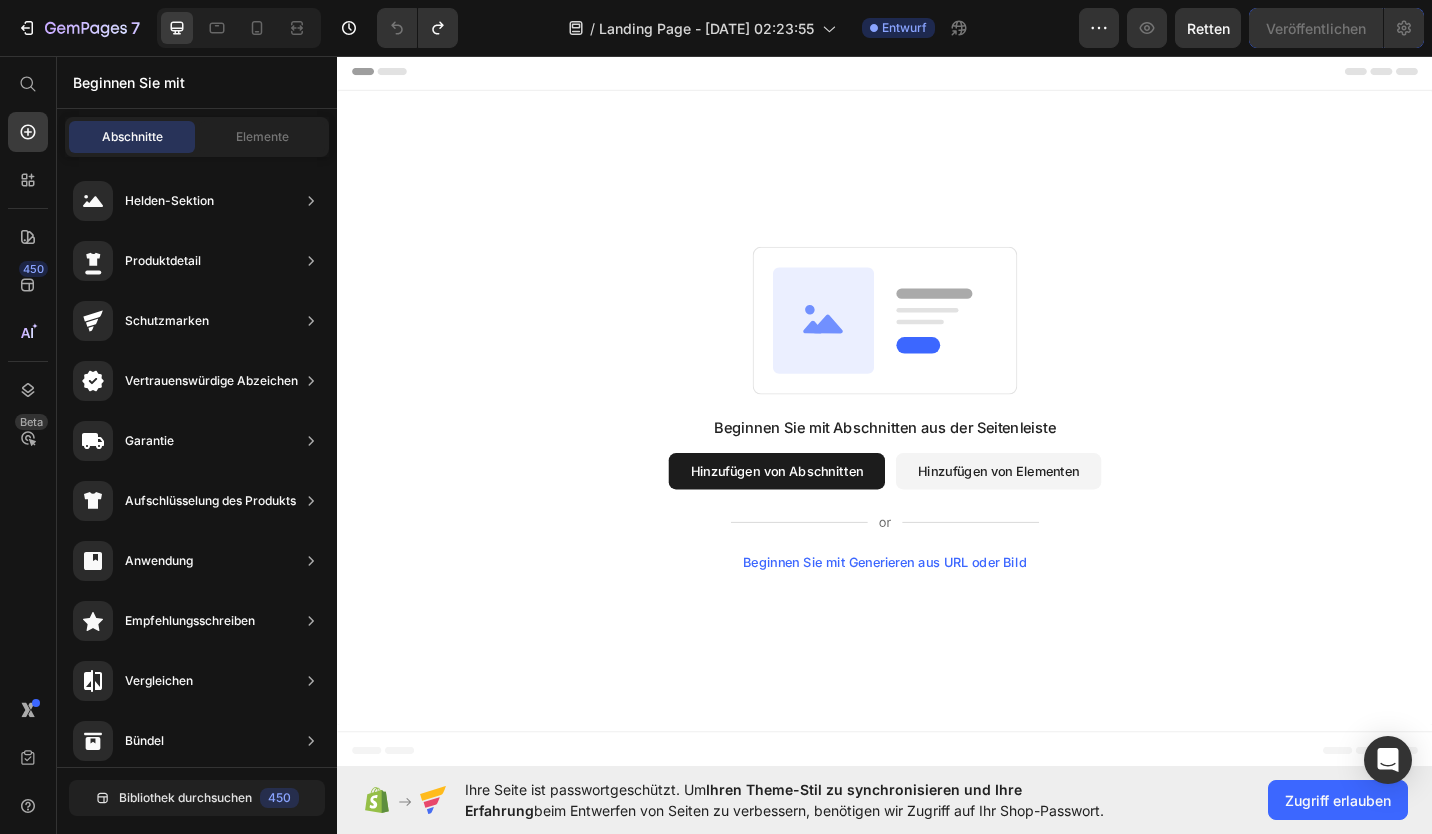 drag, startPoint x: 669, startPoint y: 373, endPoint x: 383, endPoint y: 301, distance: 294.9237 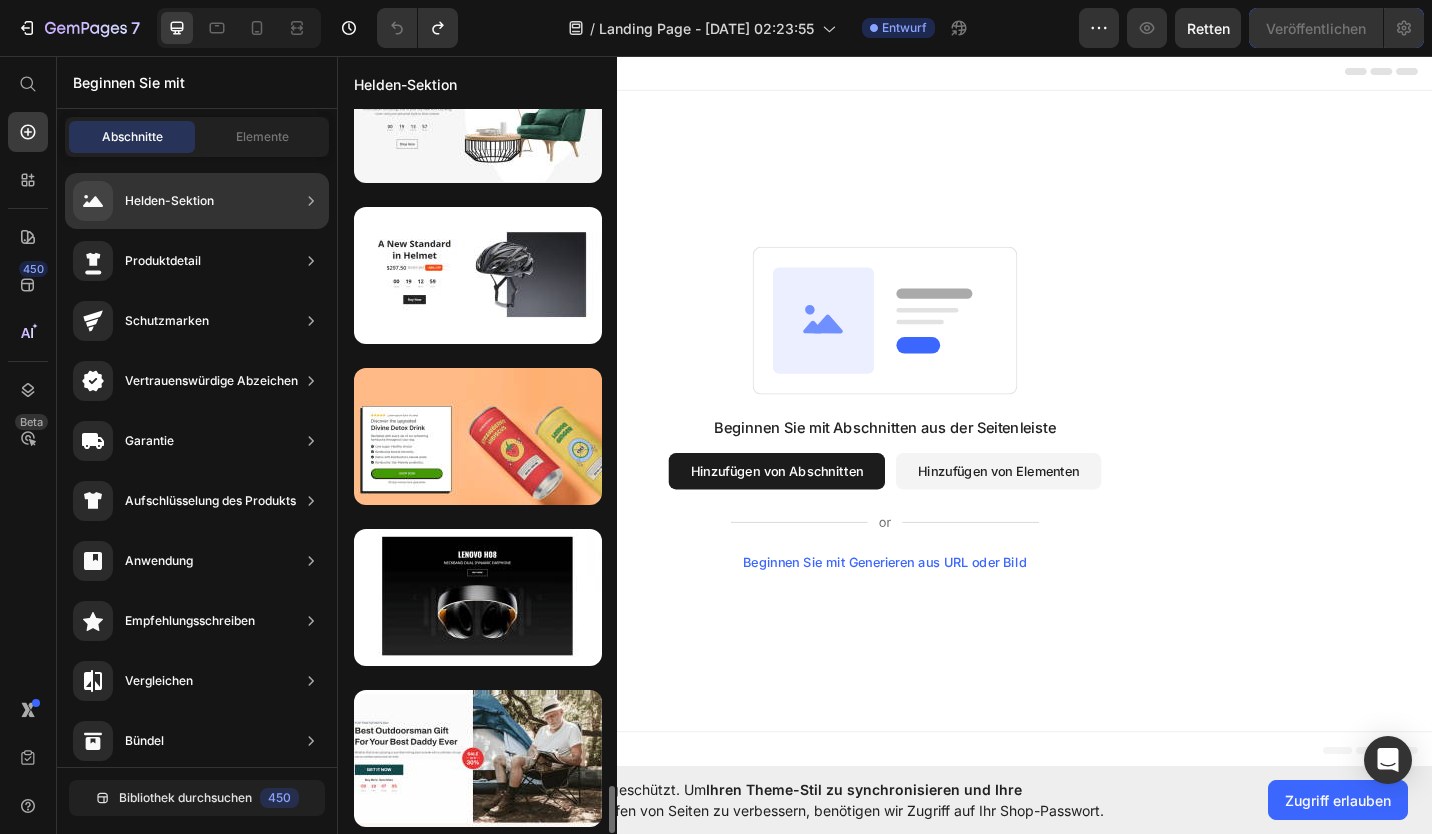 scroll, scrollTop: 874, scrollLeft: 0, axis: vertical 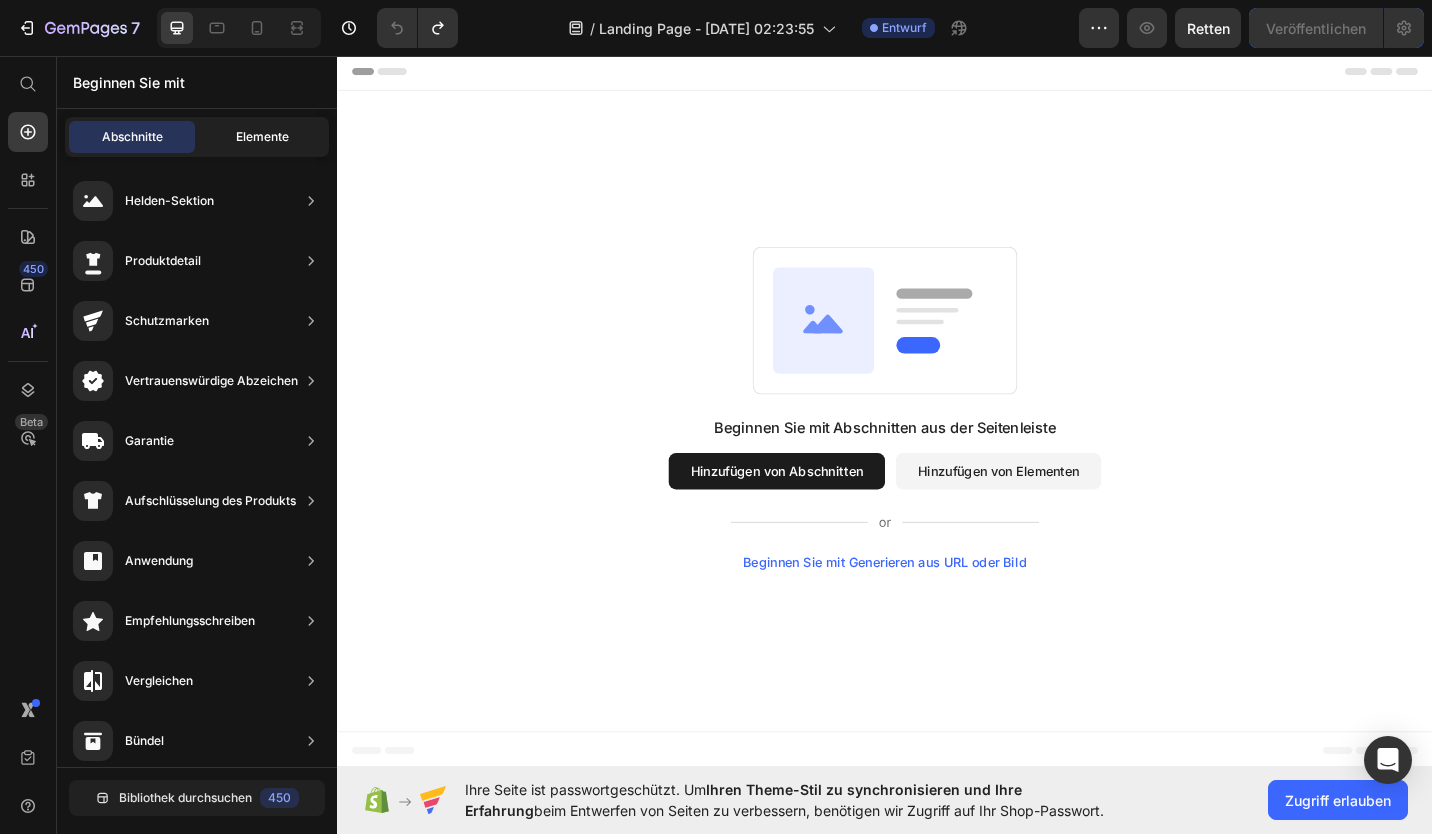 click on "Elemente" 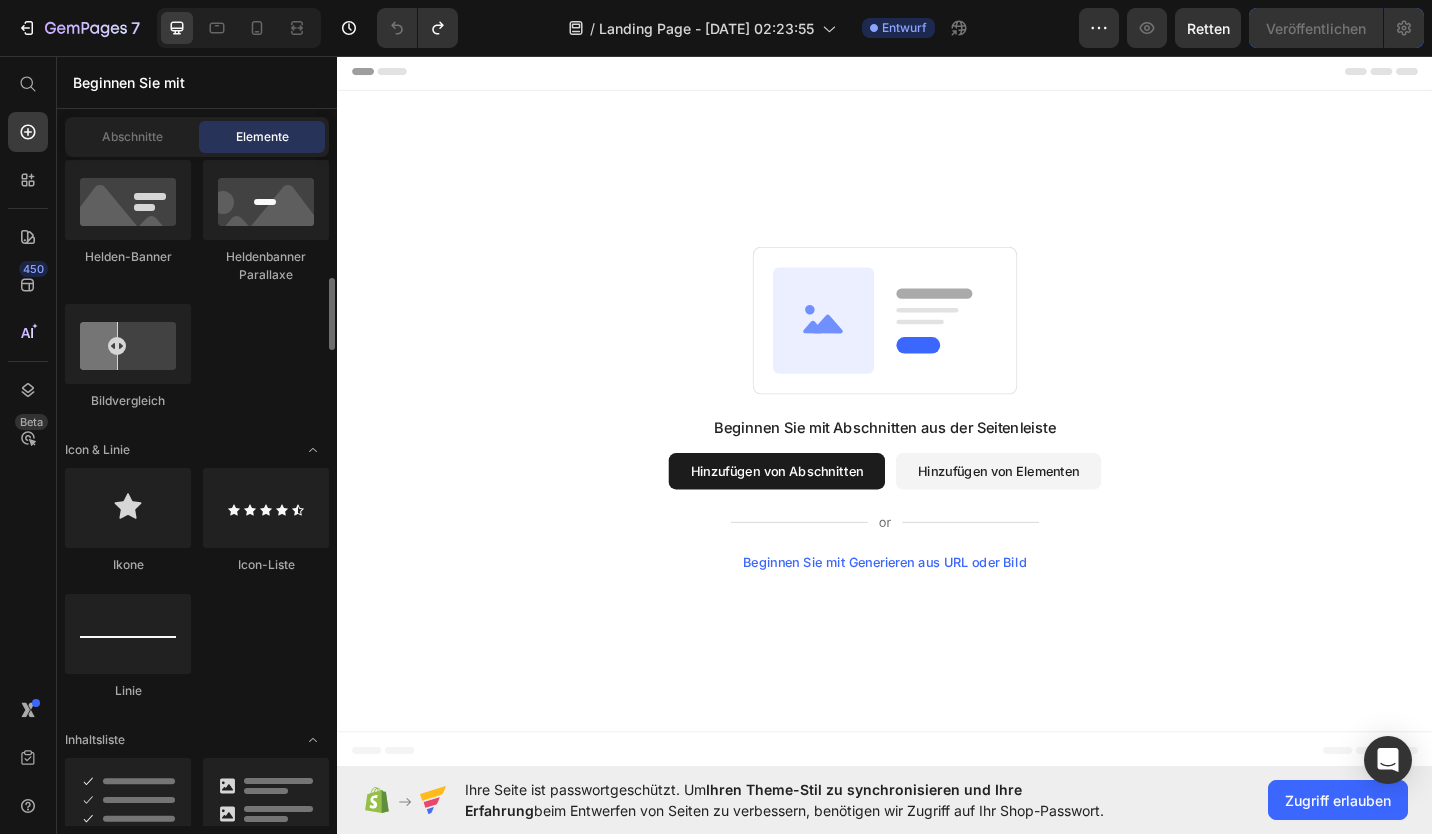 scroll, scrollTop: 1183, scrollLeft: 0, axis: vertical 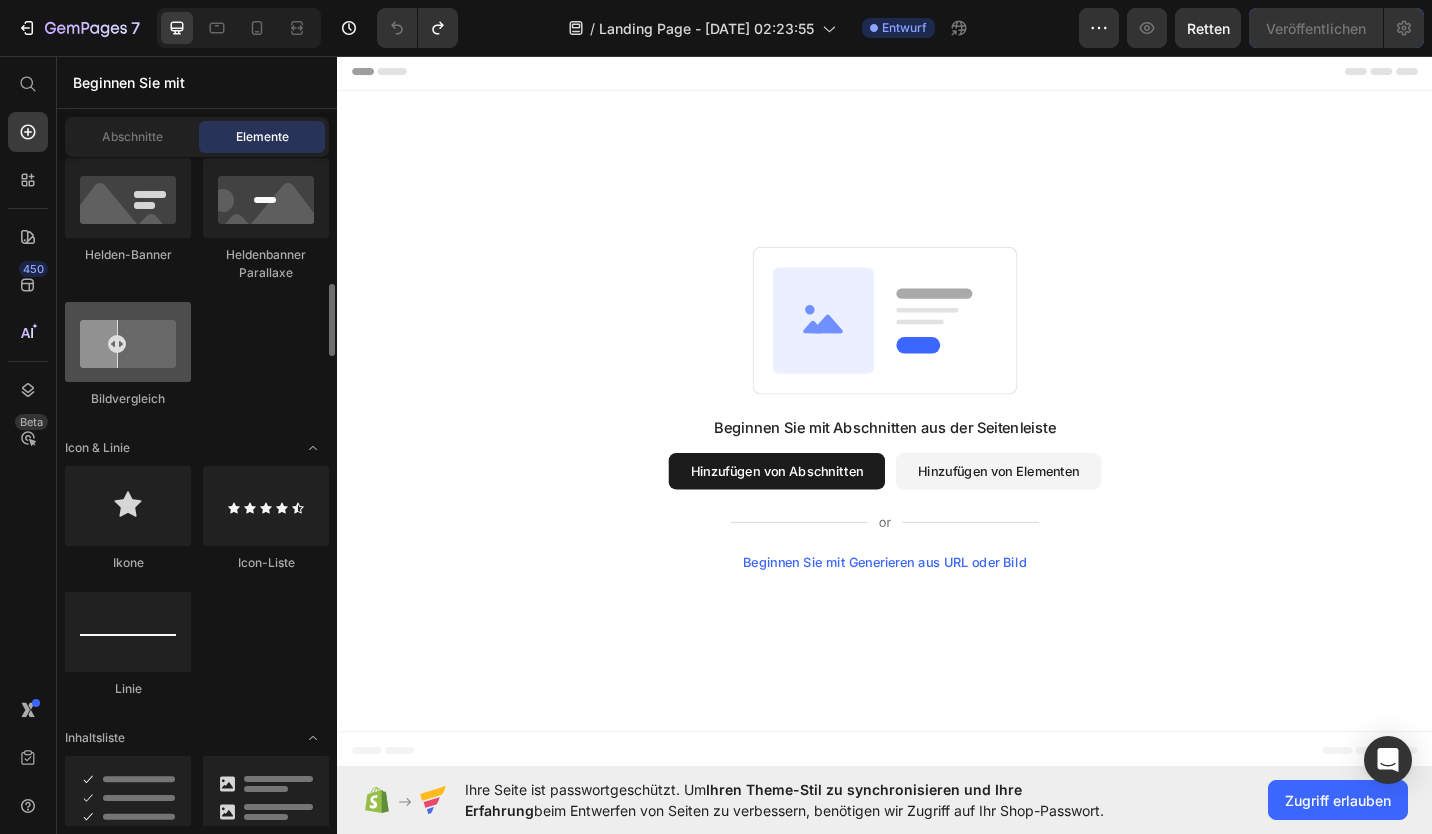 click at bounding box center [128, 342] 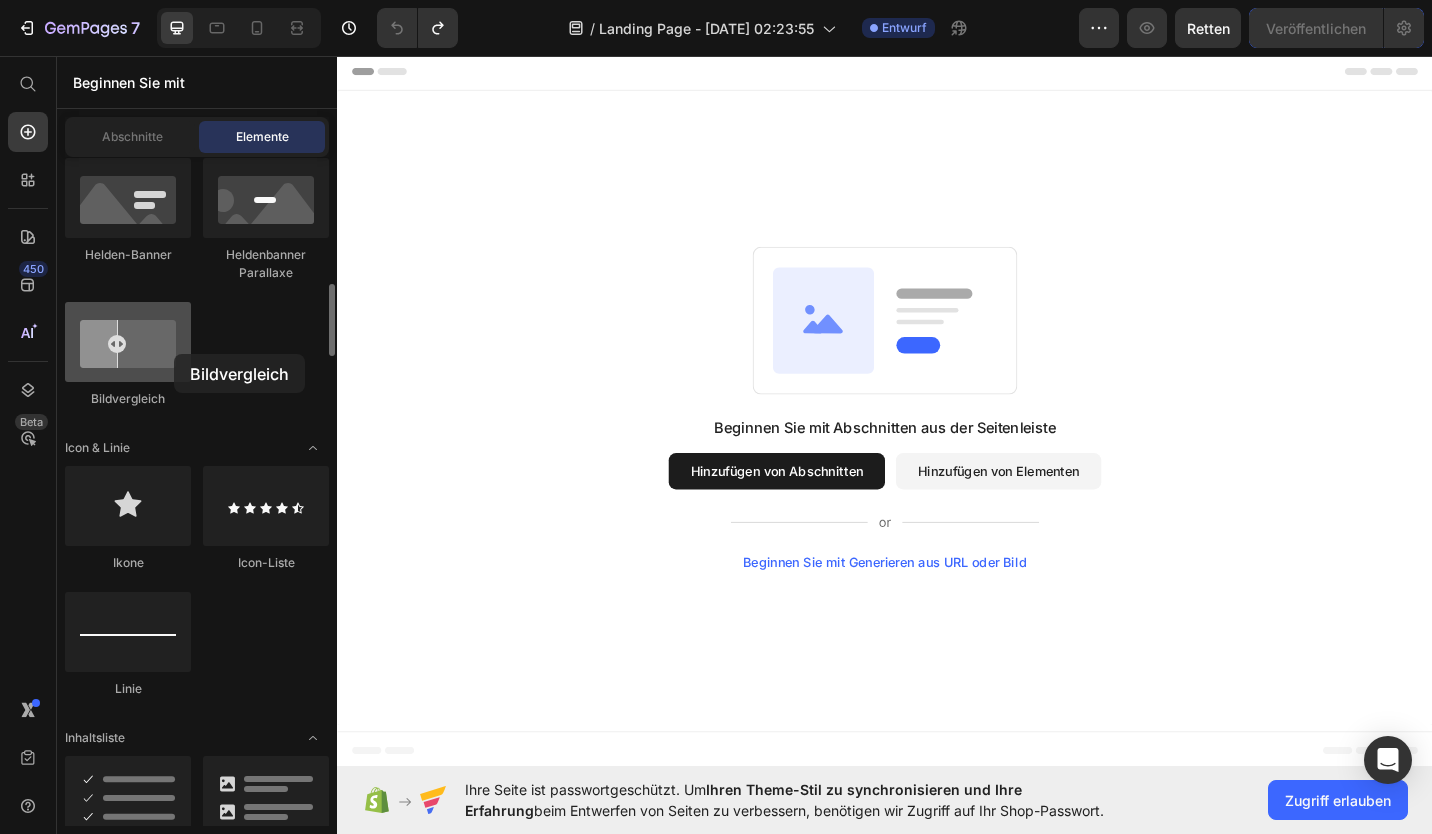 click at bounding box center (128, 342) 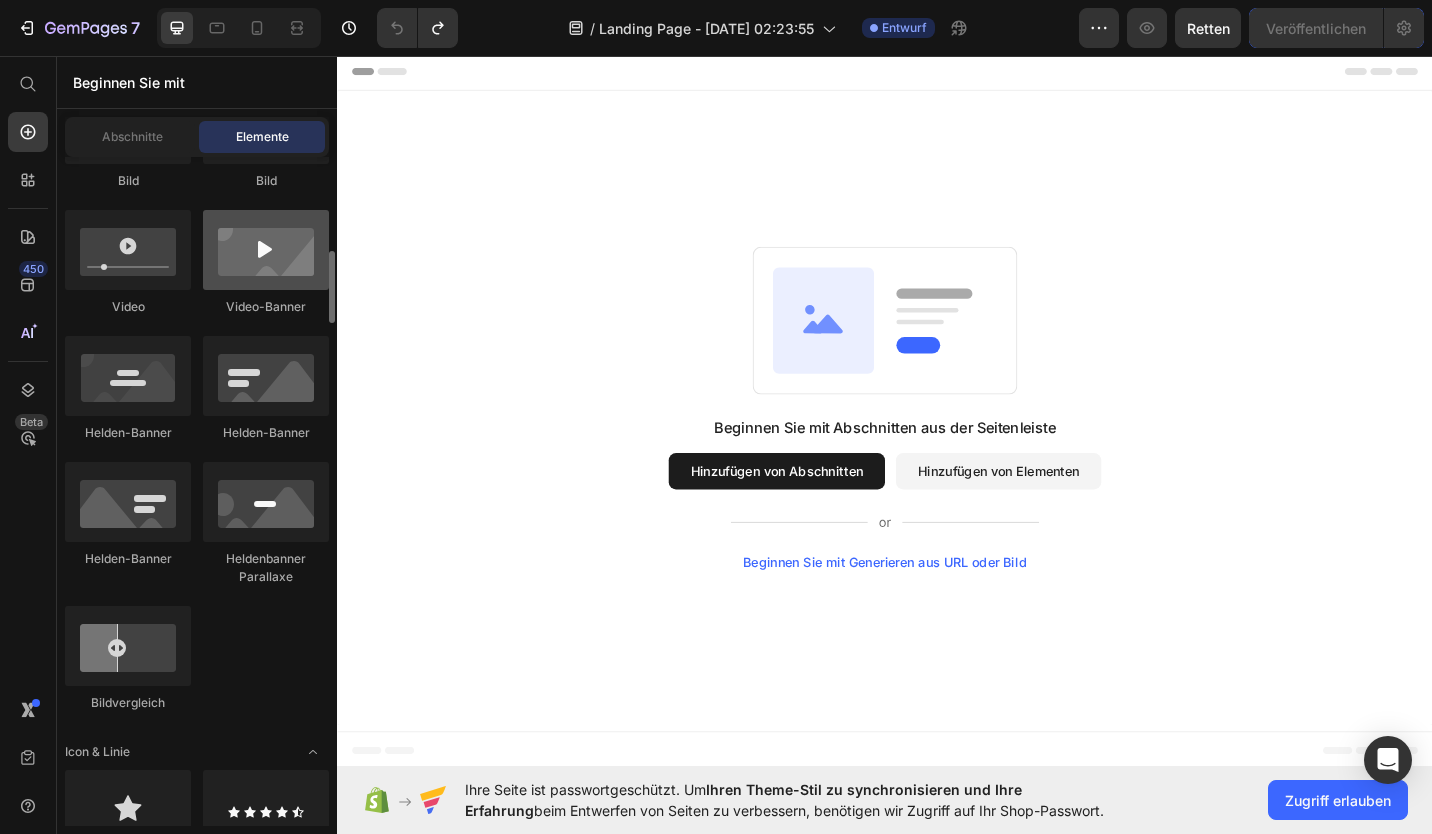 scroll, scrollTop: 732, scrollLeft: 0, axis: vertical 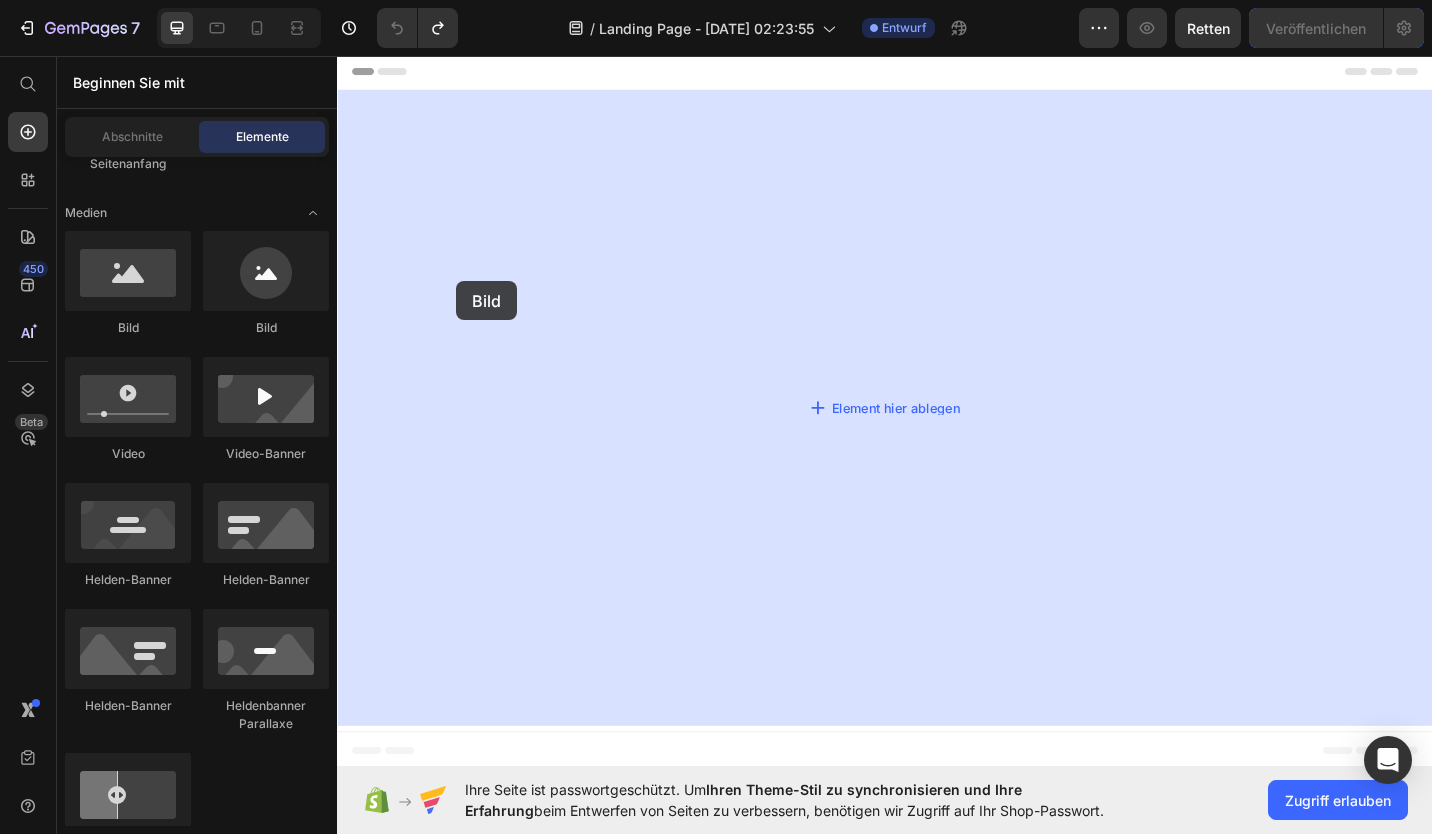 drag, startPoint x: 492, startPoint y: 337, endPoint x: 469, endPoint y: 306, distance: 38.600517 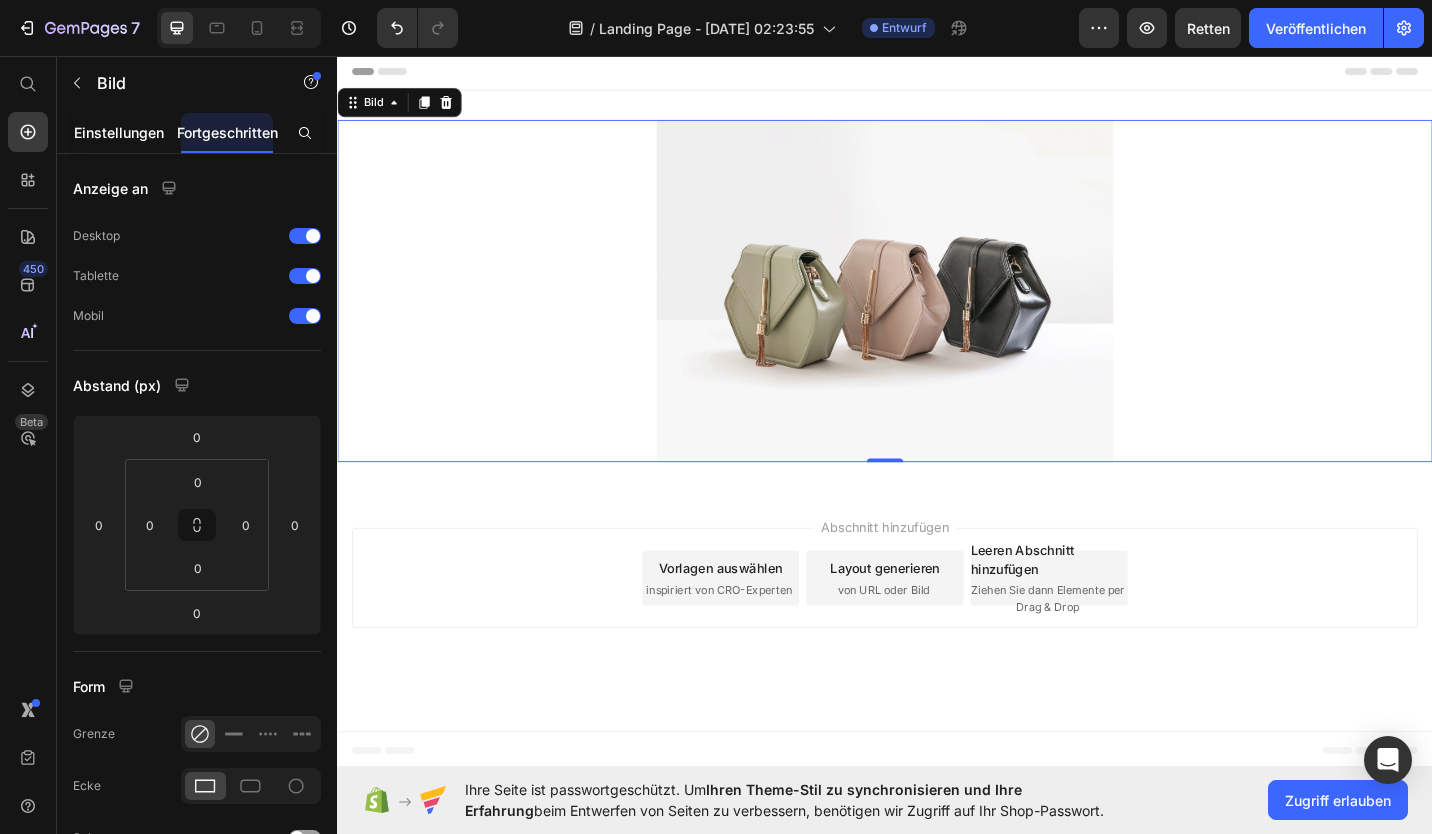 click on "Einstellungen" at bounding box center (119, 132) 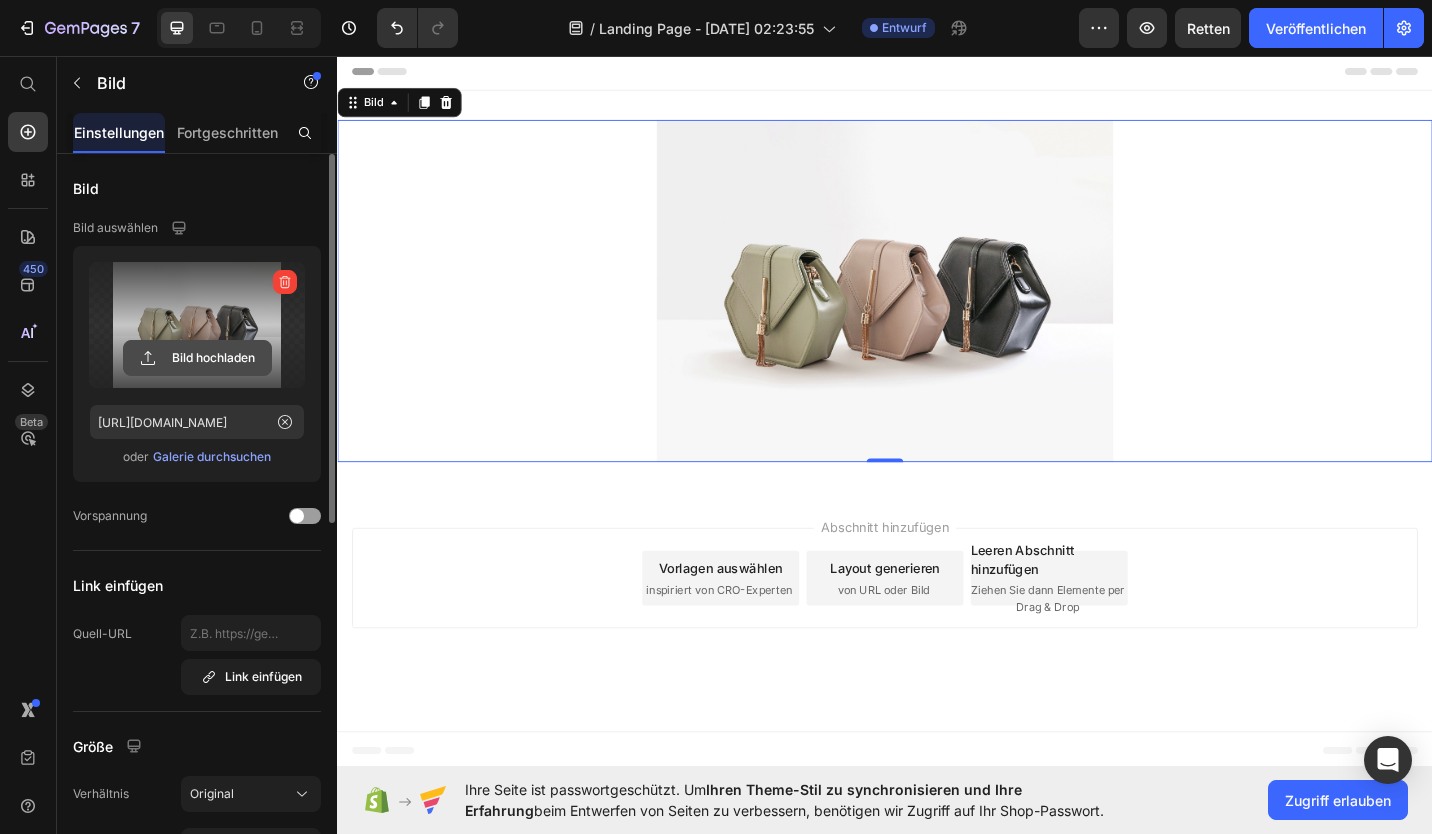 click 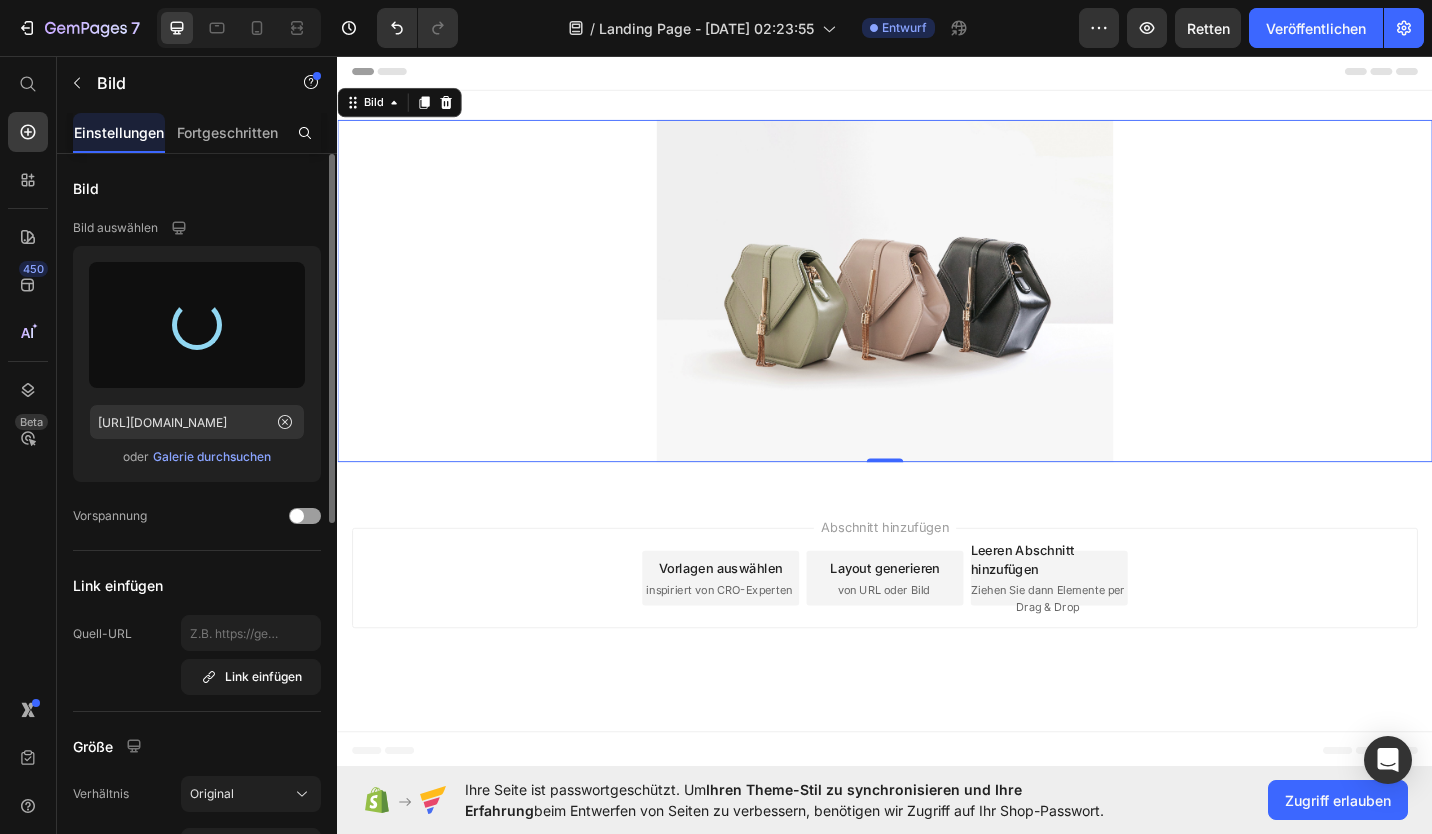 type on "[URL][DOMAIN_NAME]" 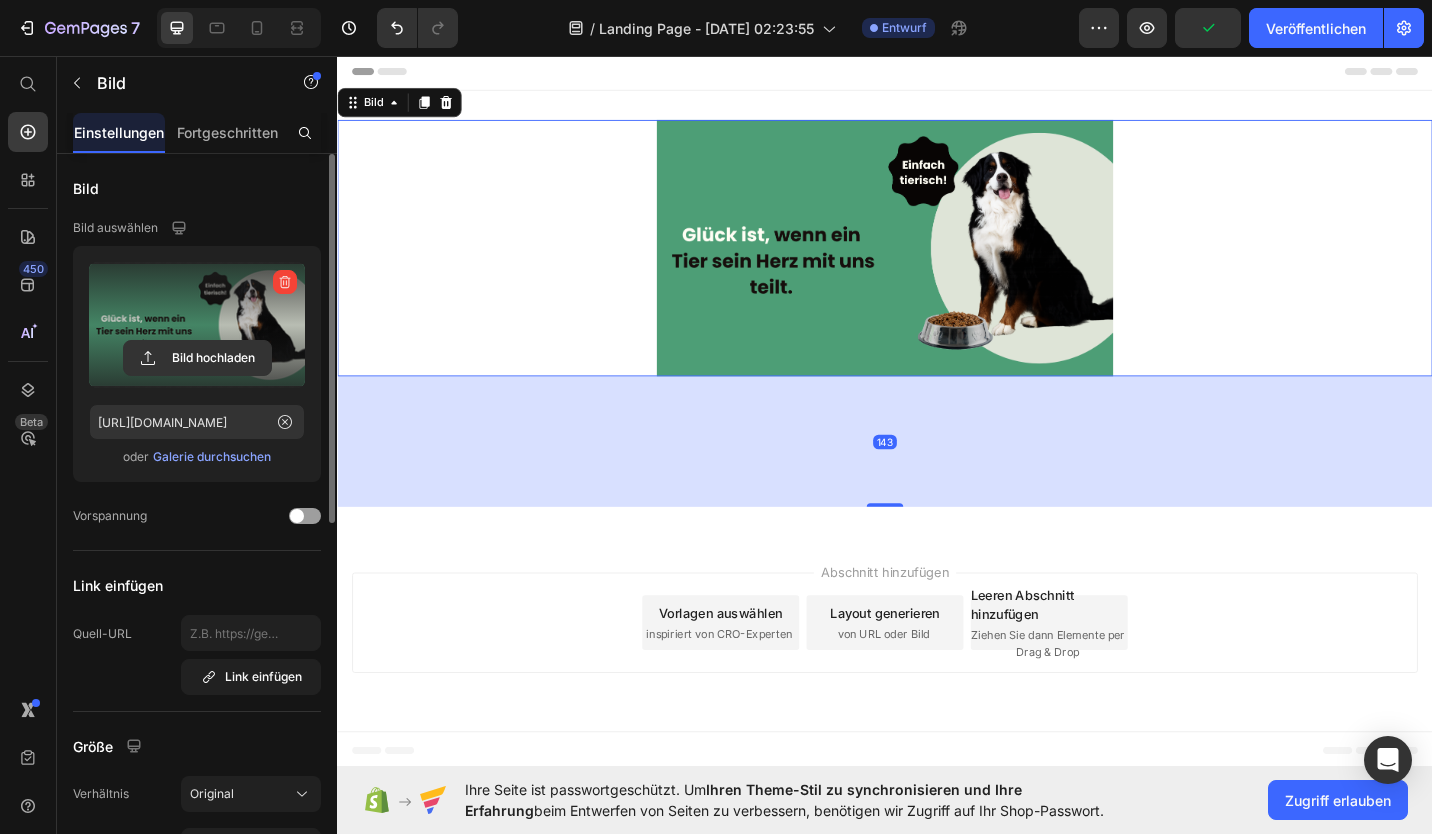 drag, startPoint x: 929, startPoint y: 402, endPoint x: 899, endPoint y: 545, distance: 146.11298 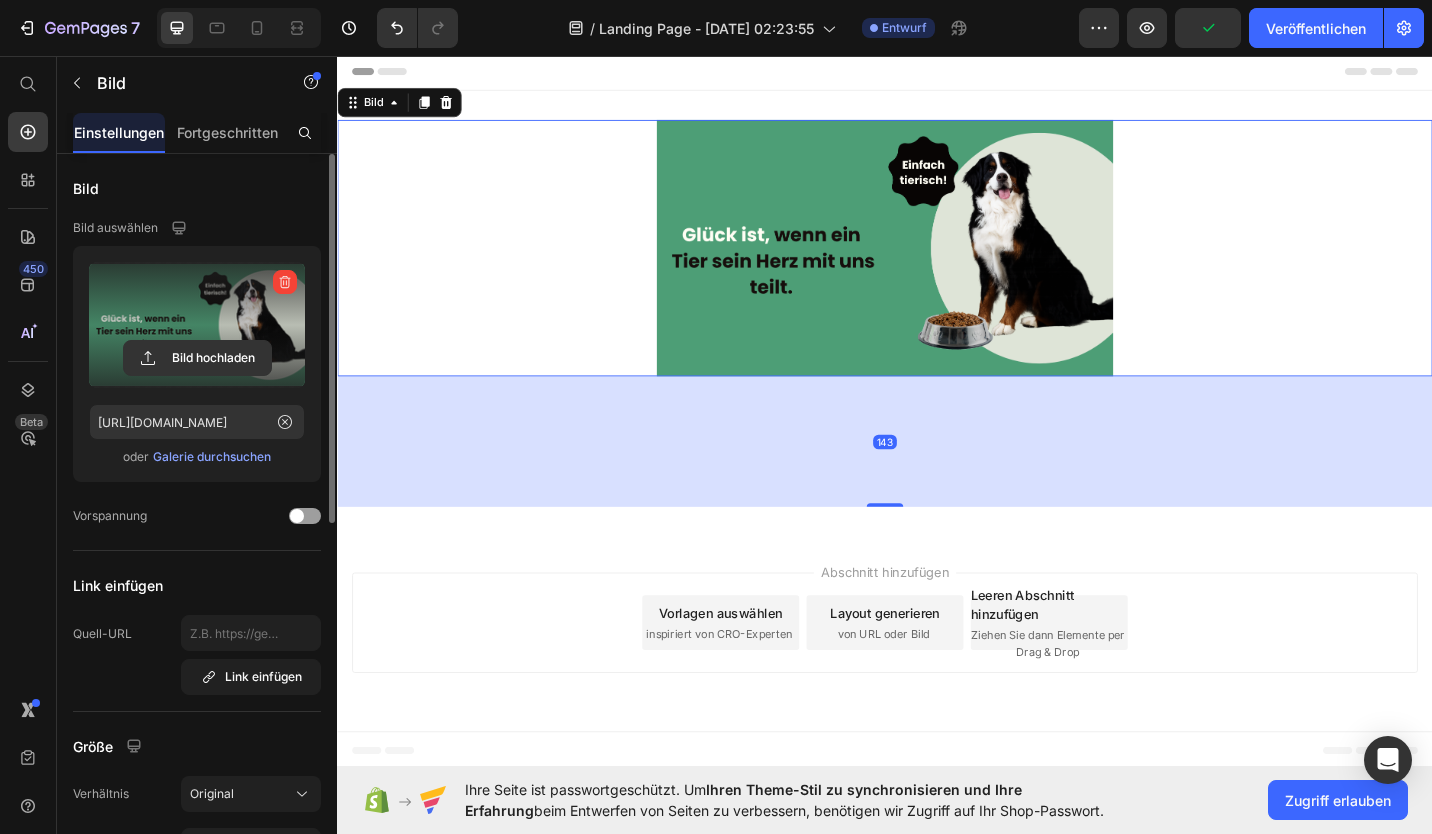 click on "143" at bounding box center (937, 407) 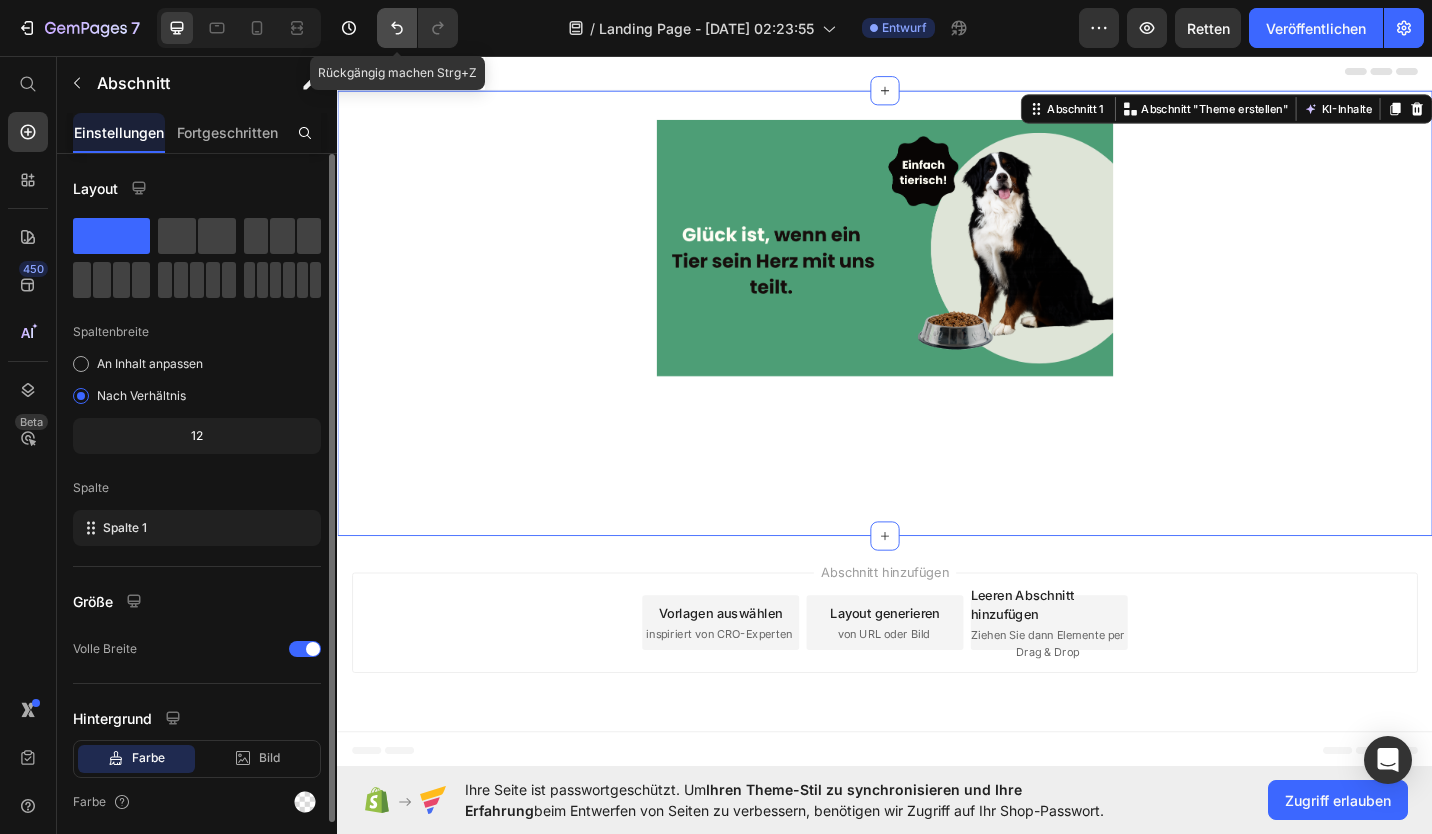 click 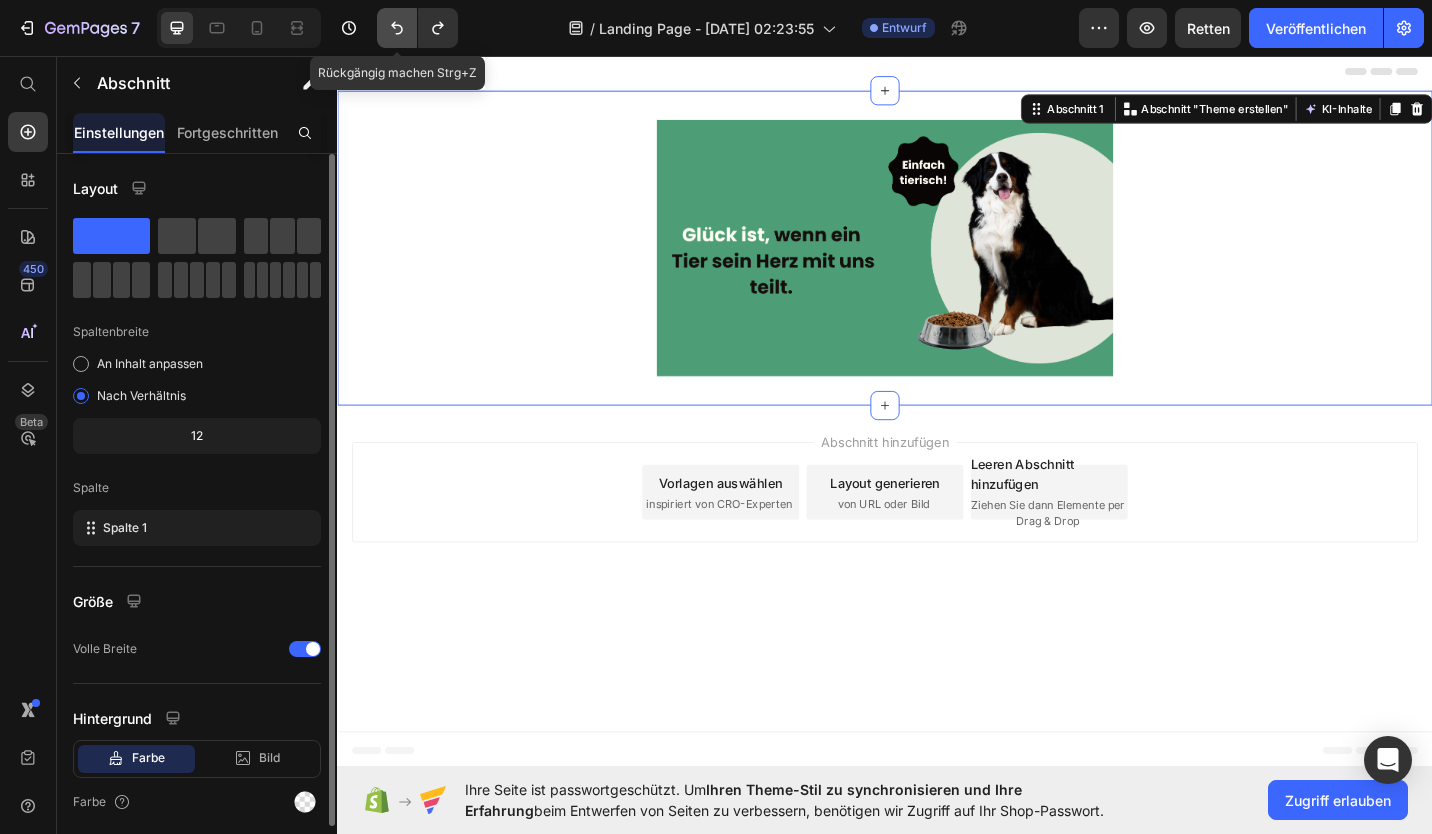 click 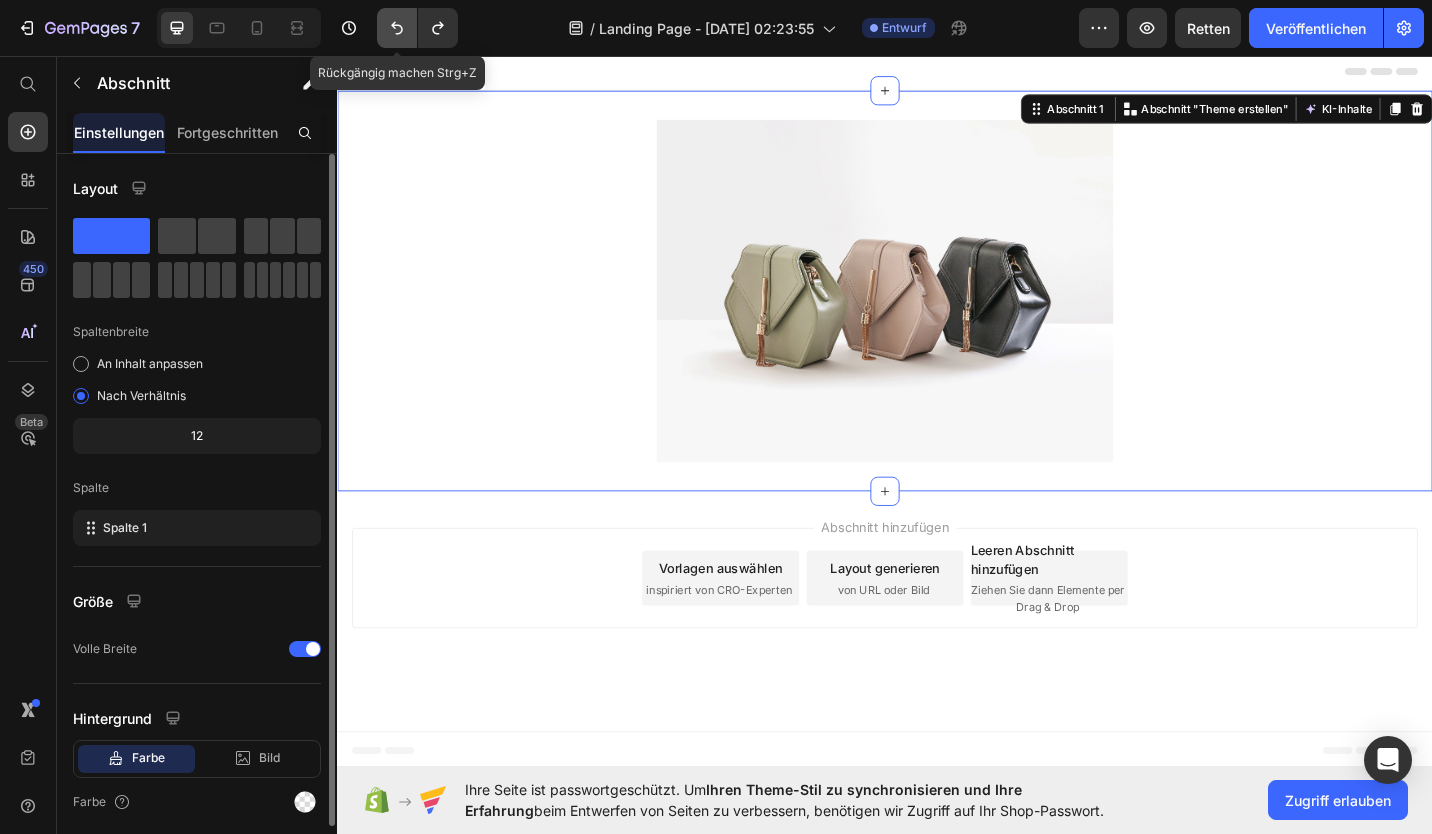 click 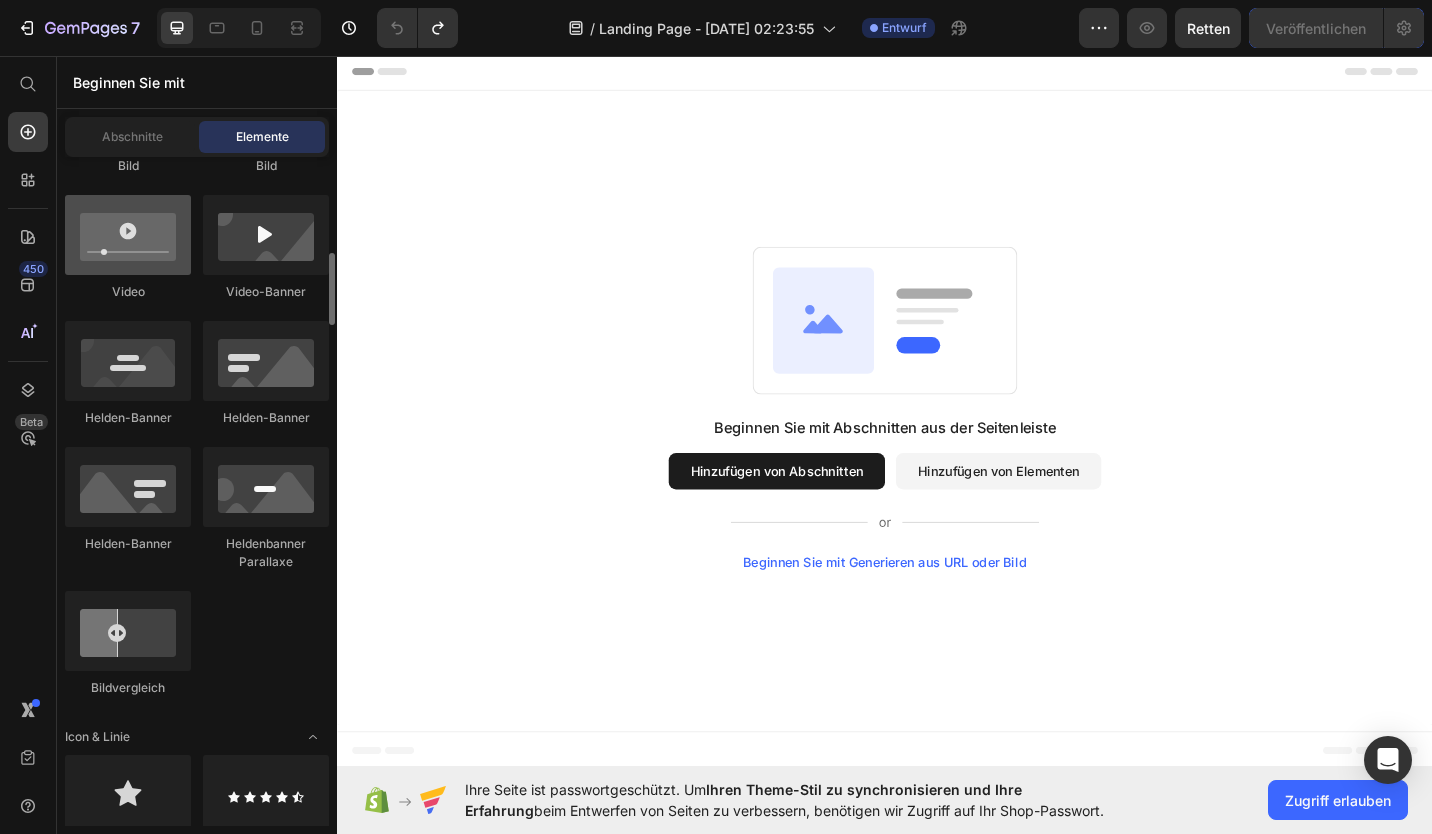 scroll, scrollTop: 895, scrollLeft: 0, axis: vertical 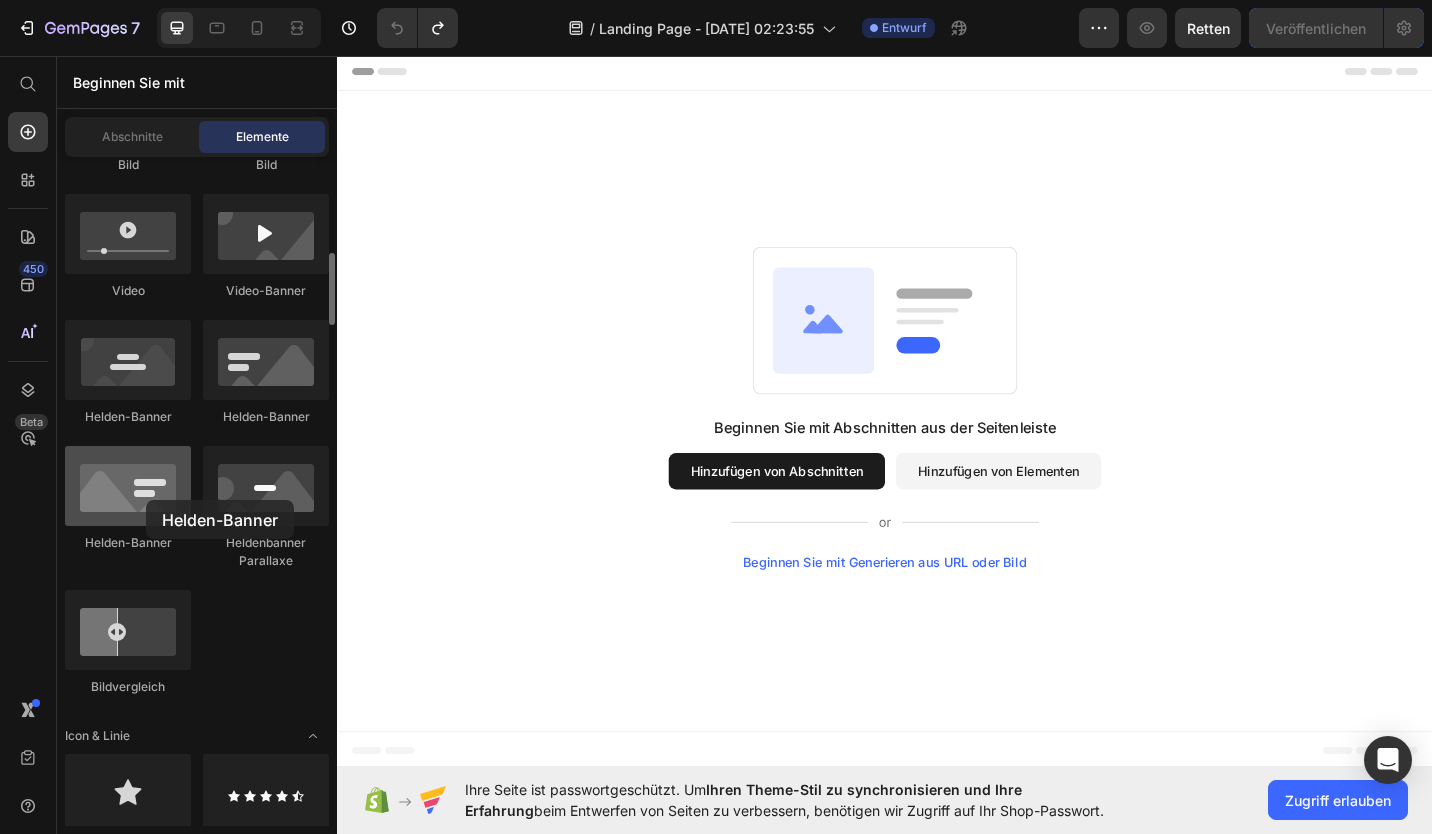 click at bounding box center (128, 486) 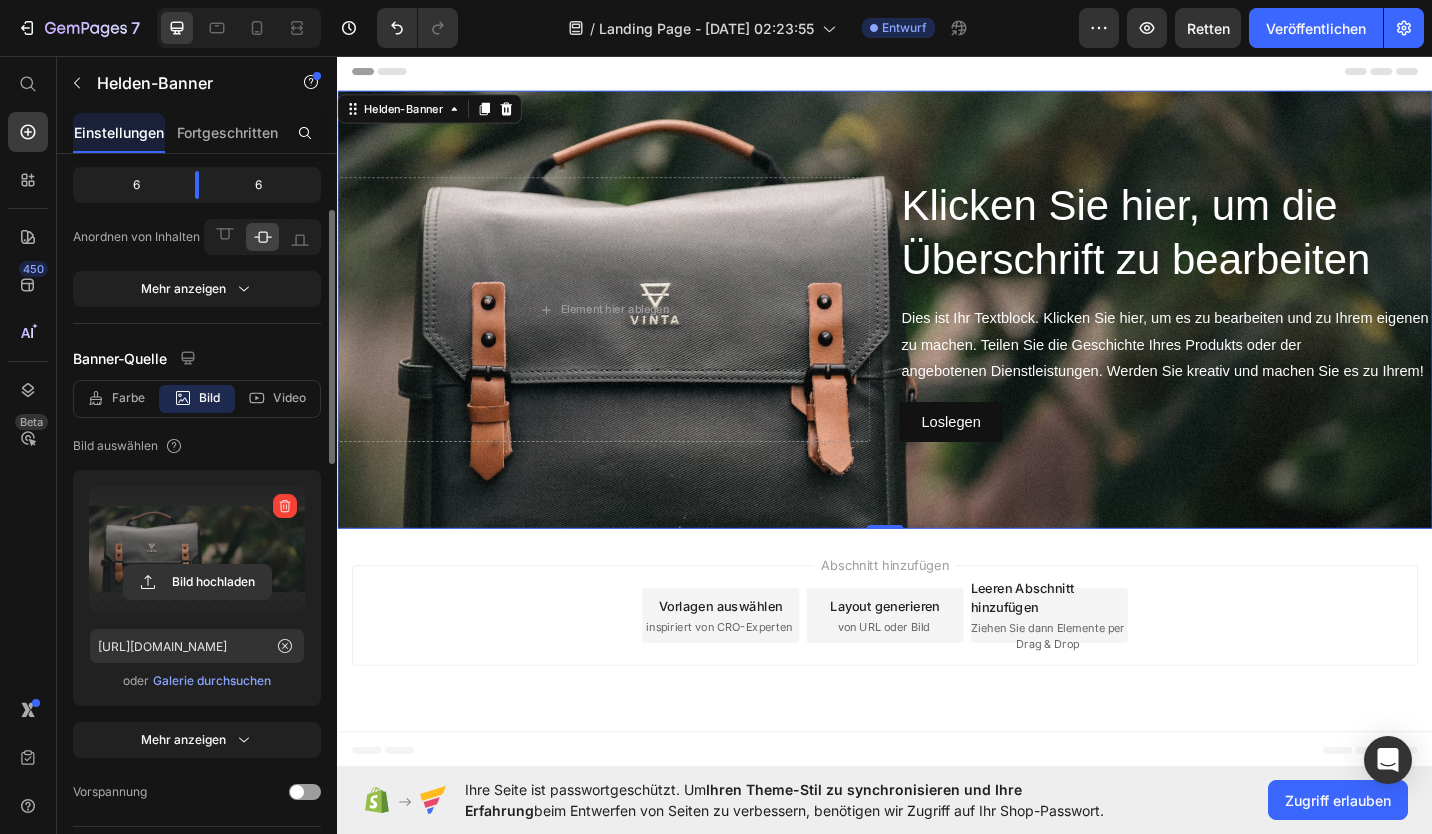 scroll, scrollTop: 156, scrollLeft: 0, axis: vertical 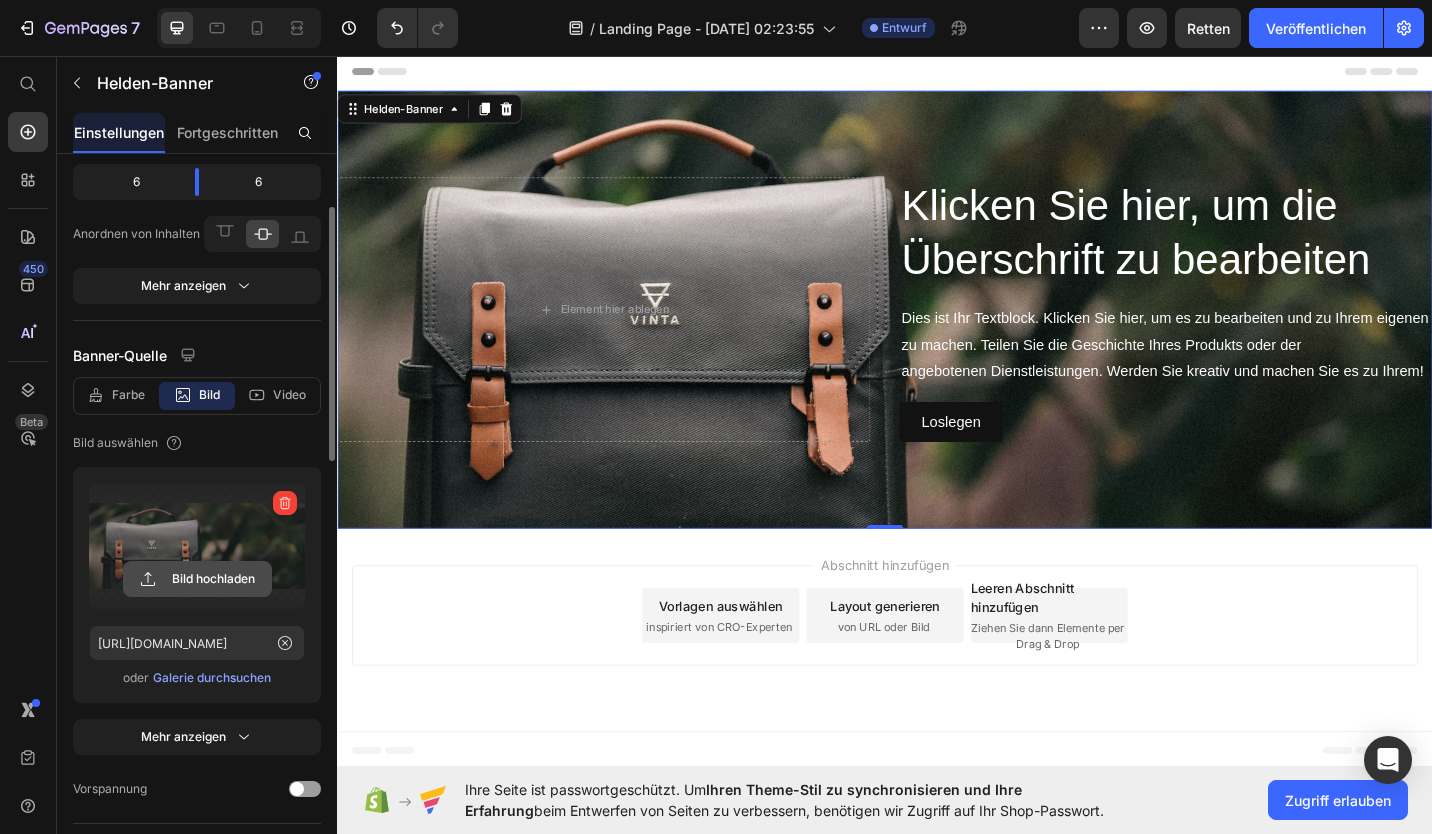 click 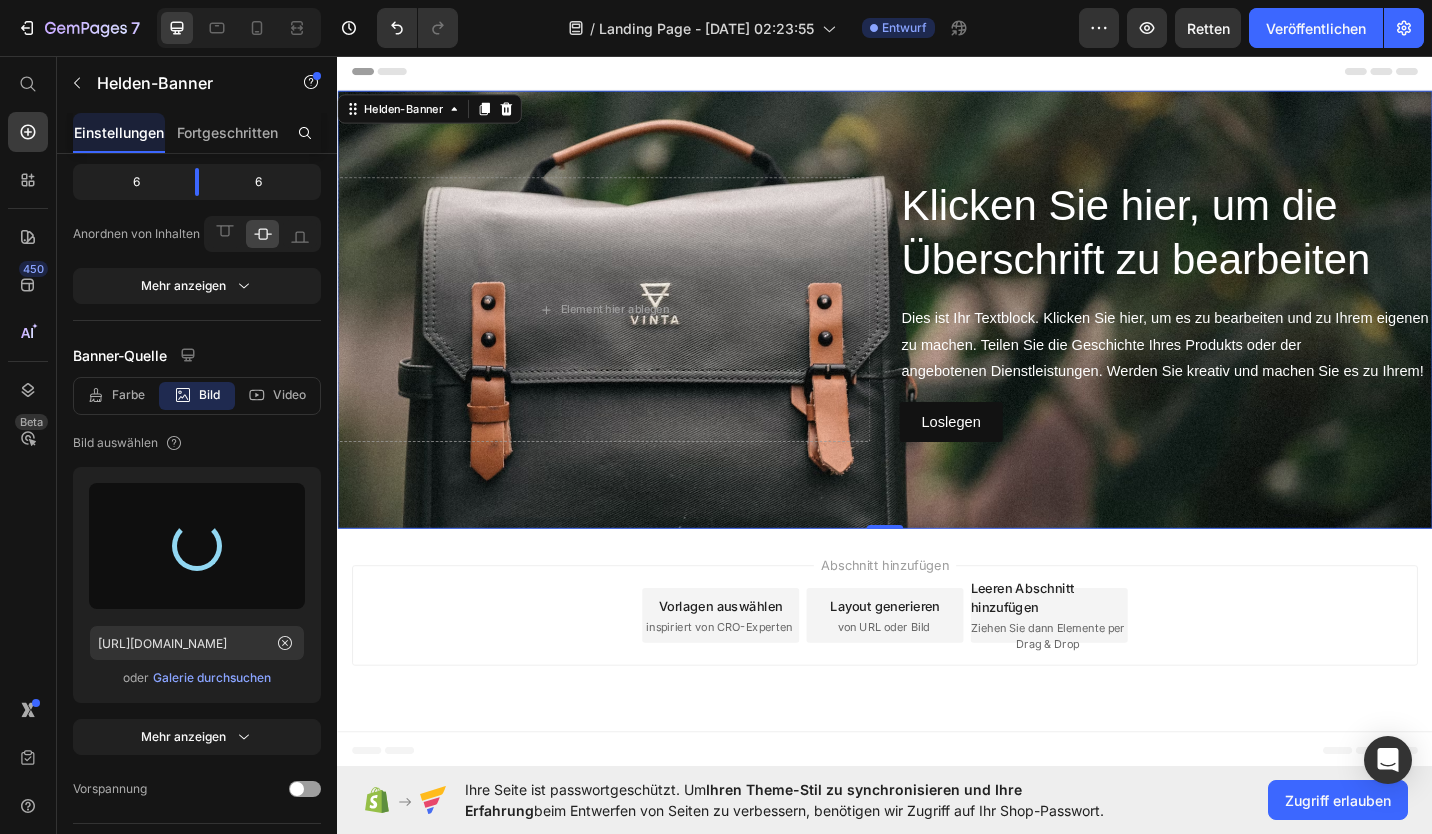 type on "[URL][DOMAIN_NAME]" 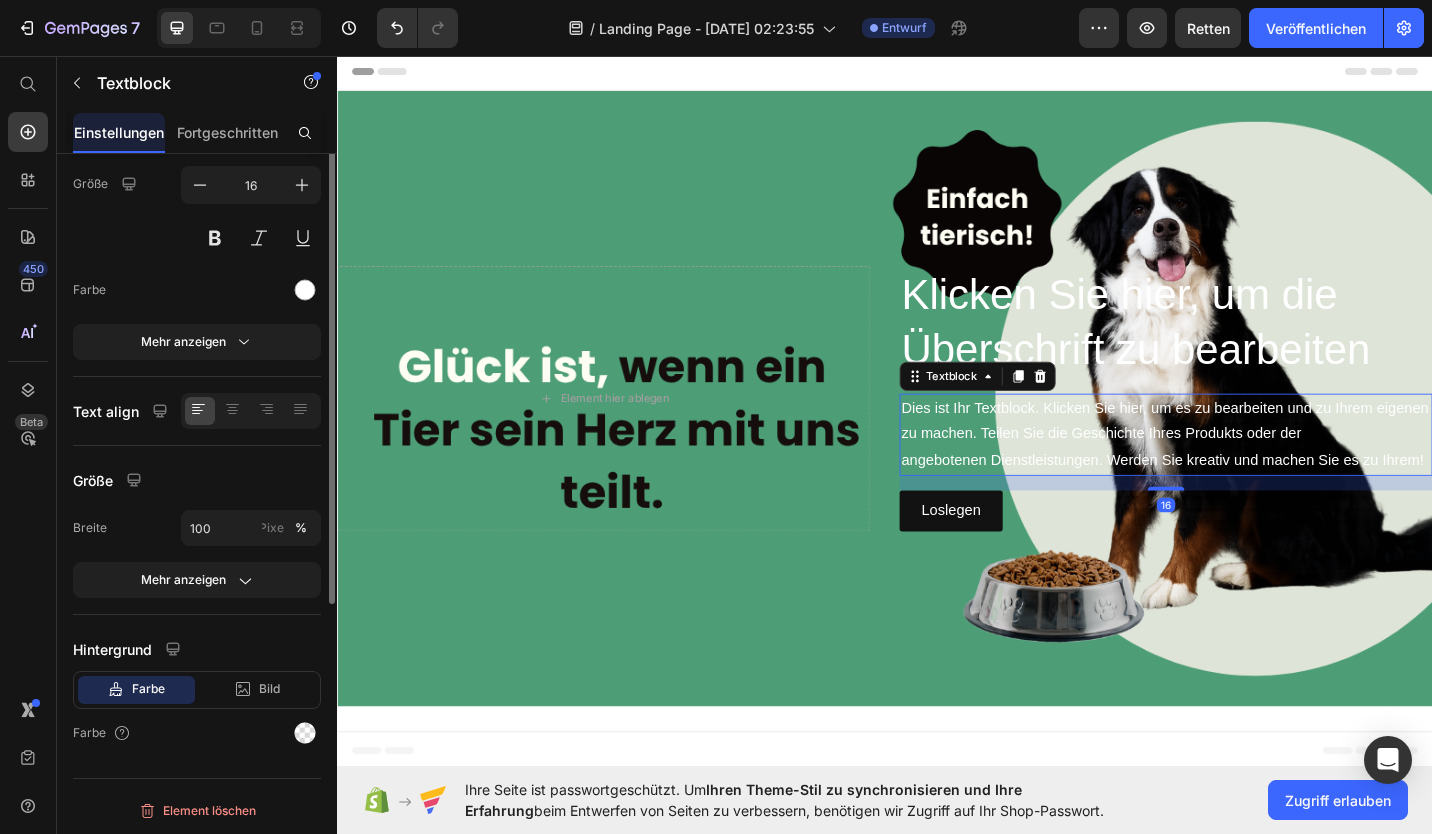 scroll, scrollTop: 0, scrollLeft: 0, axis: both 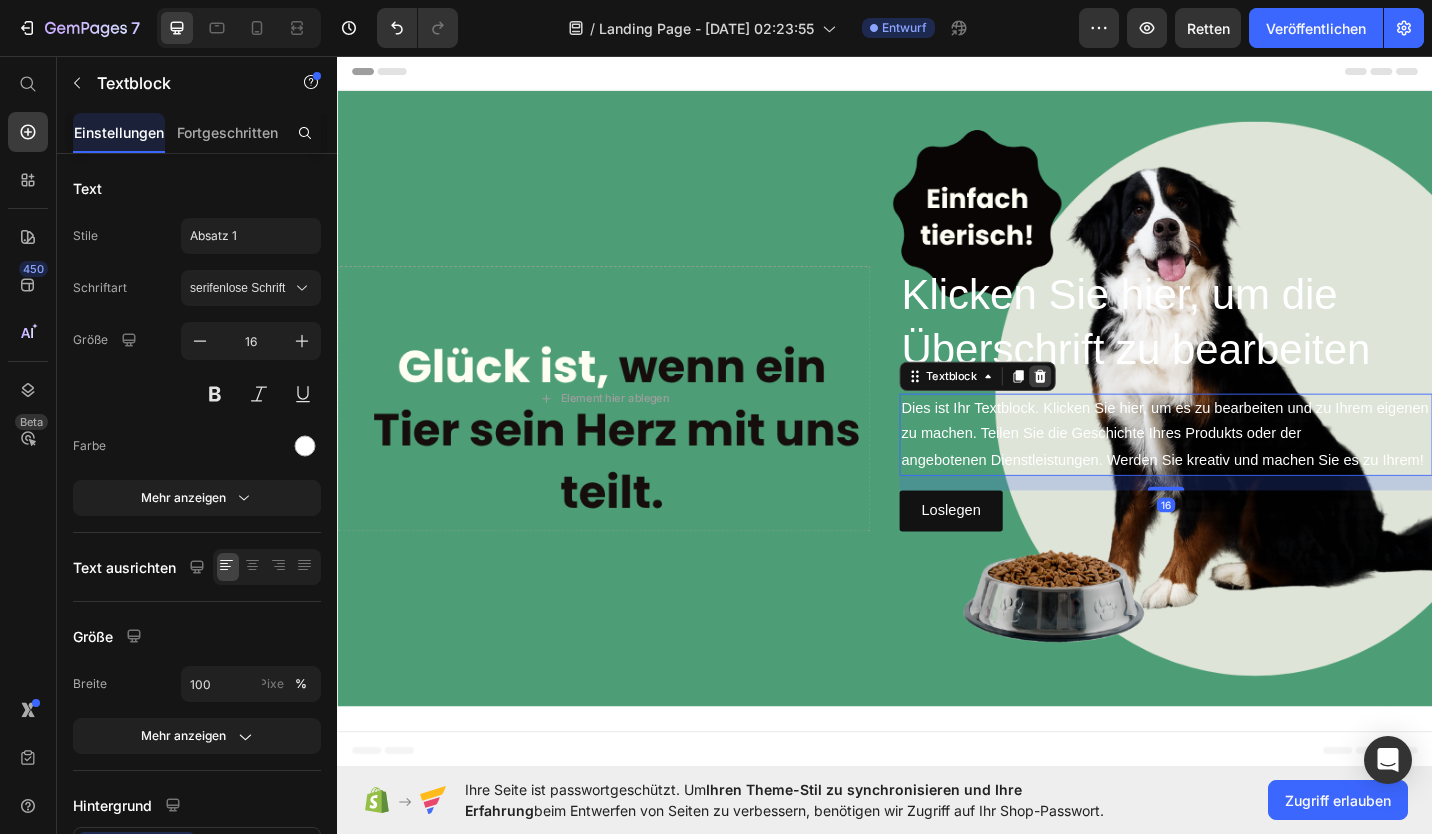 click 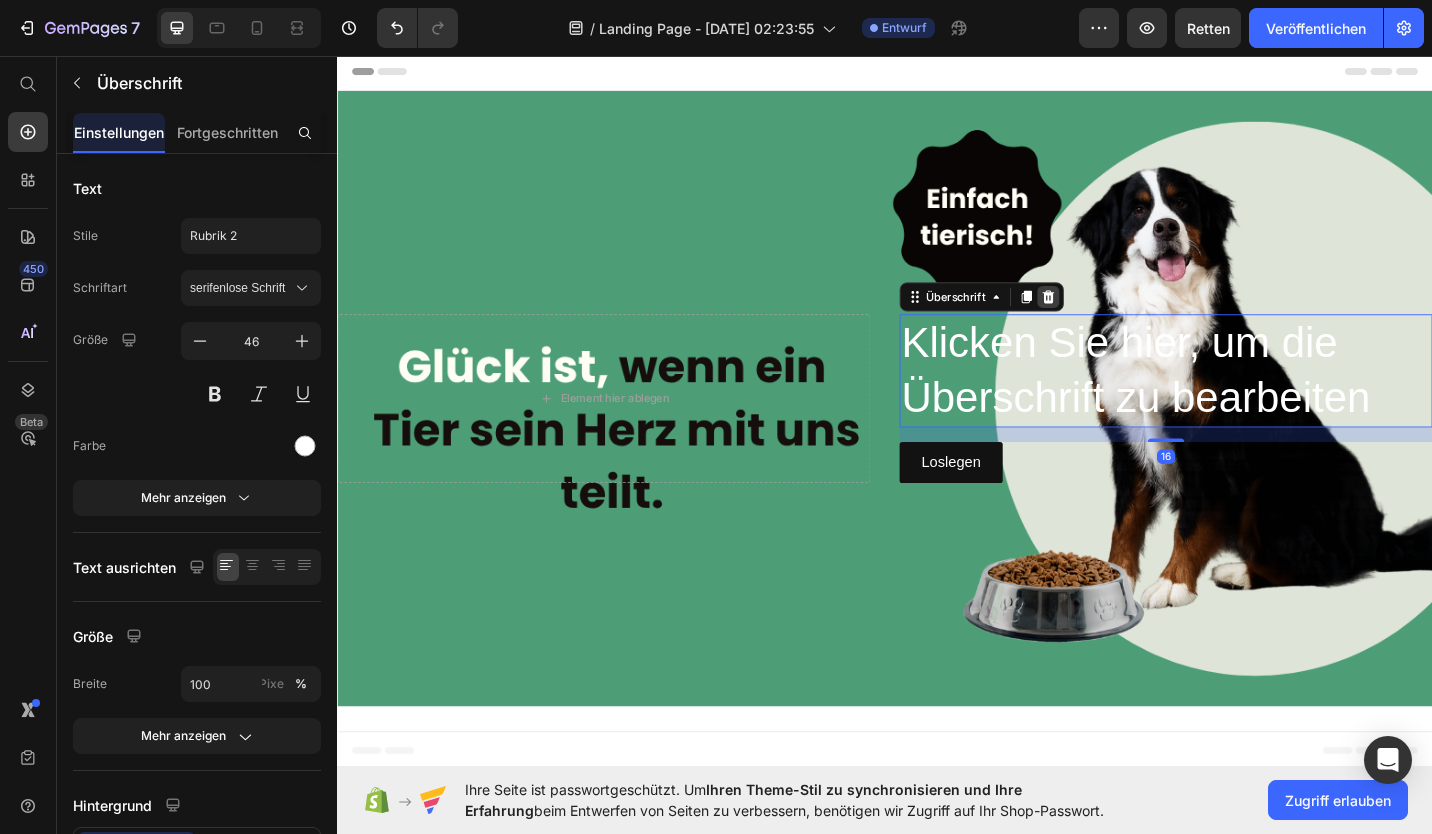 click 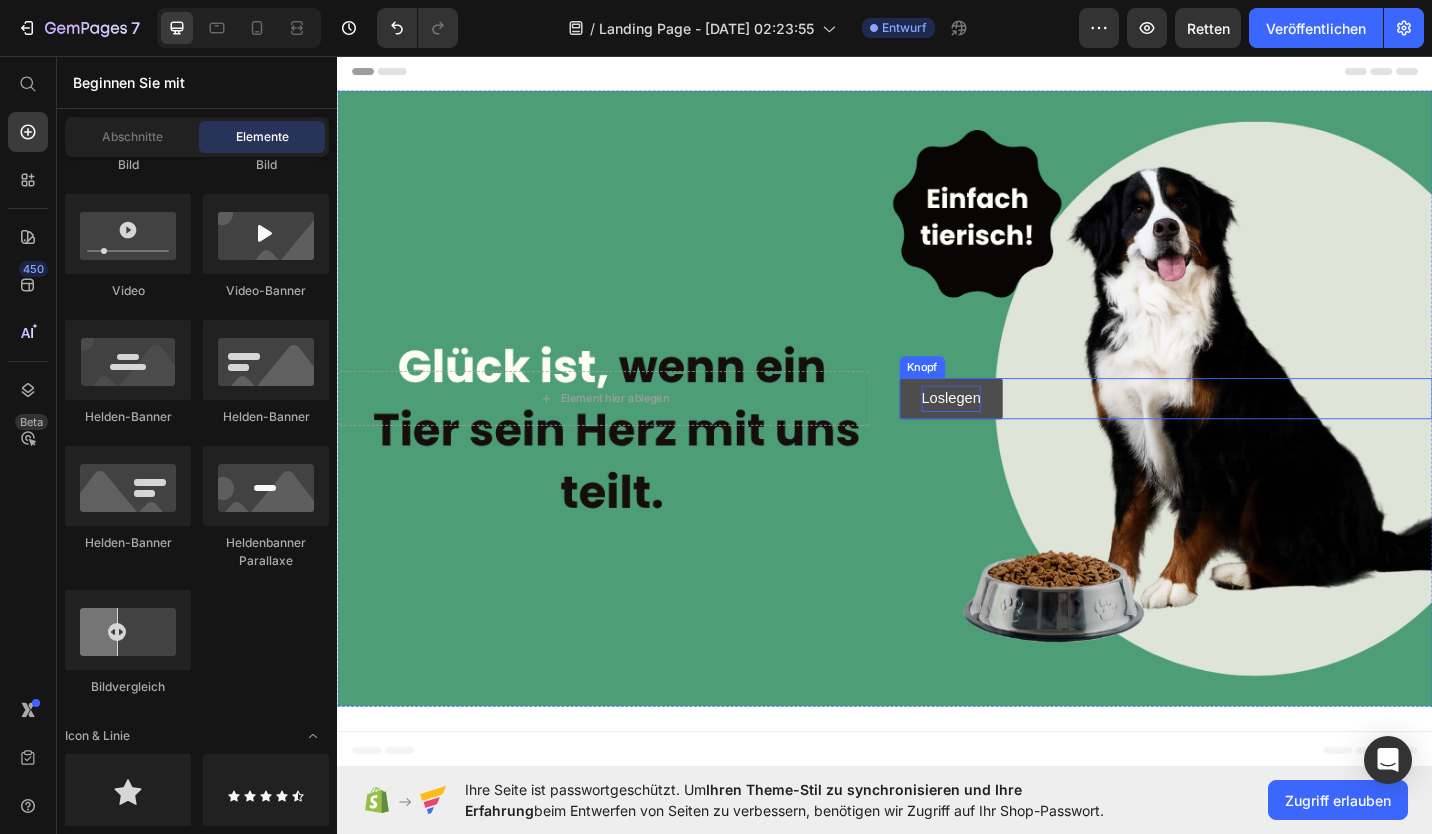 click on "Loslegen" at bounding box center (1009, 431) 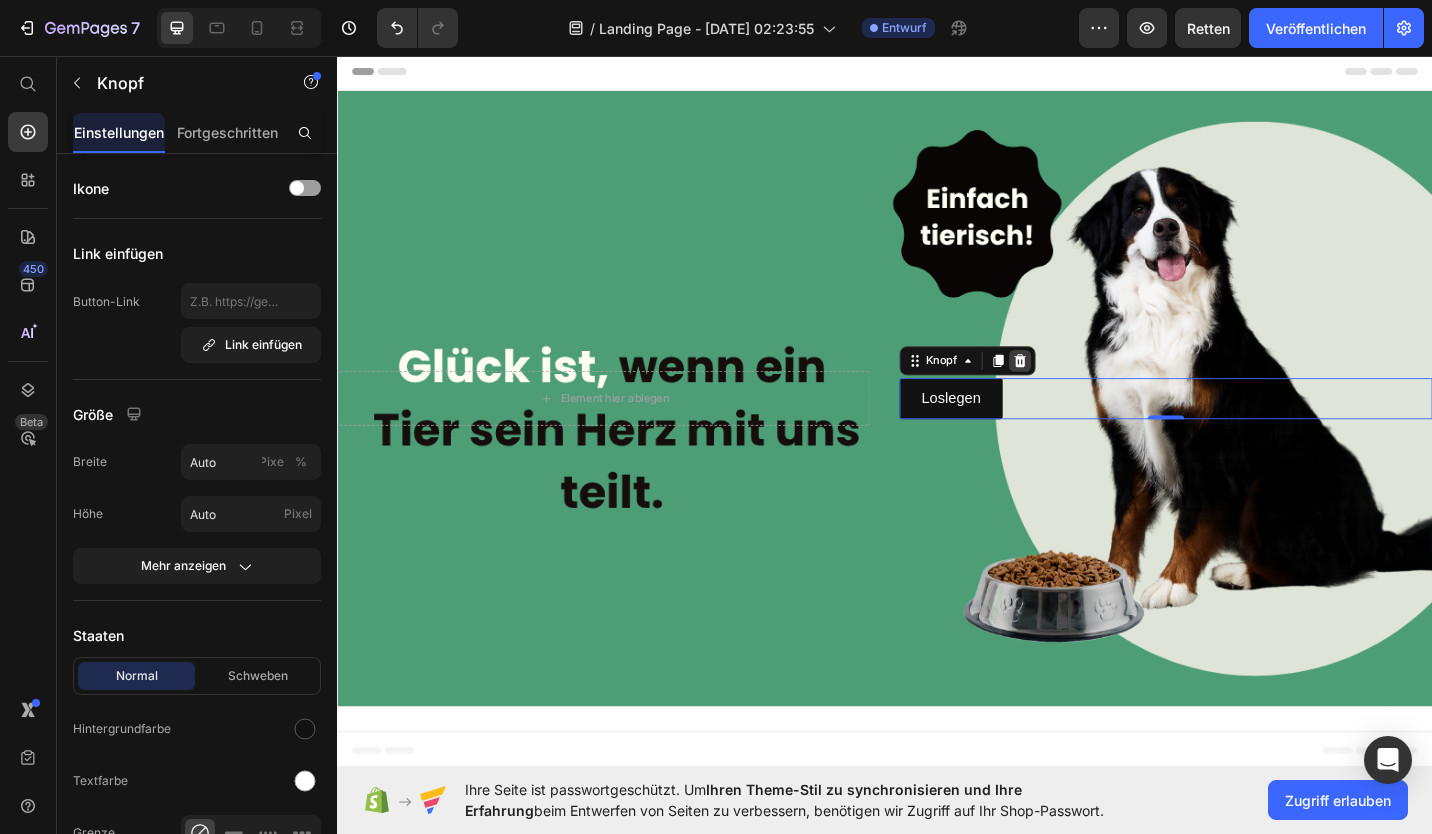 click 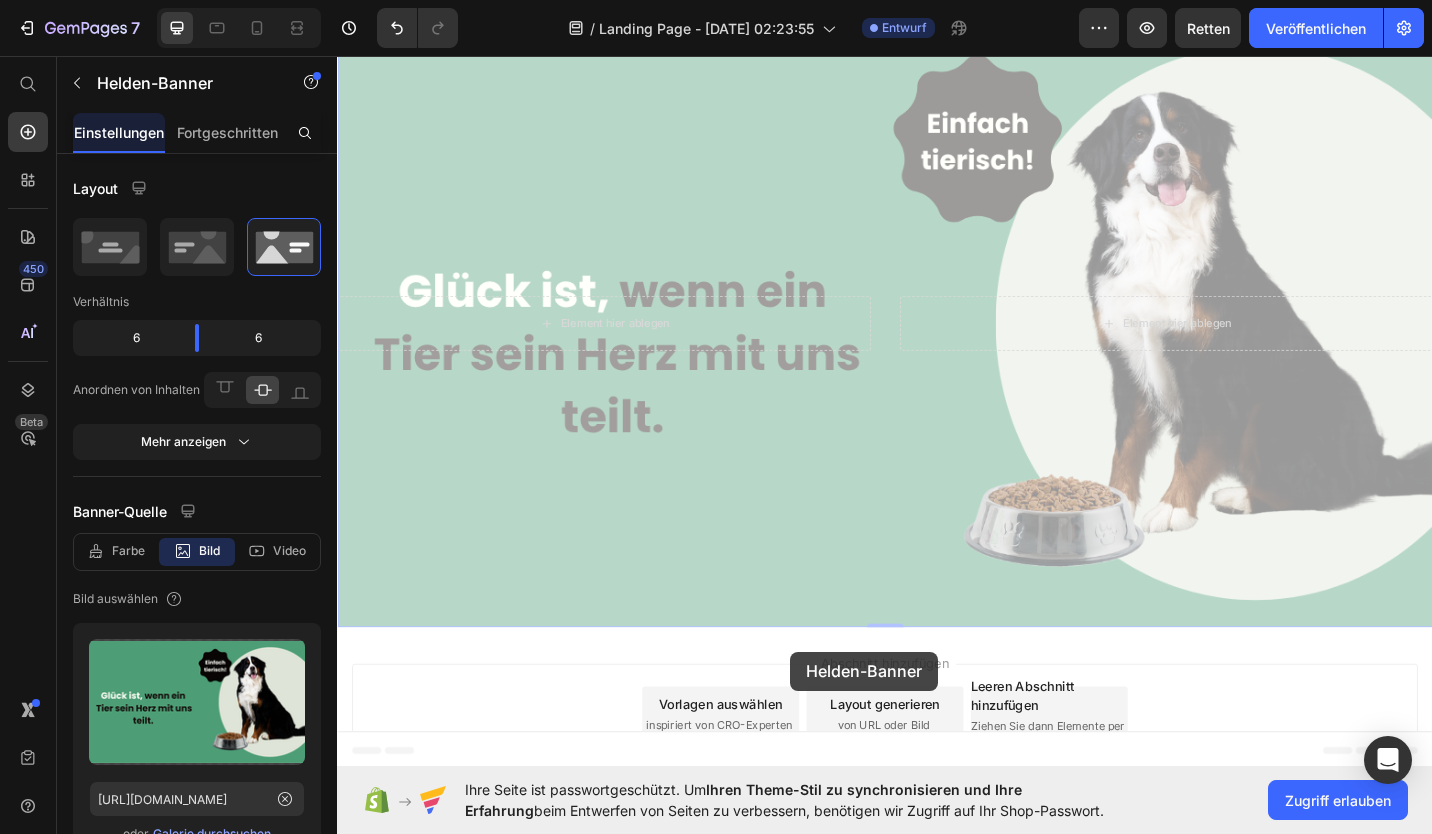 scroll, scrollTop: 121, scrollLeft: 0, axis: vertical 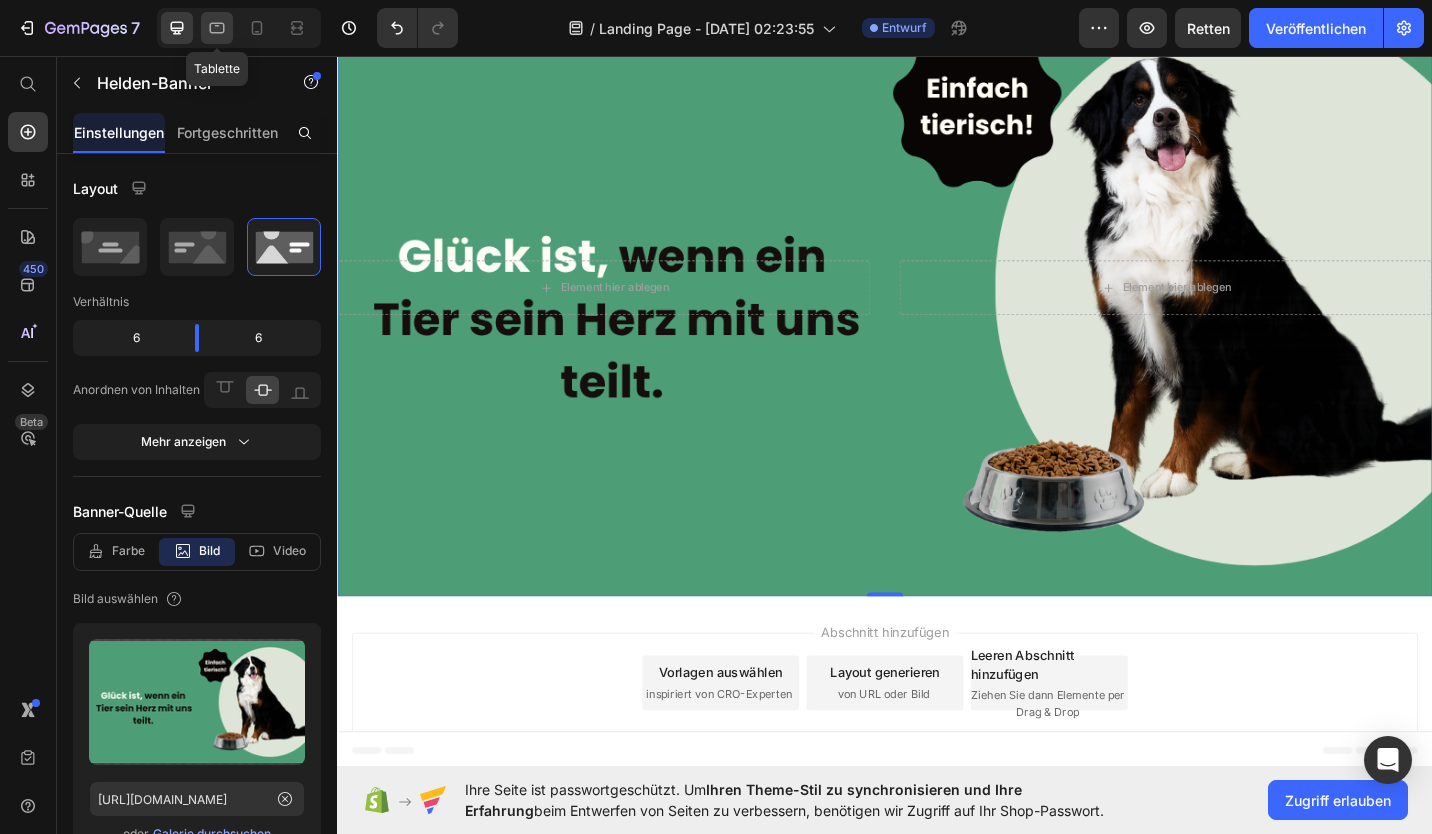 click 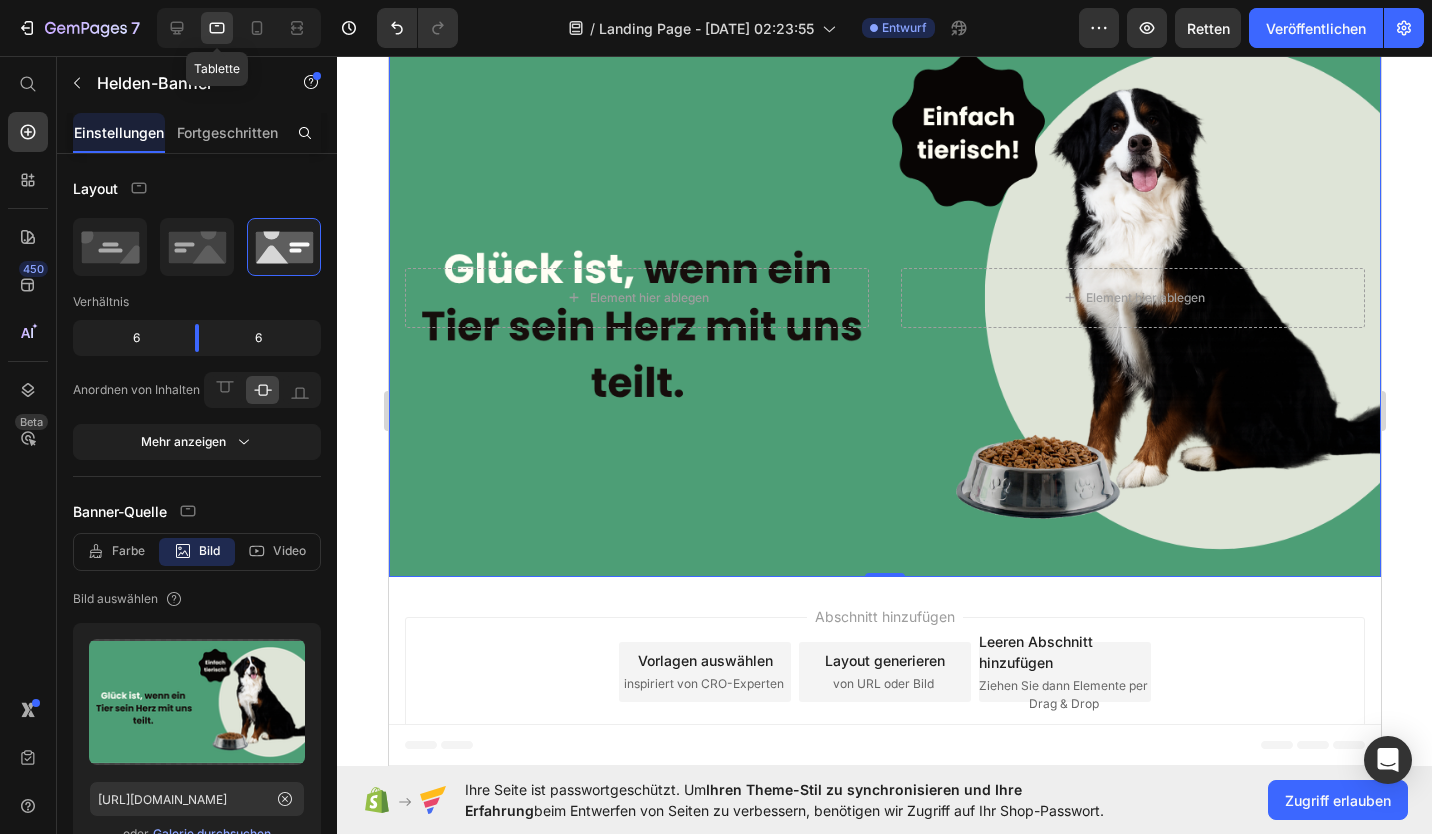 scroll, scrollTop: 0, scrollLeft: 0, axis: both 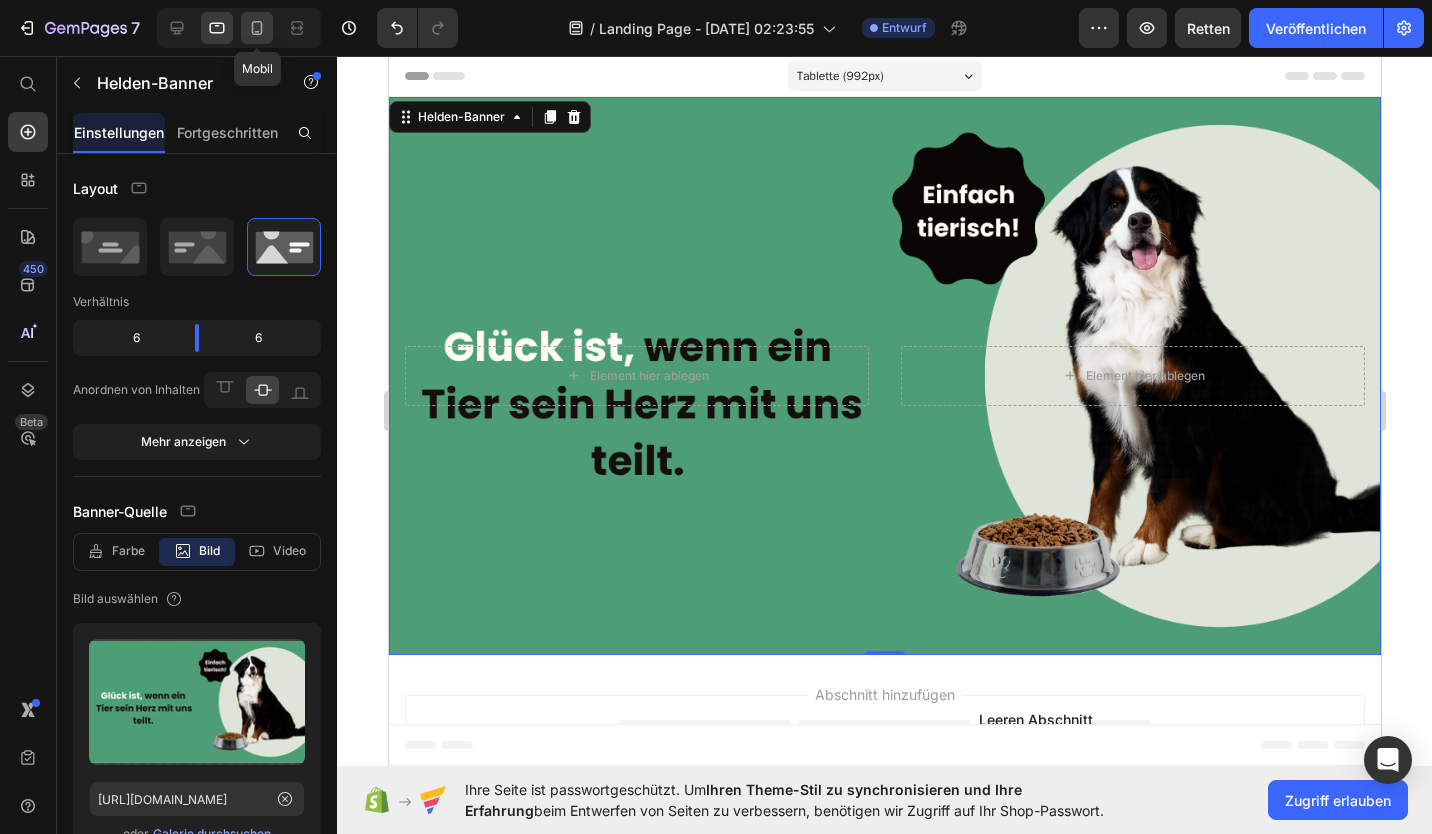 click 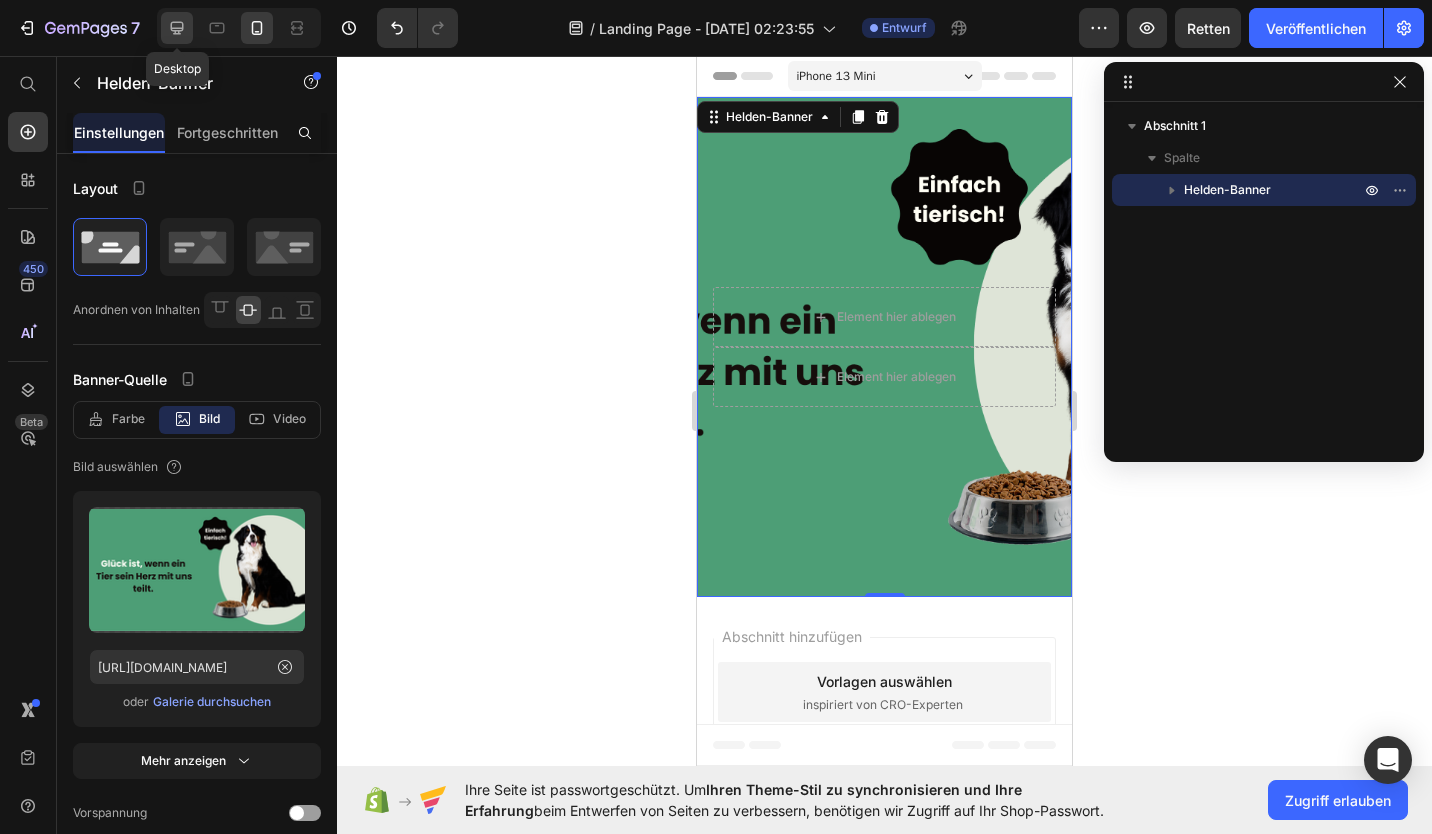 click 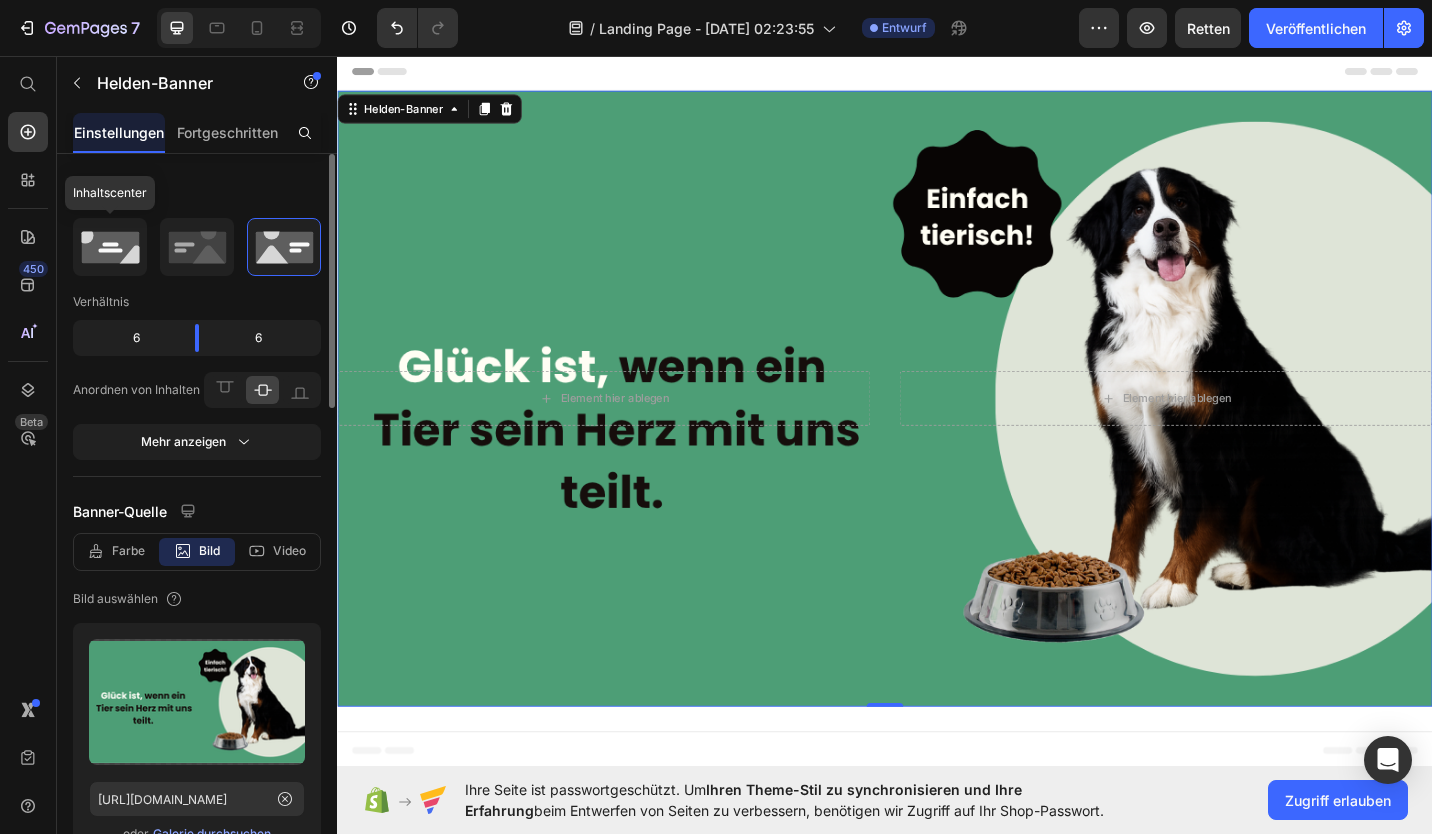 click 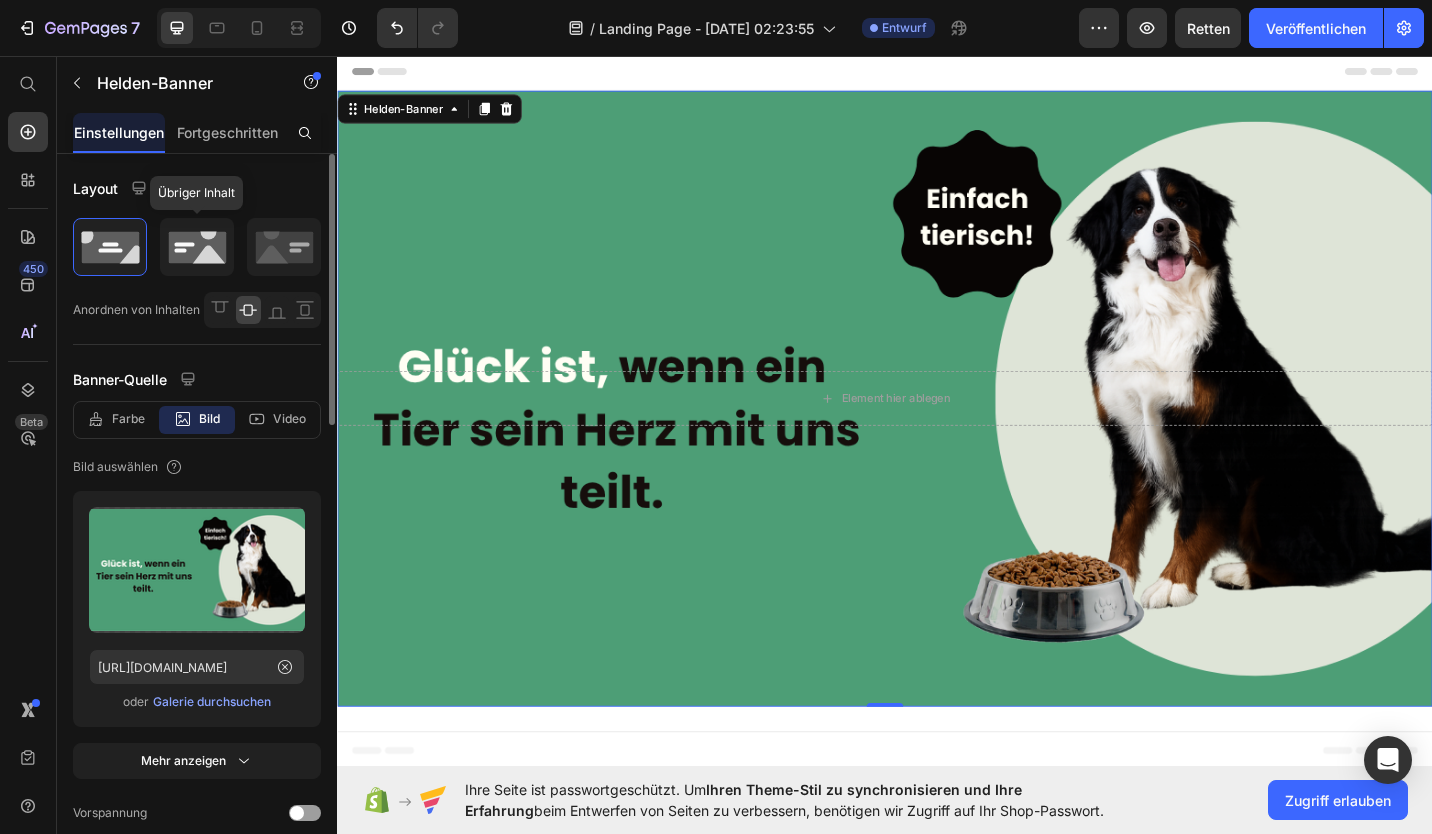 click 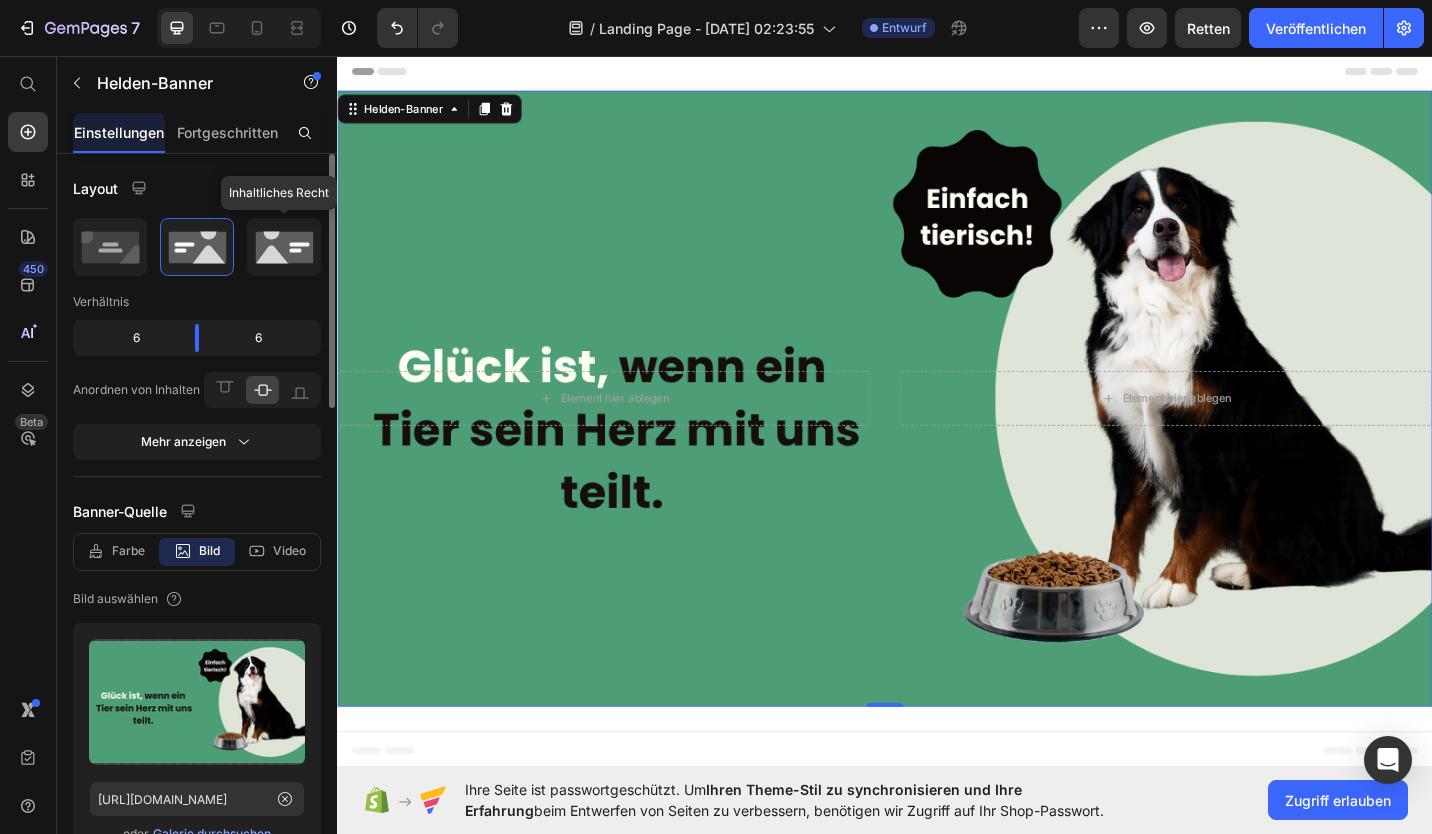 click 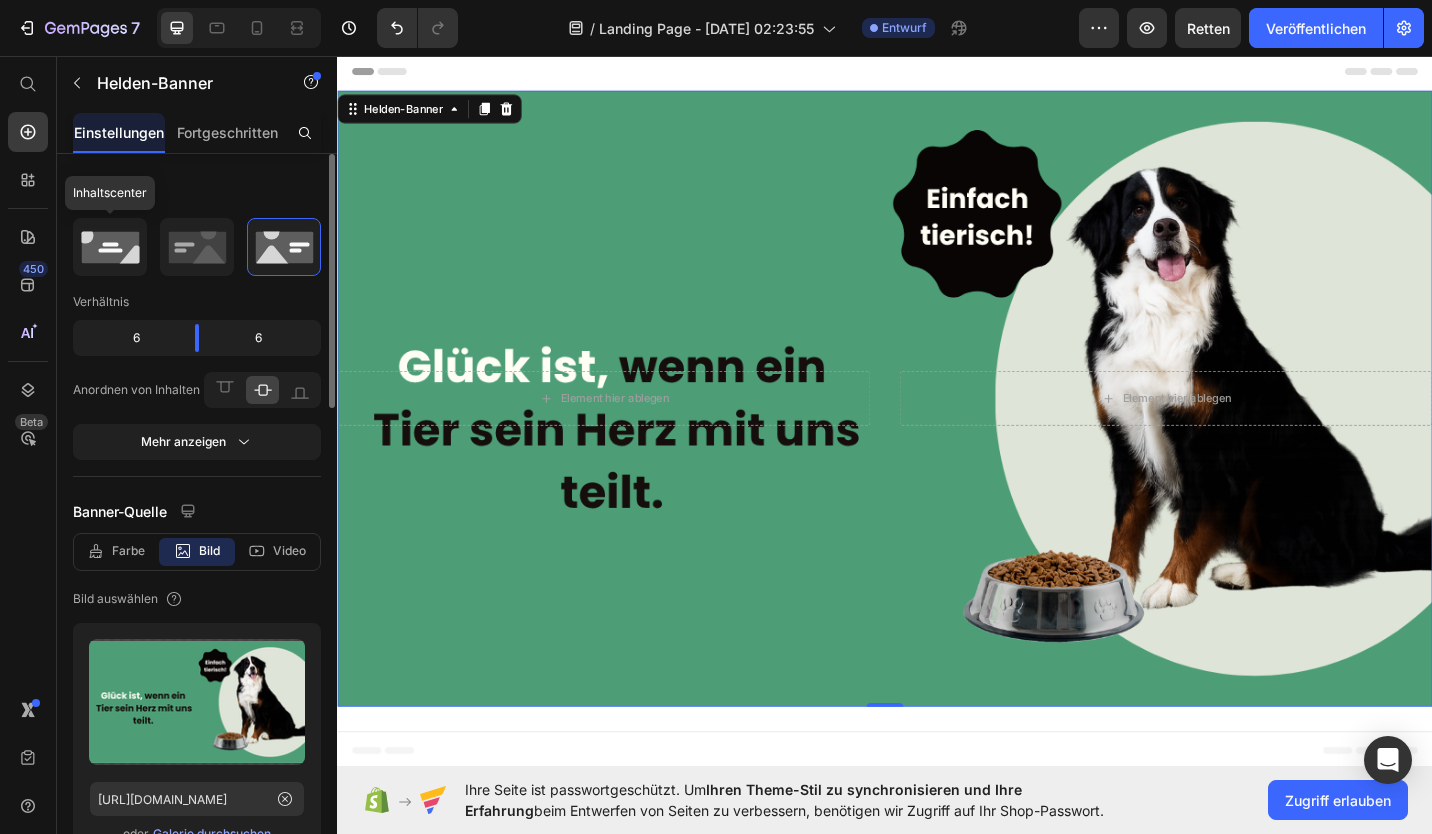 click 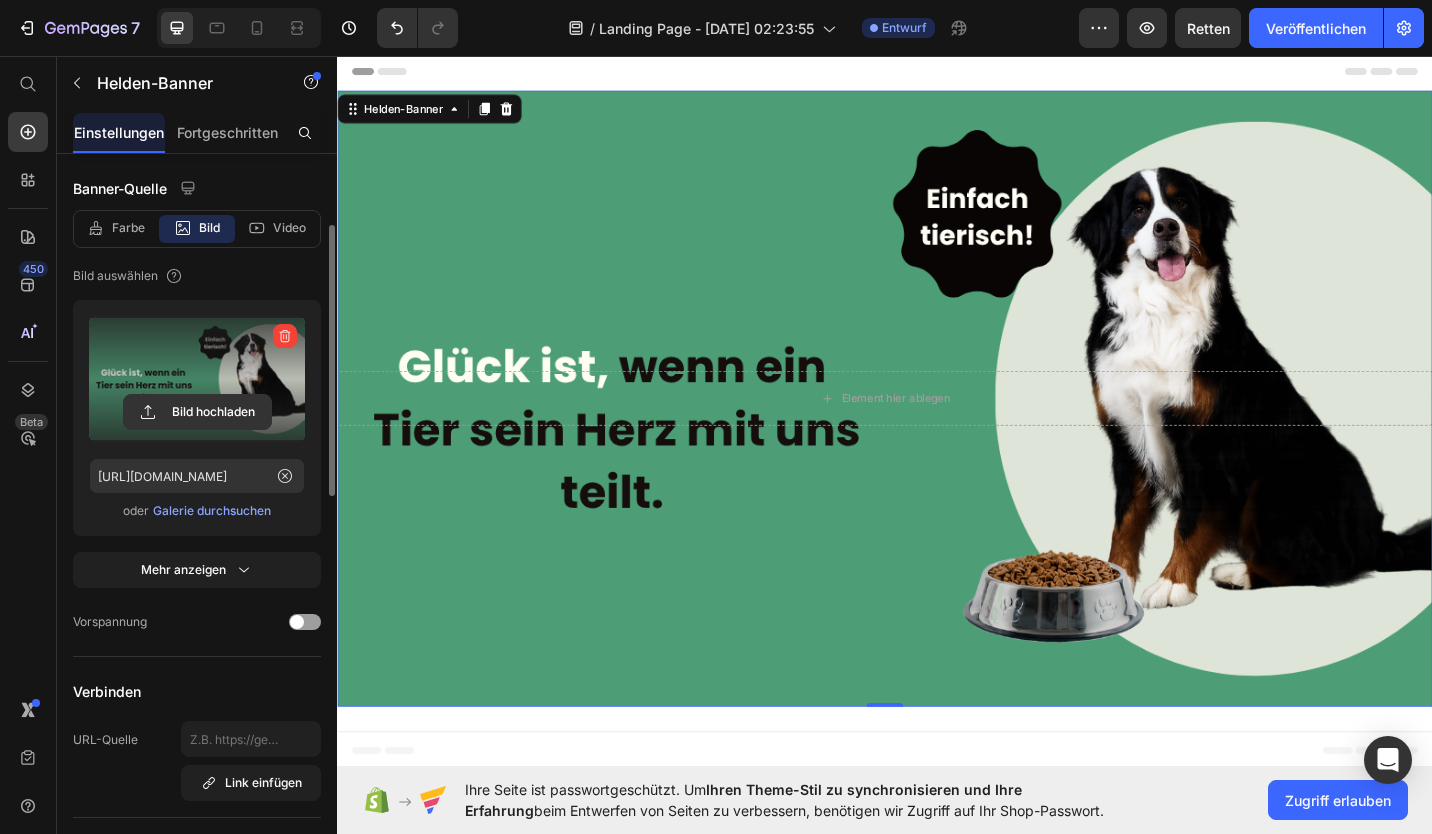scroll, scrollTop: 192, scrollLeft: 0, axis: vertical 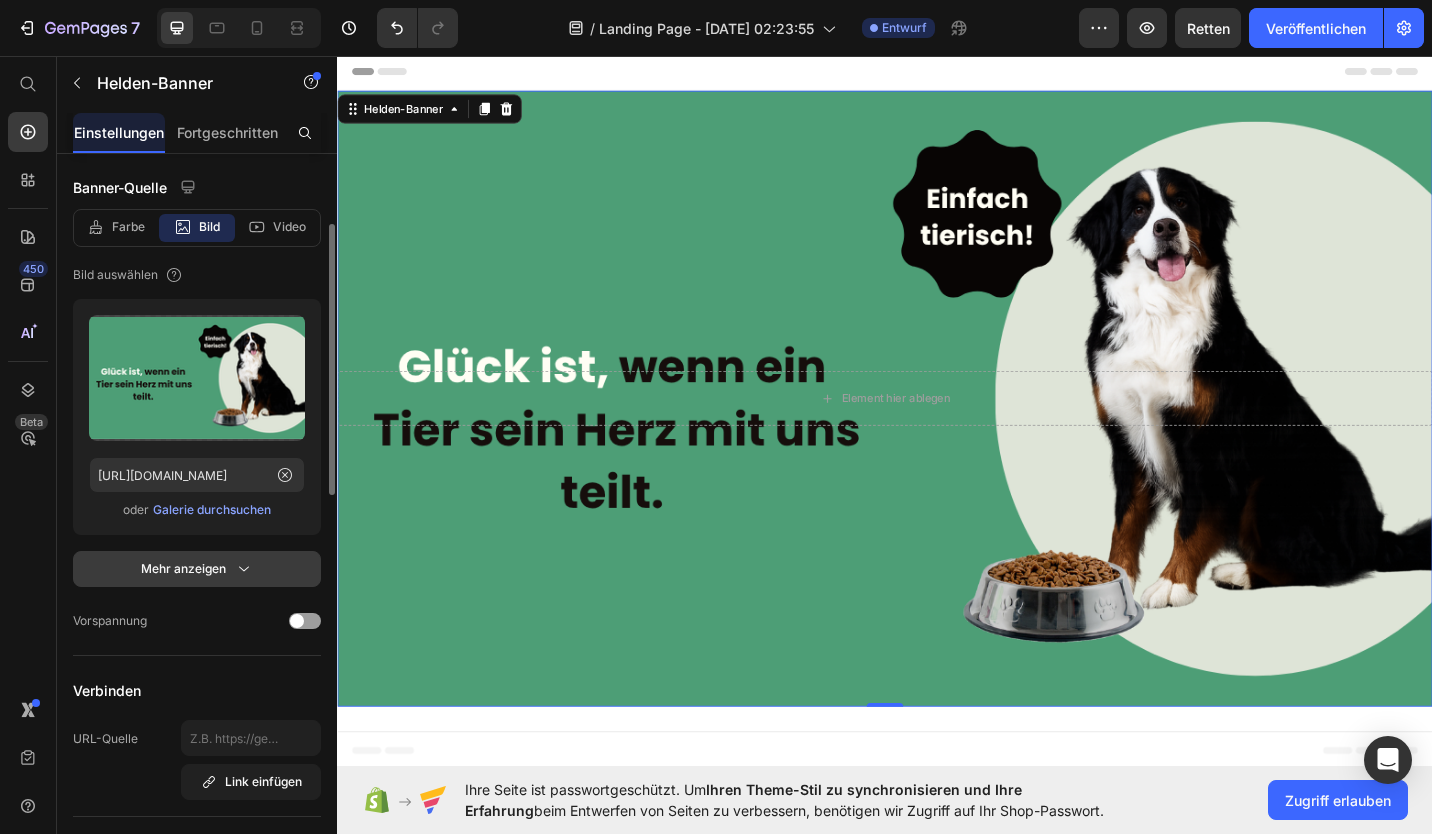 click on "Mehr anzeigen" 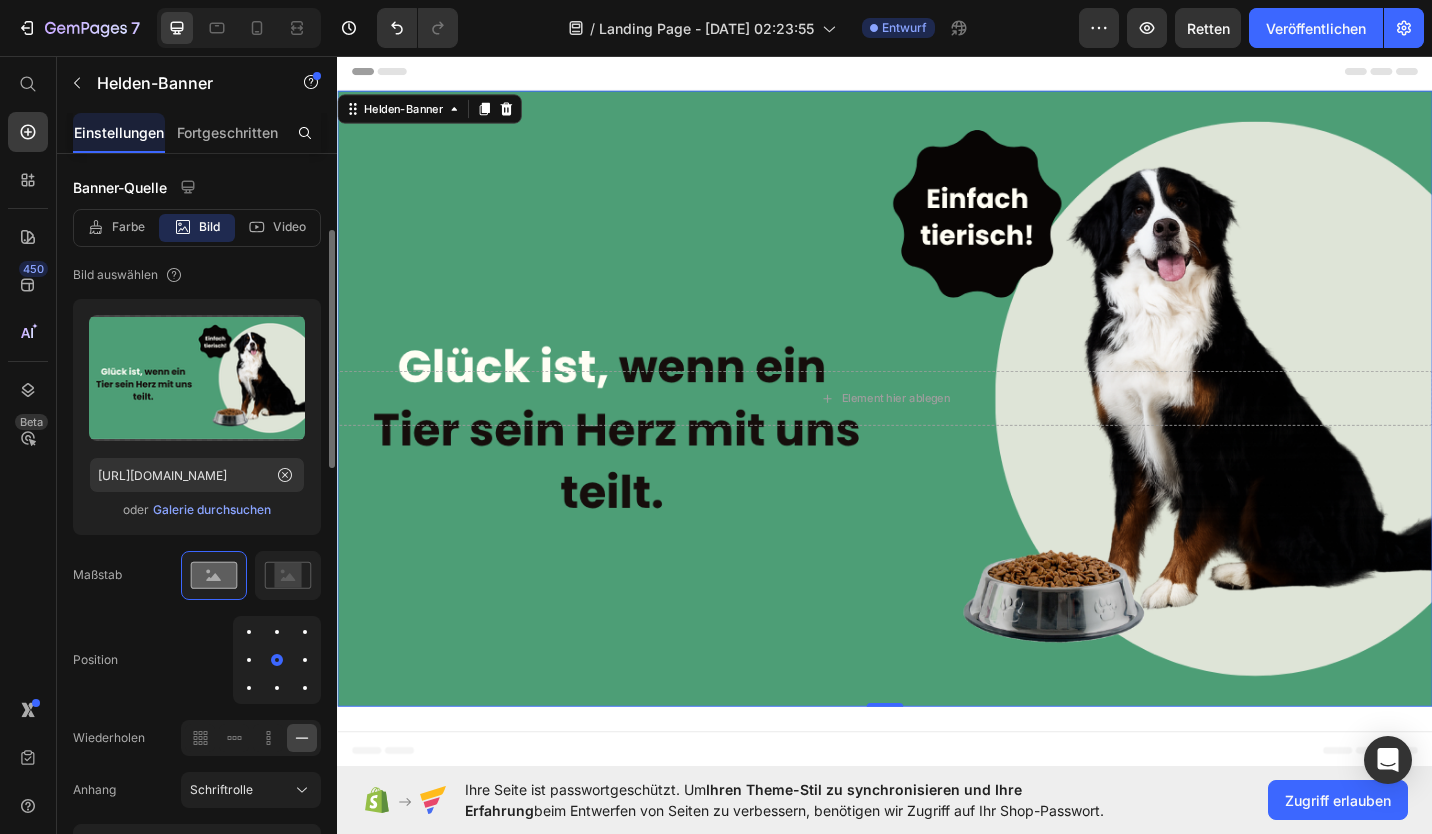 scroll, scrollTop: 288, scrollLeft: 0, axis: vertical 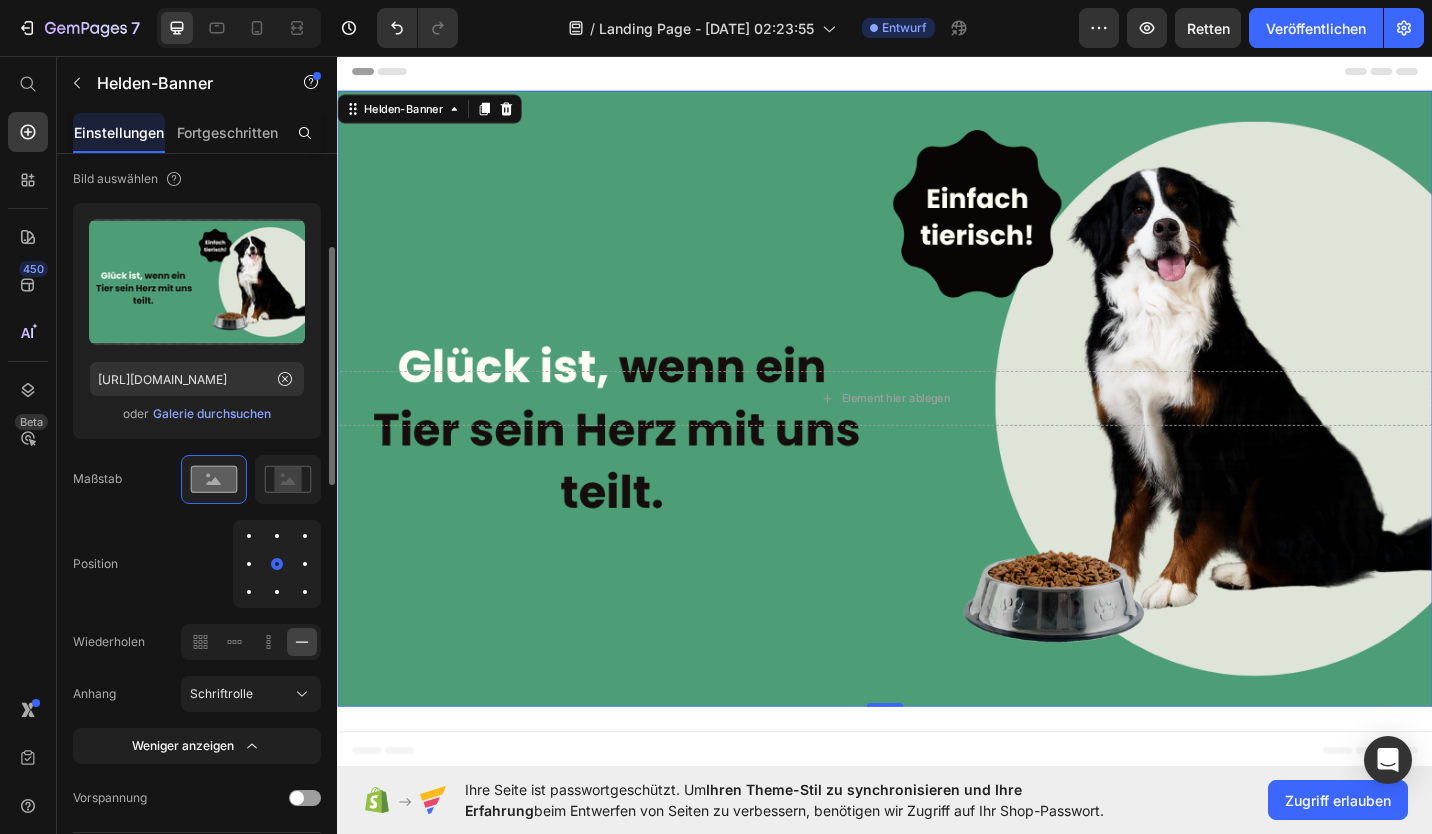click at bounding box center [277, 536] 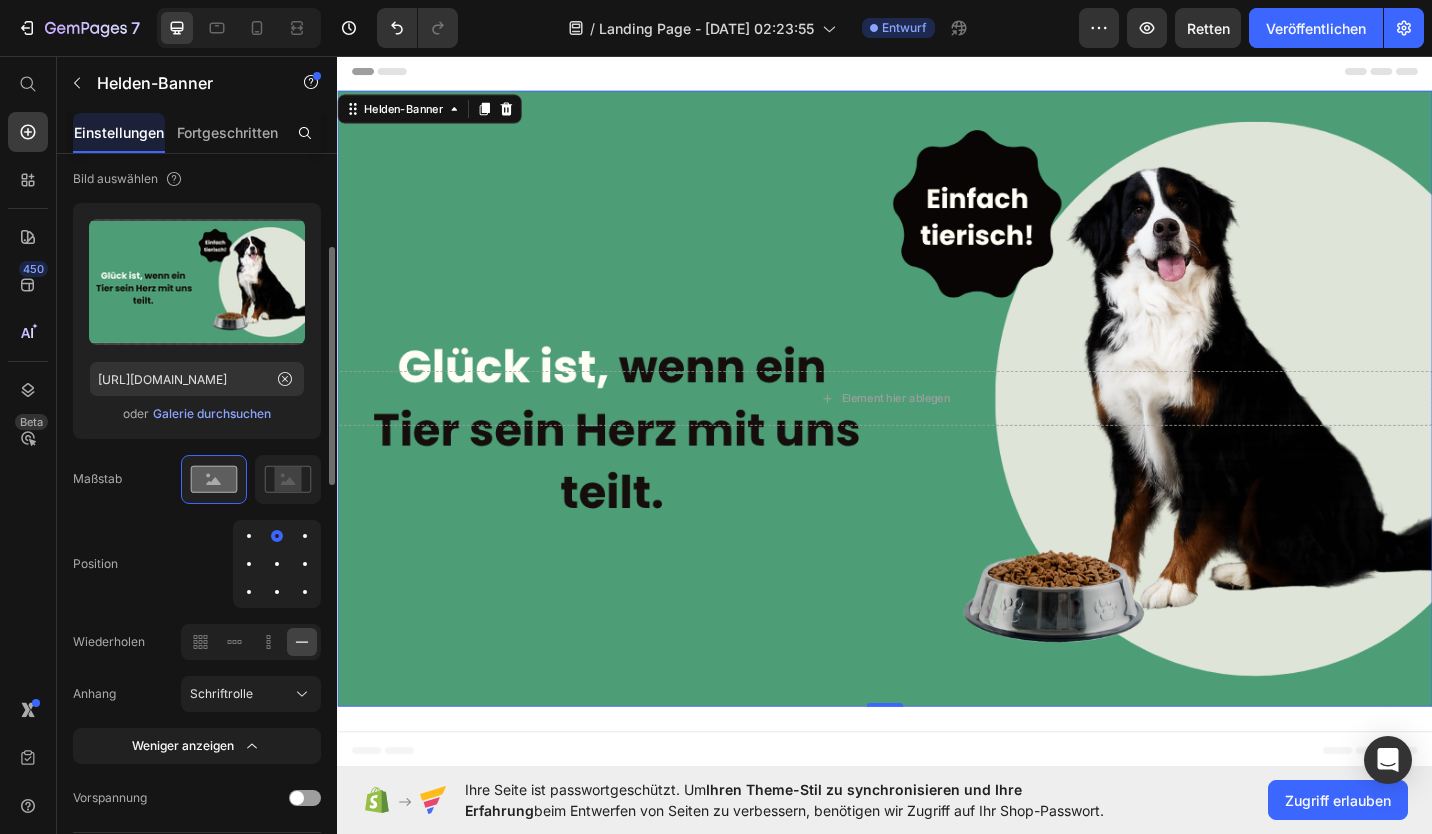 click at bounding box center (277, 564) 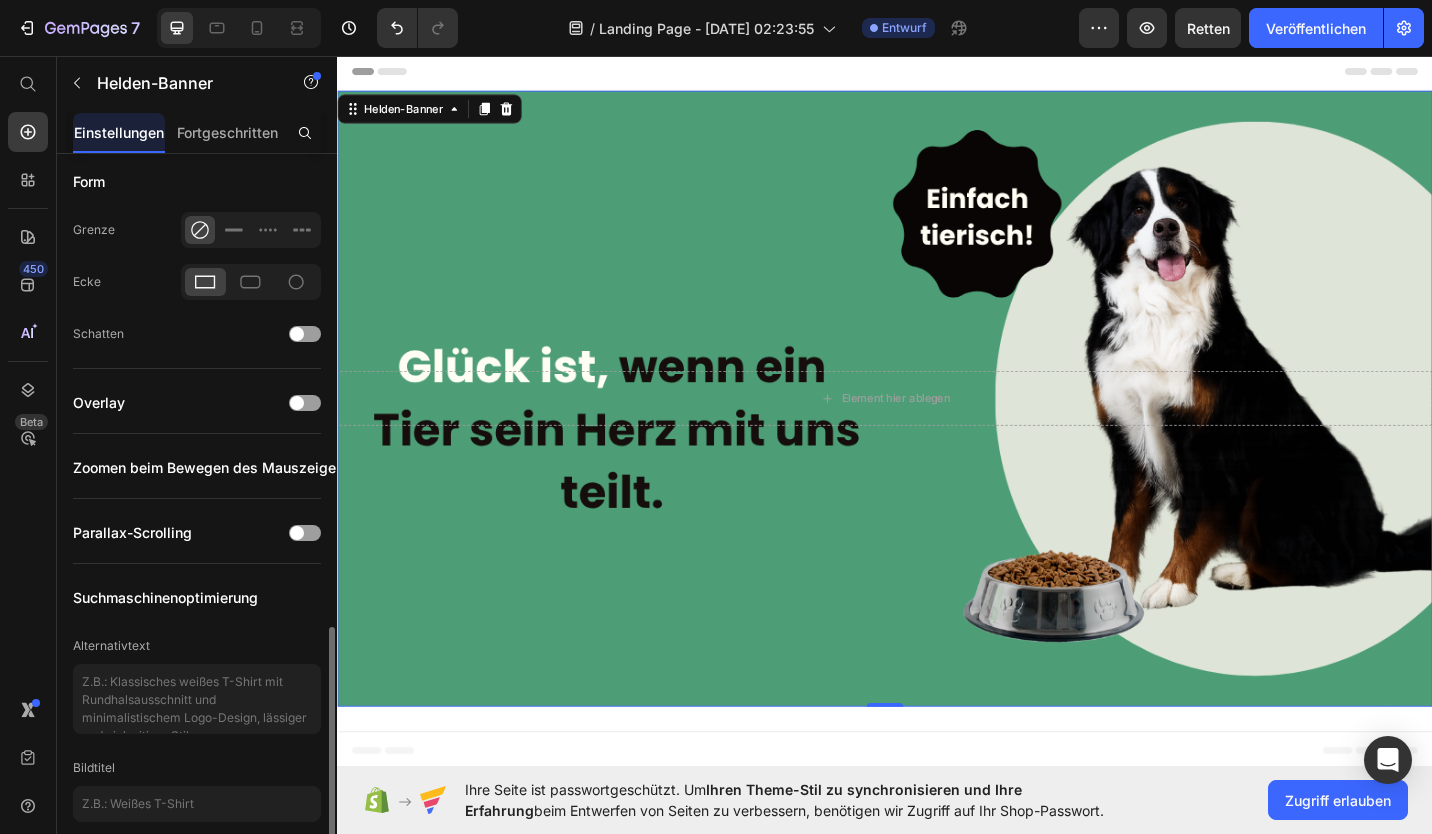 scroll, scrollTop: 1537, scrollLeft: 0, axis: vertical 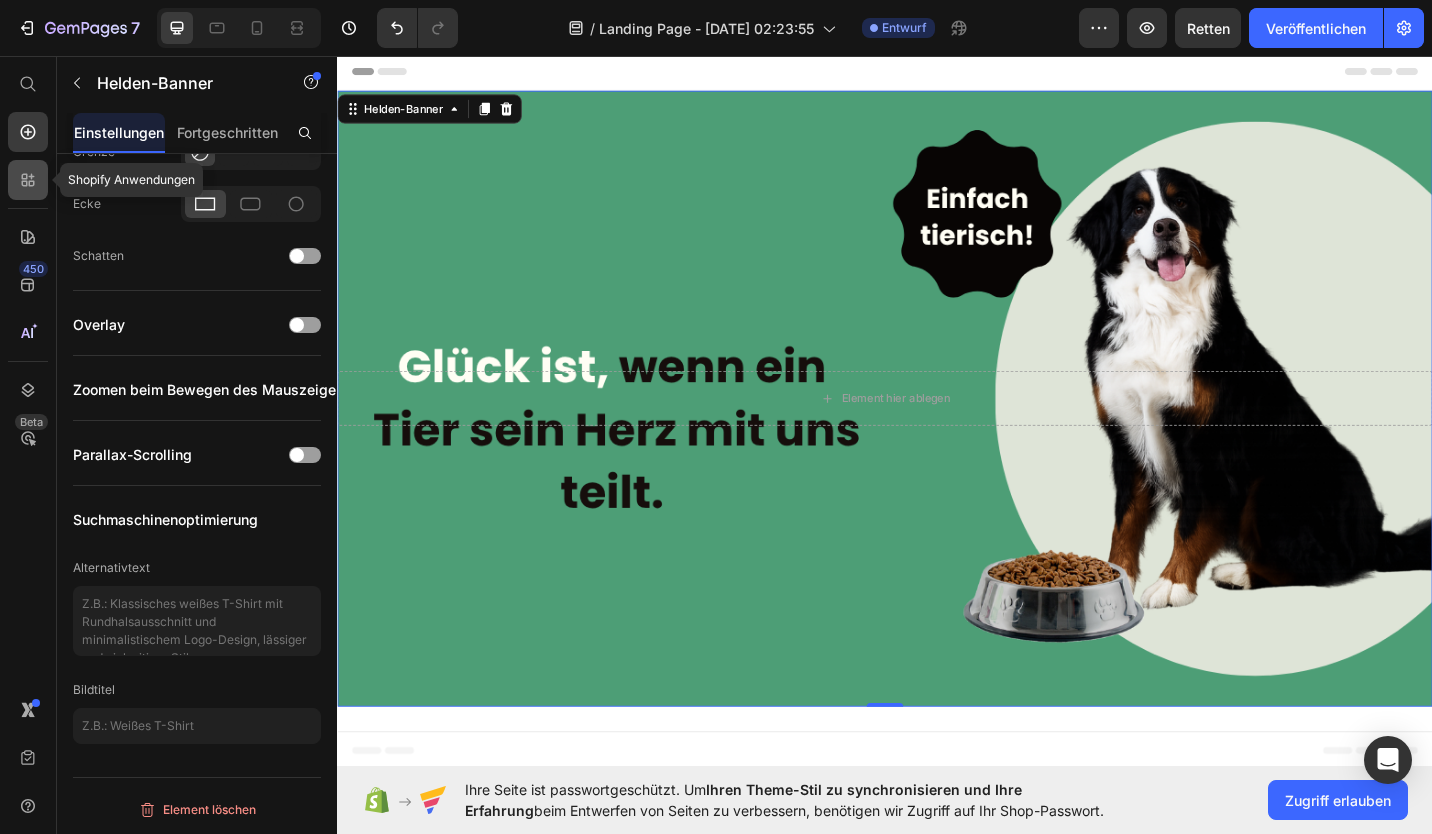 click 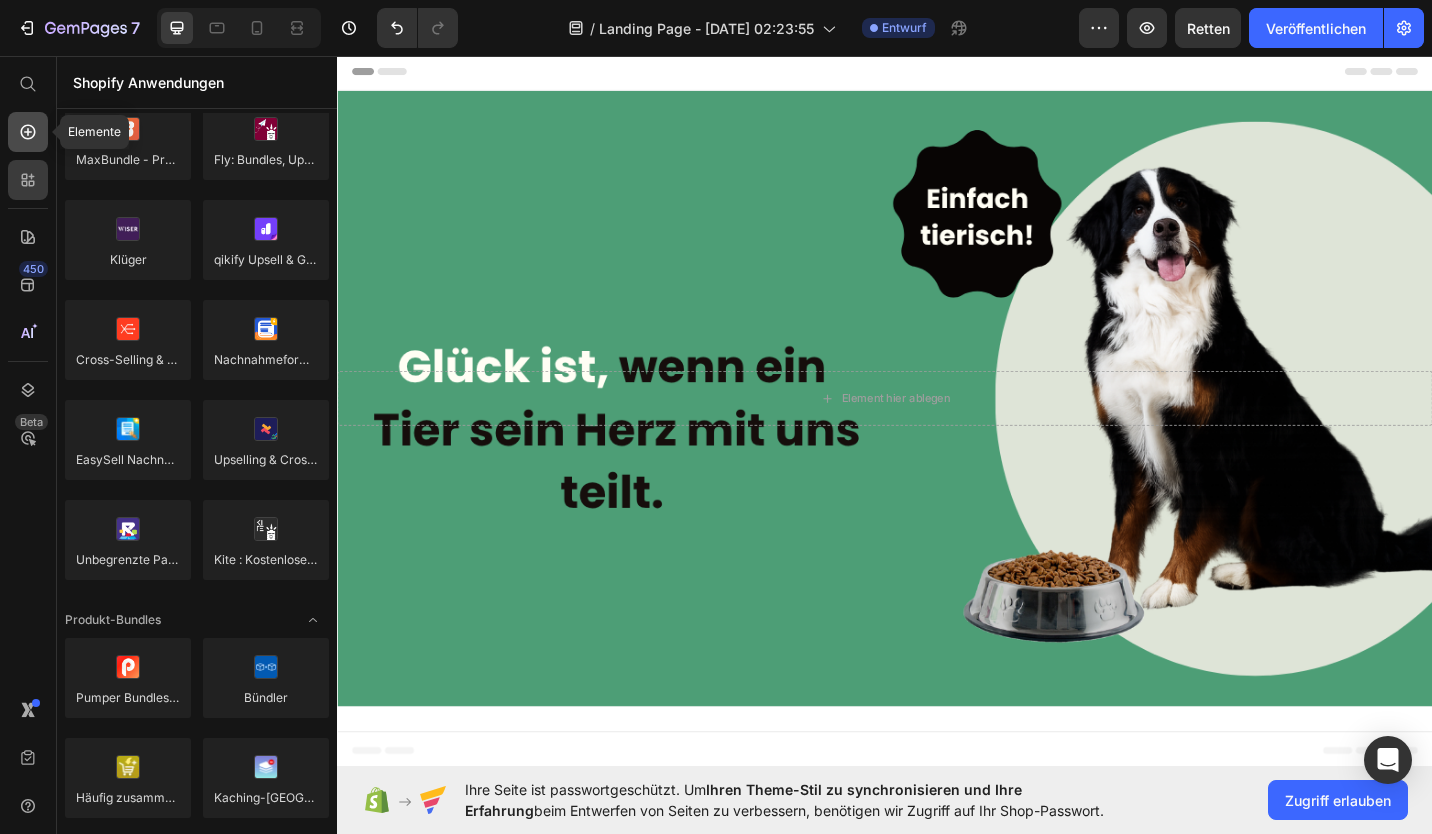 click 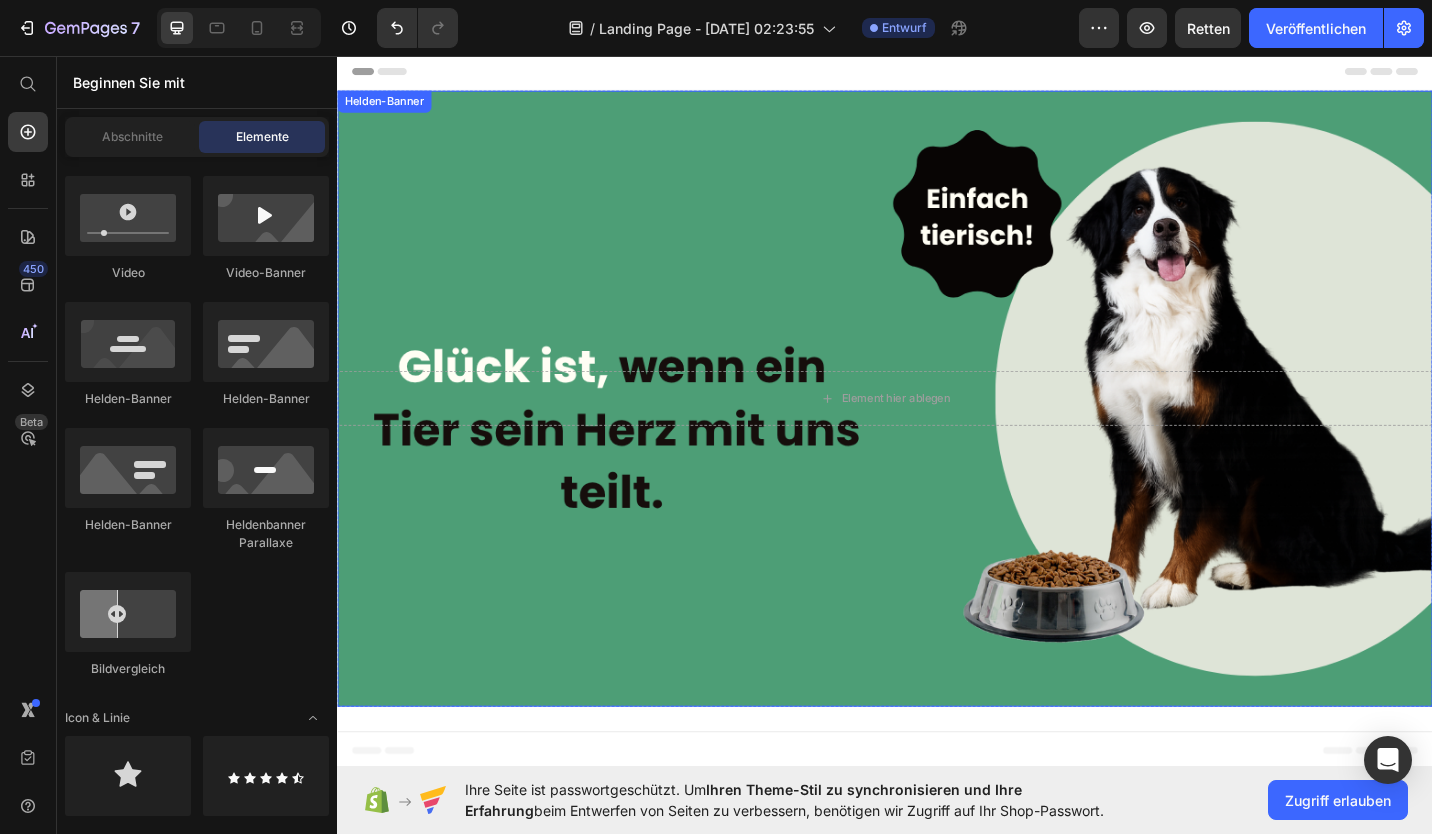 scroll, scrollTop: 121, scrollLeft: 0, axis: vertical 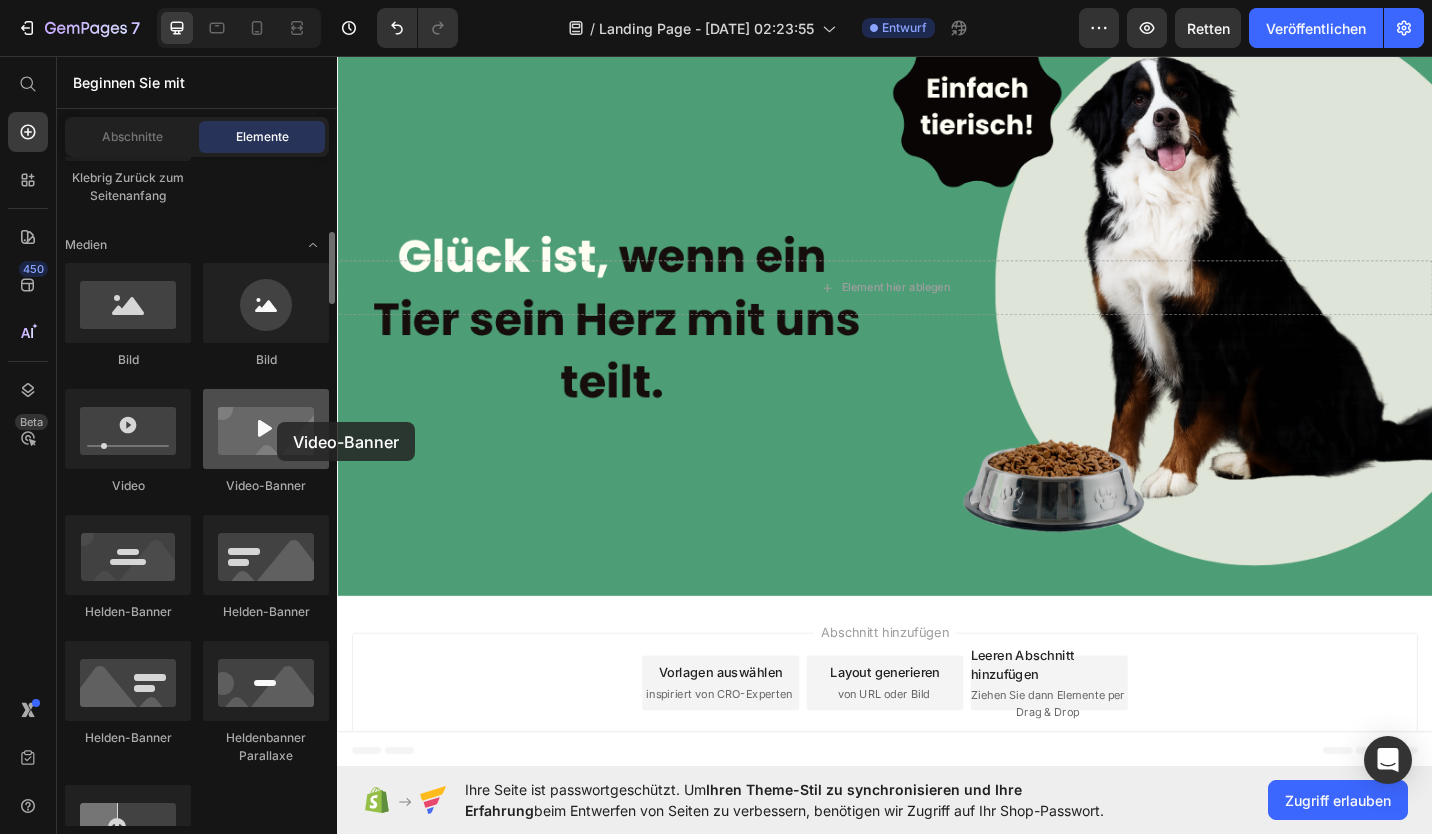 click at bounding box center (266, 429) 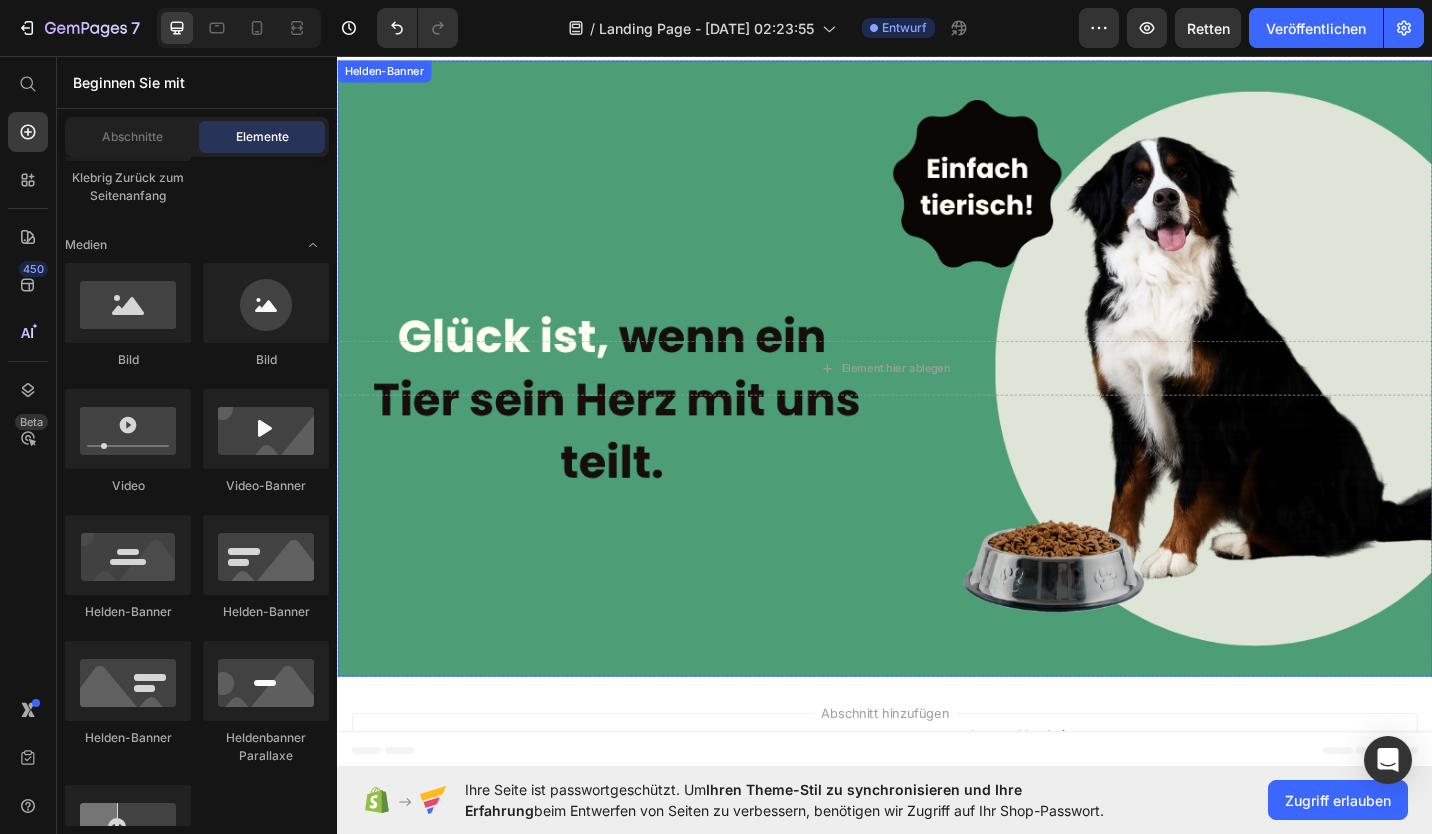 scroll, scrollTop: 0, scrollLeft: 0, axis: both 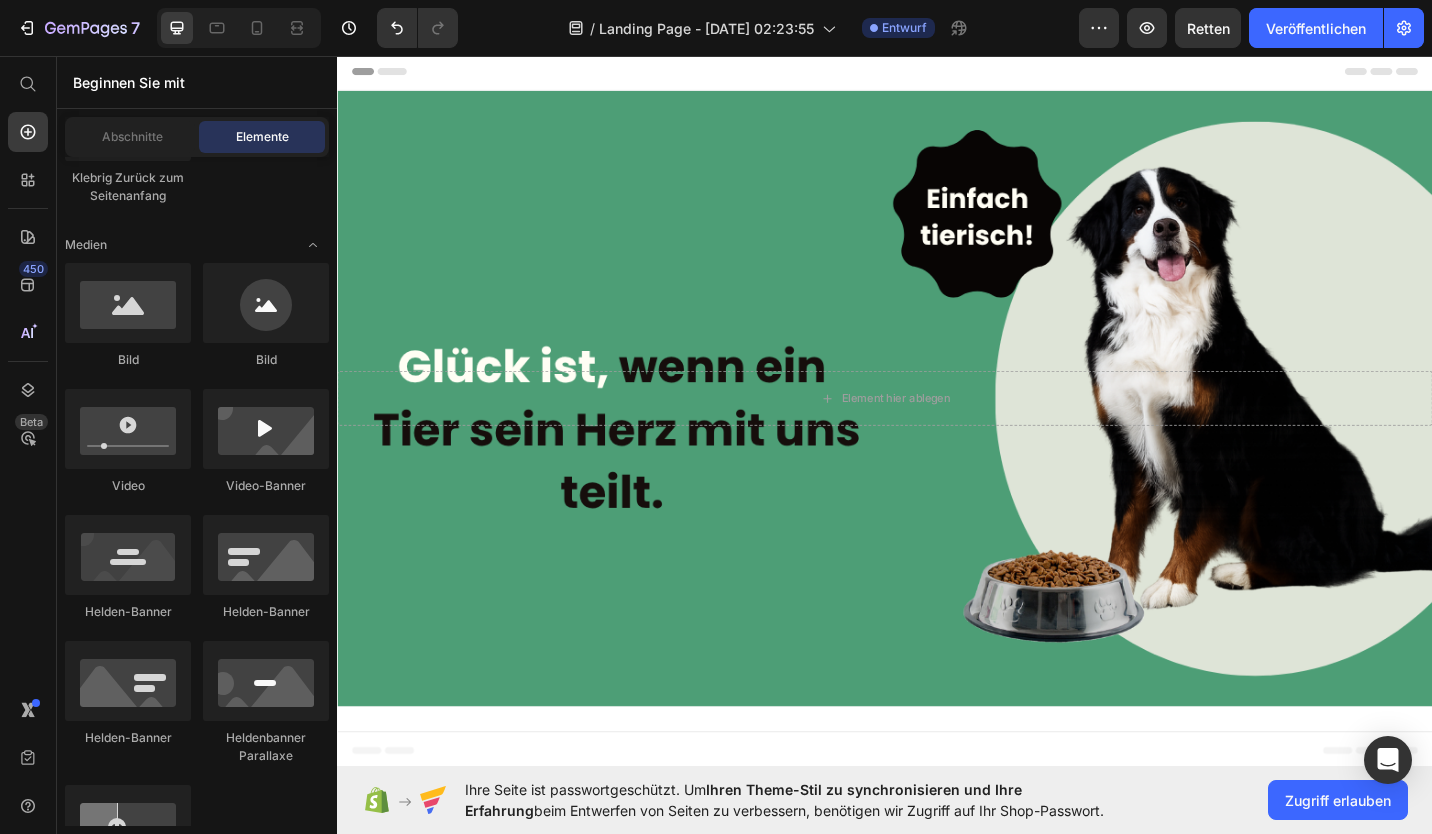 click on "Kopfball" at bounding box center [937, 73] 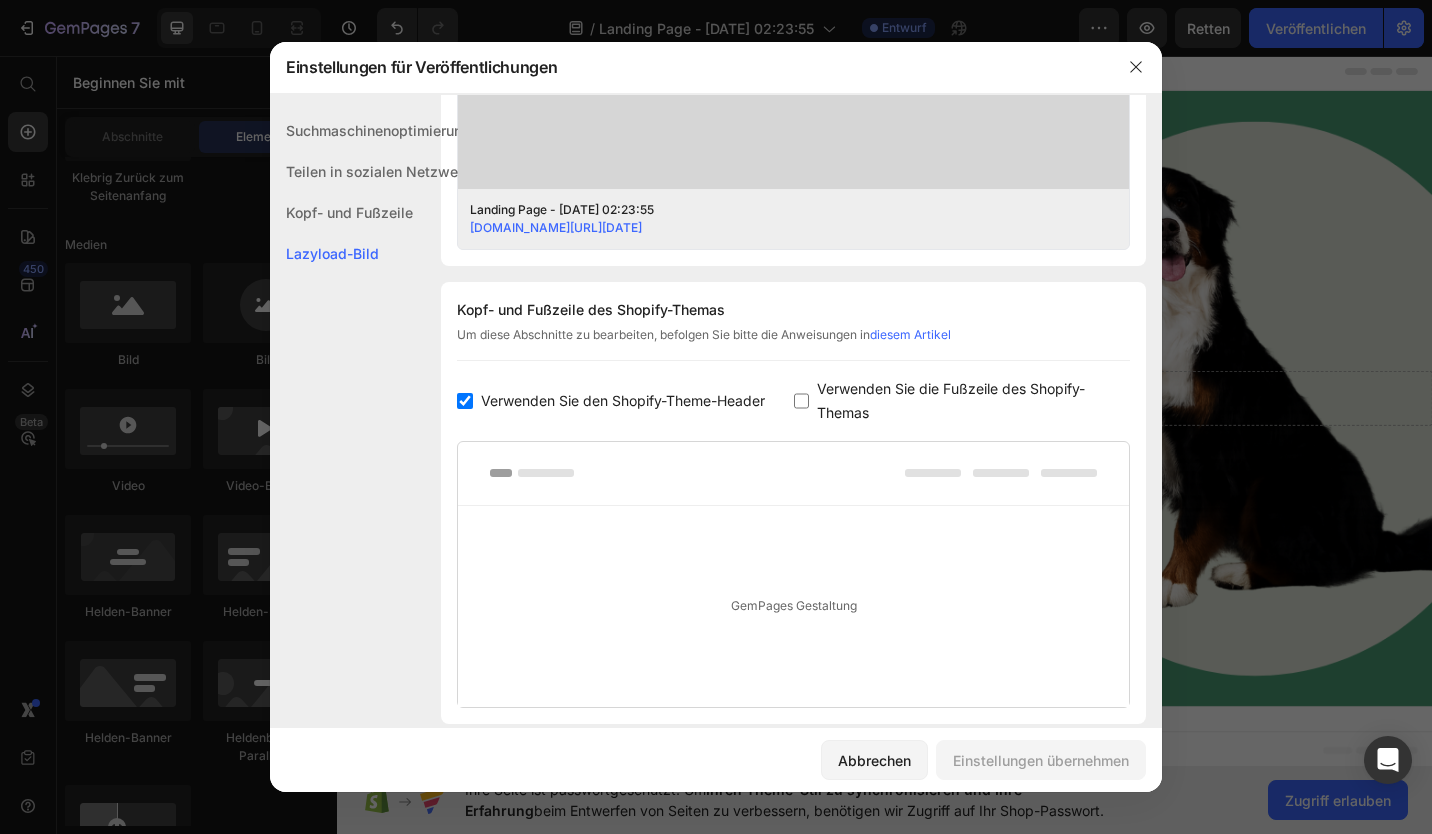 scroll, scrollTop: 912, scrollLeft: 0, axis: vertical 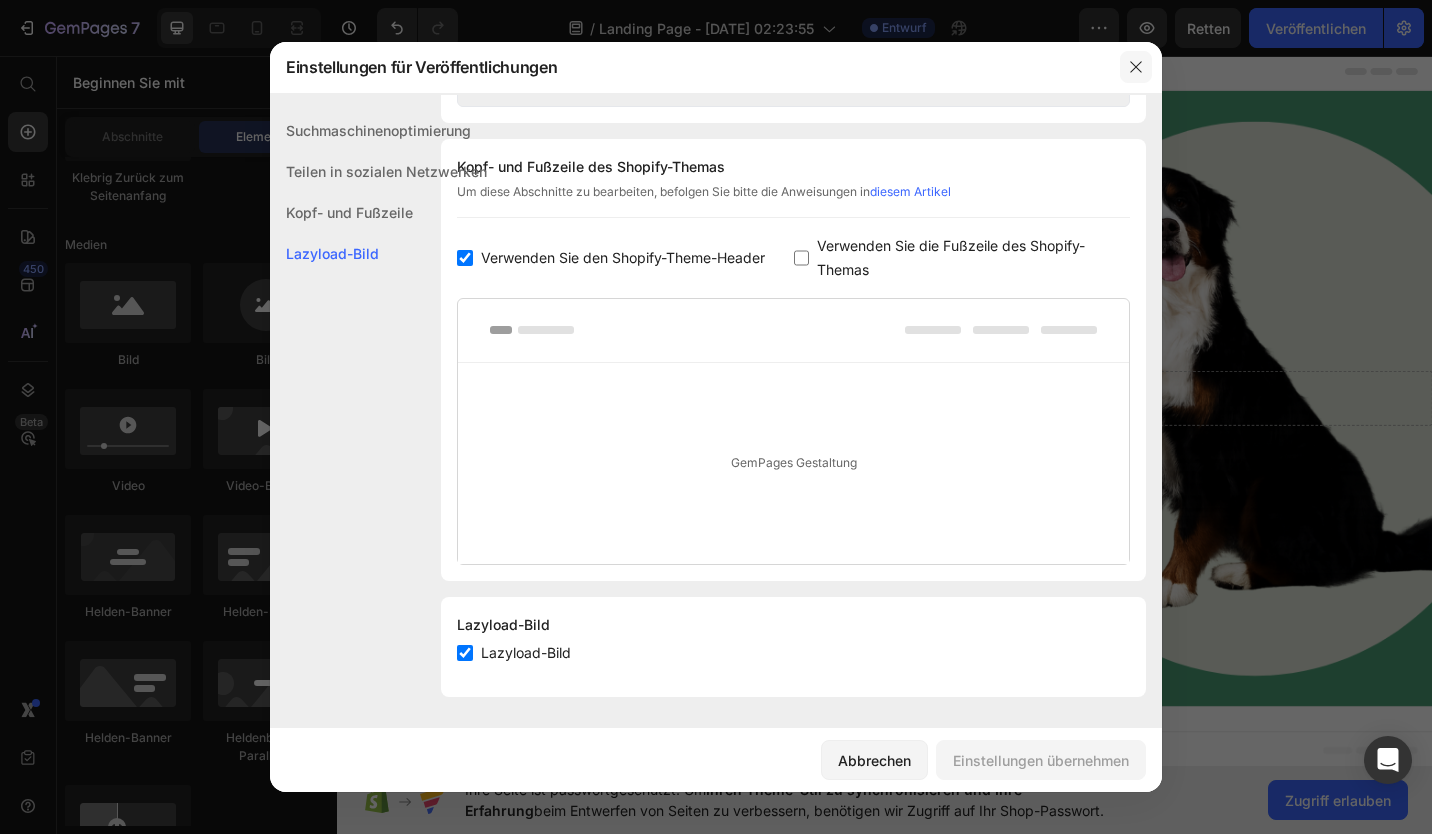 click 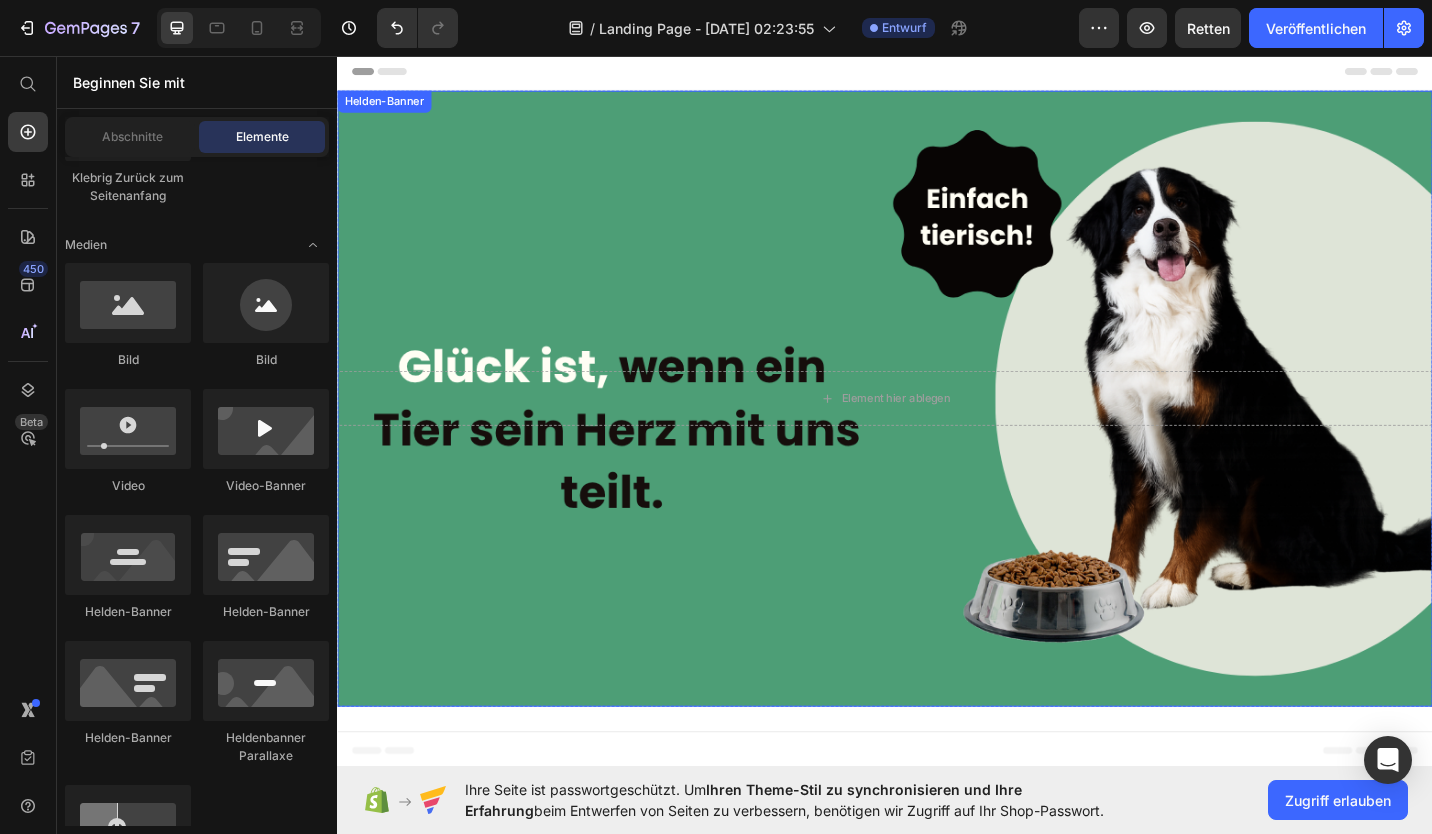 scroll, scrollTop: 121, scrollLeft: 0, axis: vertical 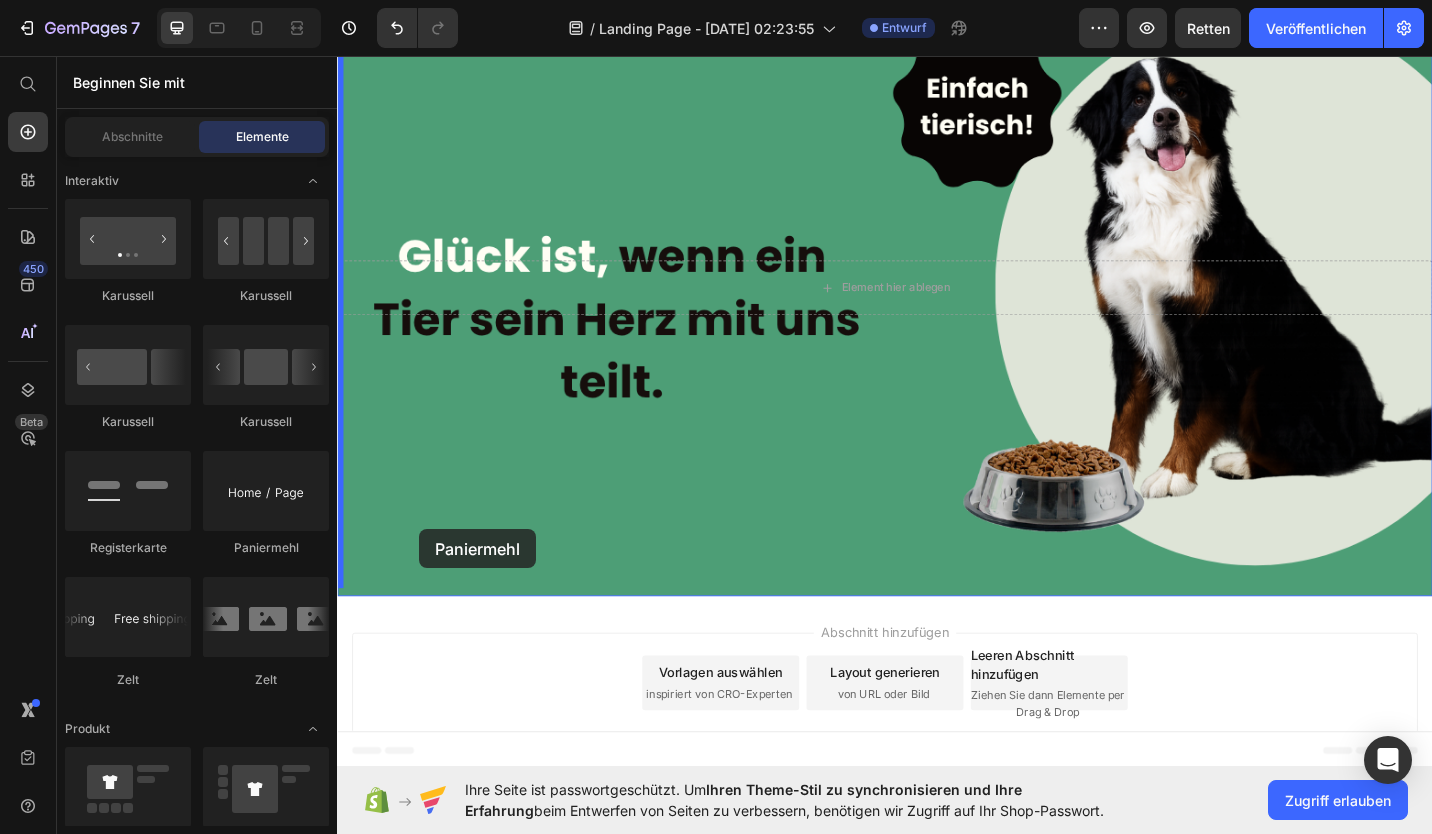 drag, startPoint x: 574, startPoint y: 564, endPoint x: 427, endPoint y: 575, distance: 147.411 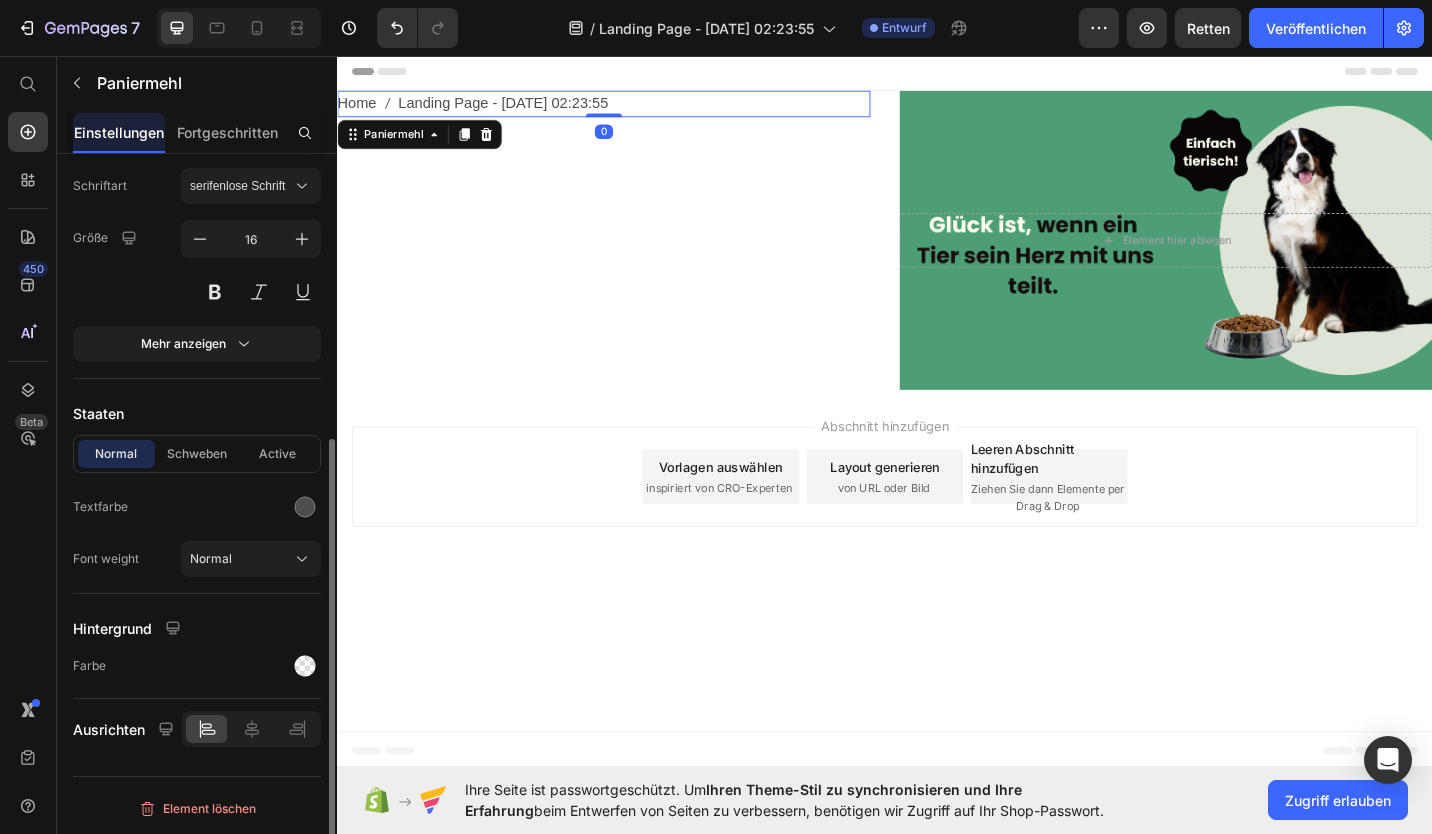 scroll, scrollTop: 0, scrollLeft: 0, axis: both 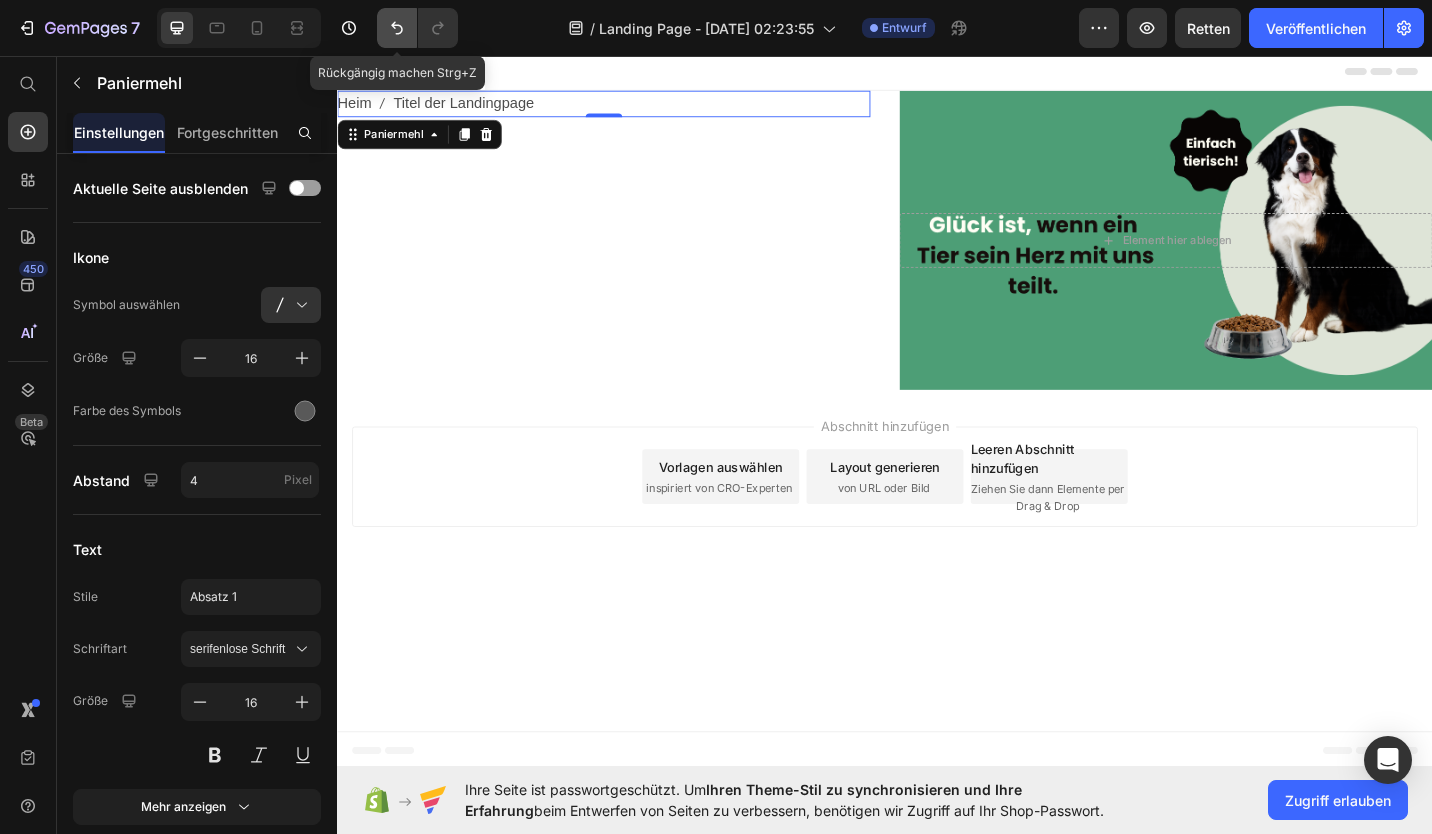 click 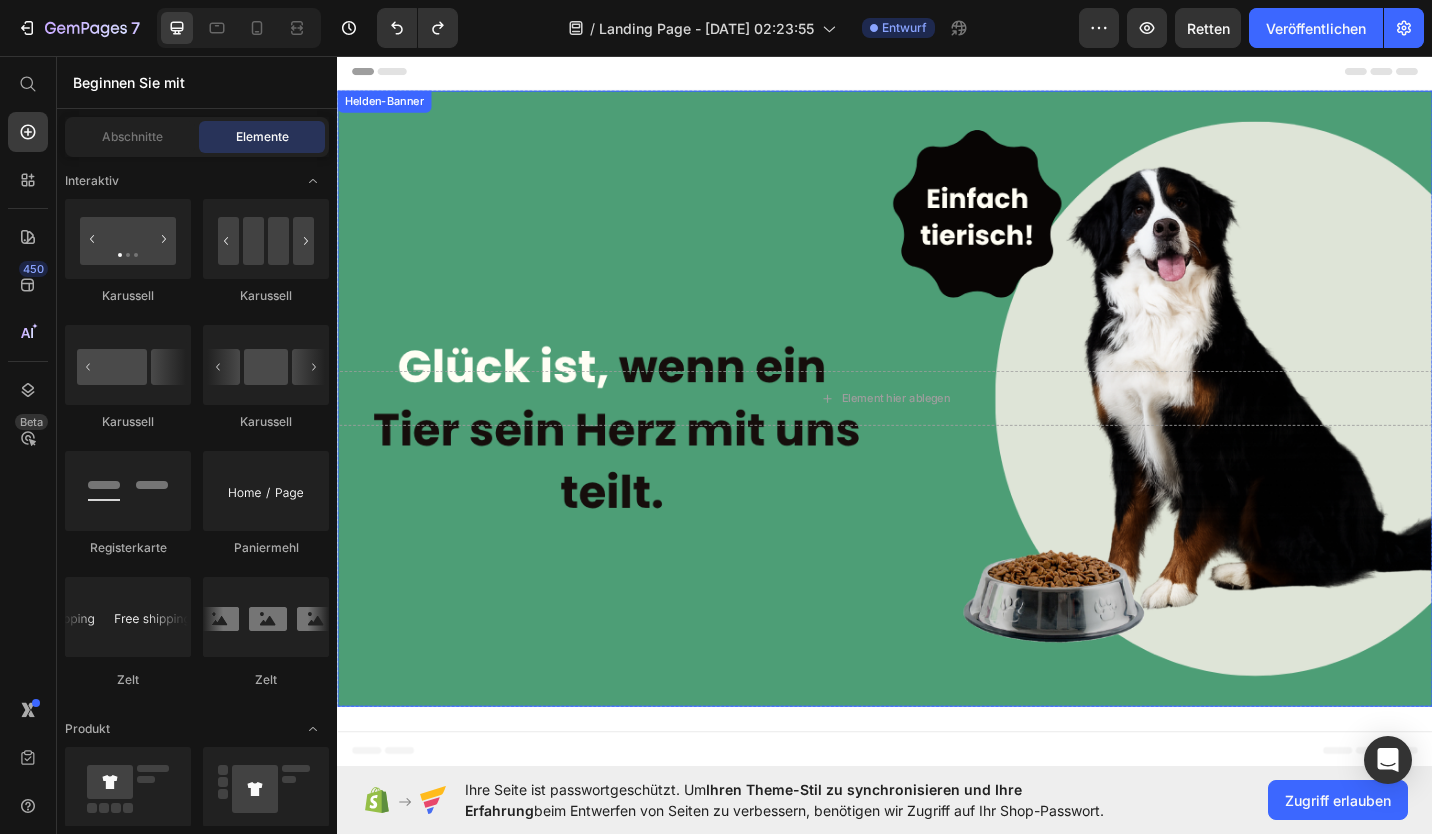 scroll, scrollTop: 121, scrollLeft: 0, axis: vertical 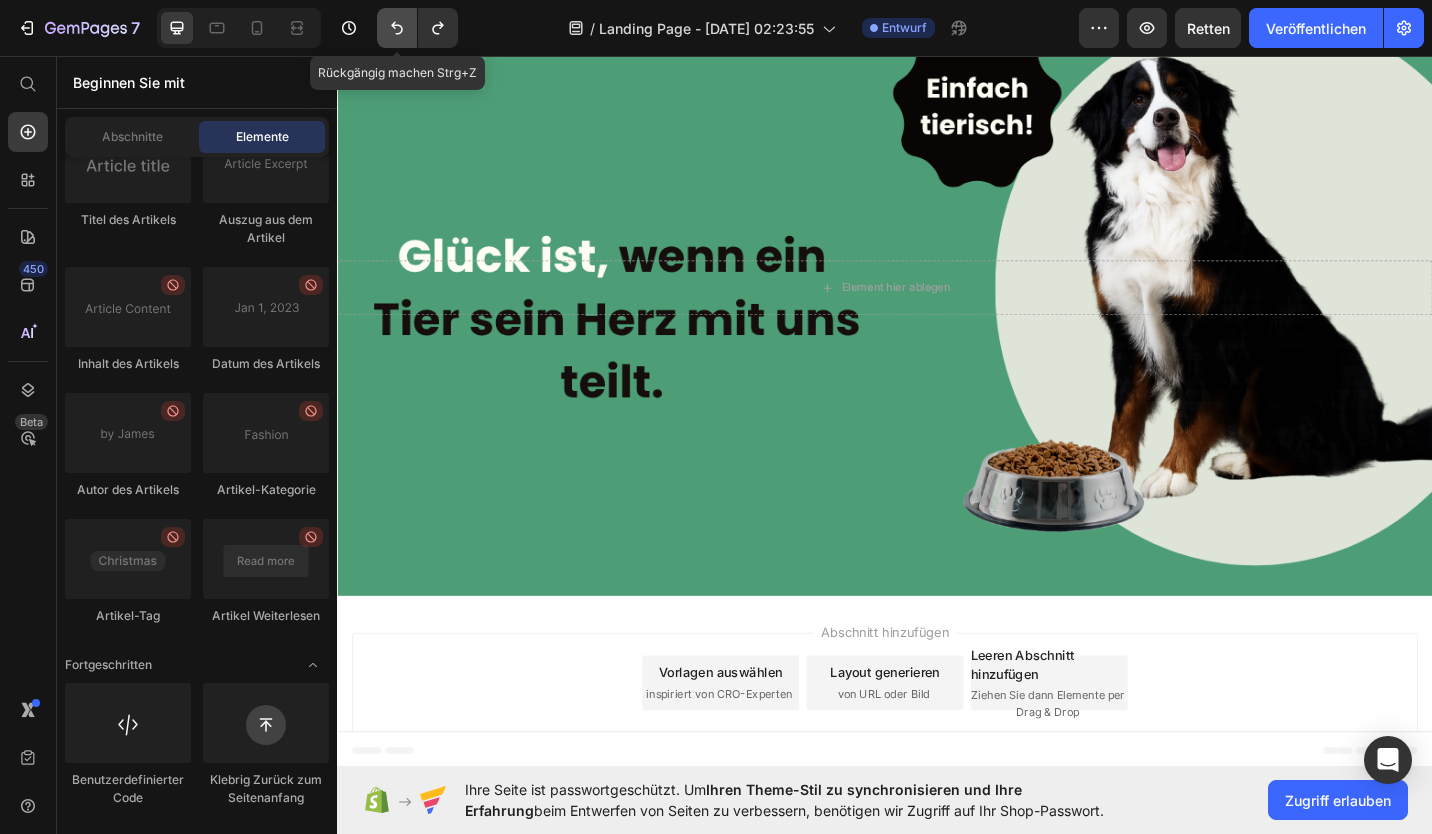 click 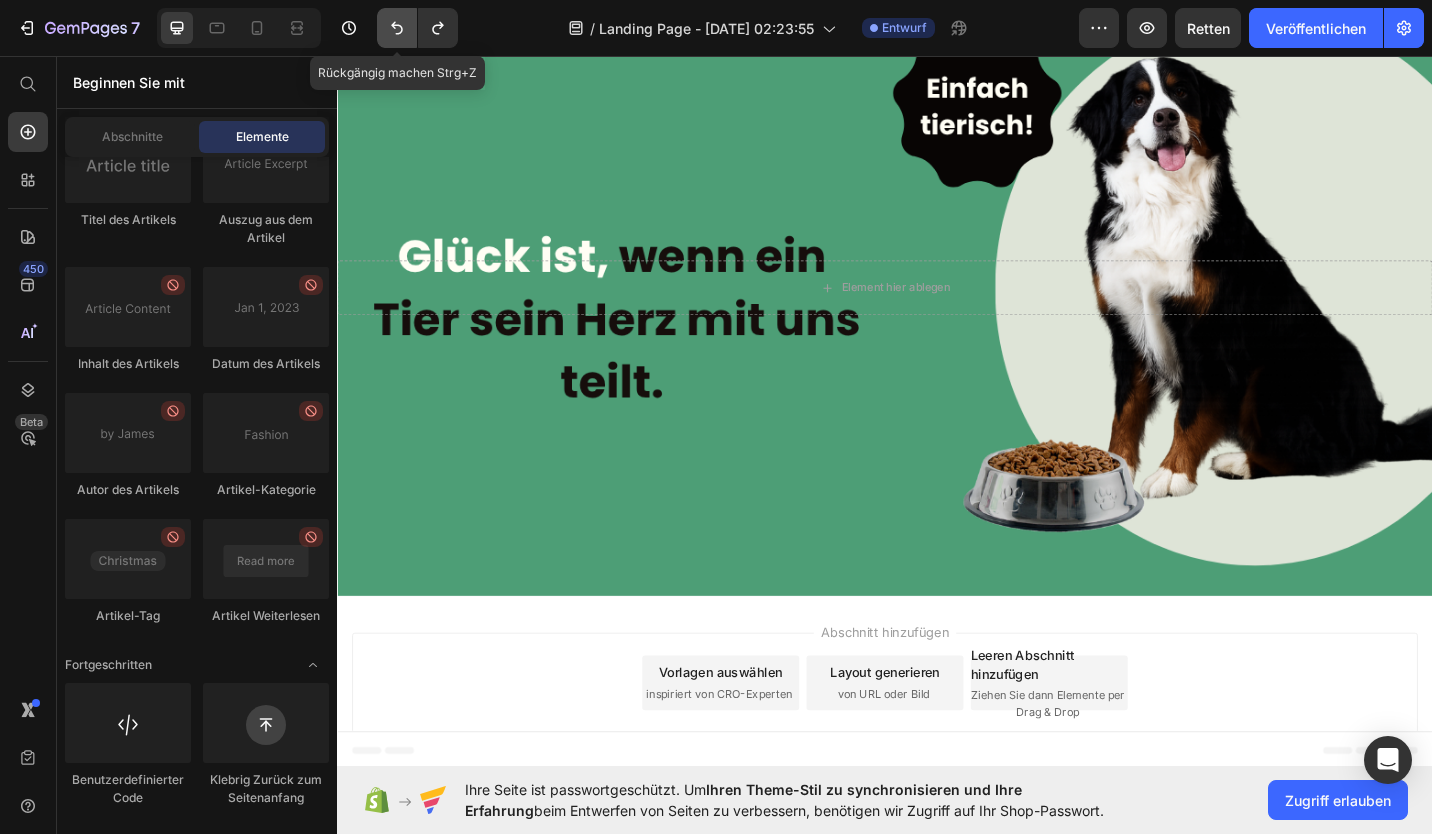 click 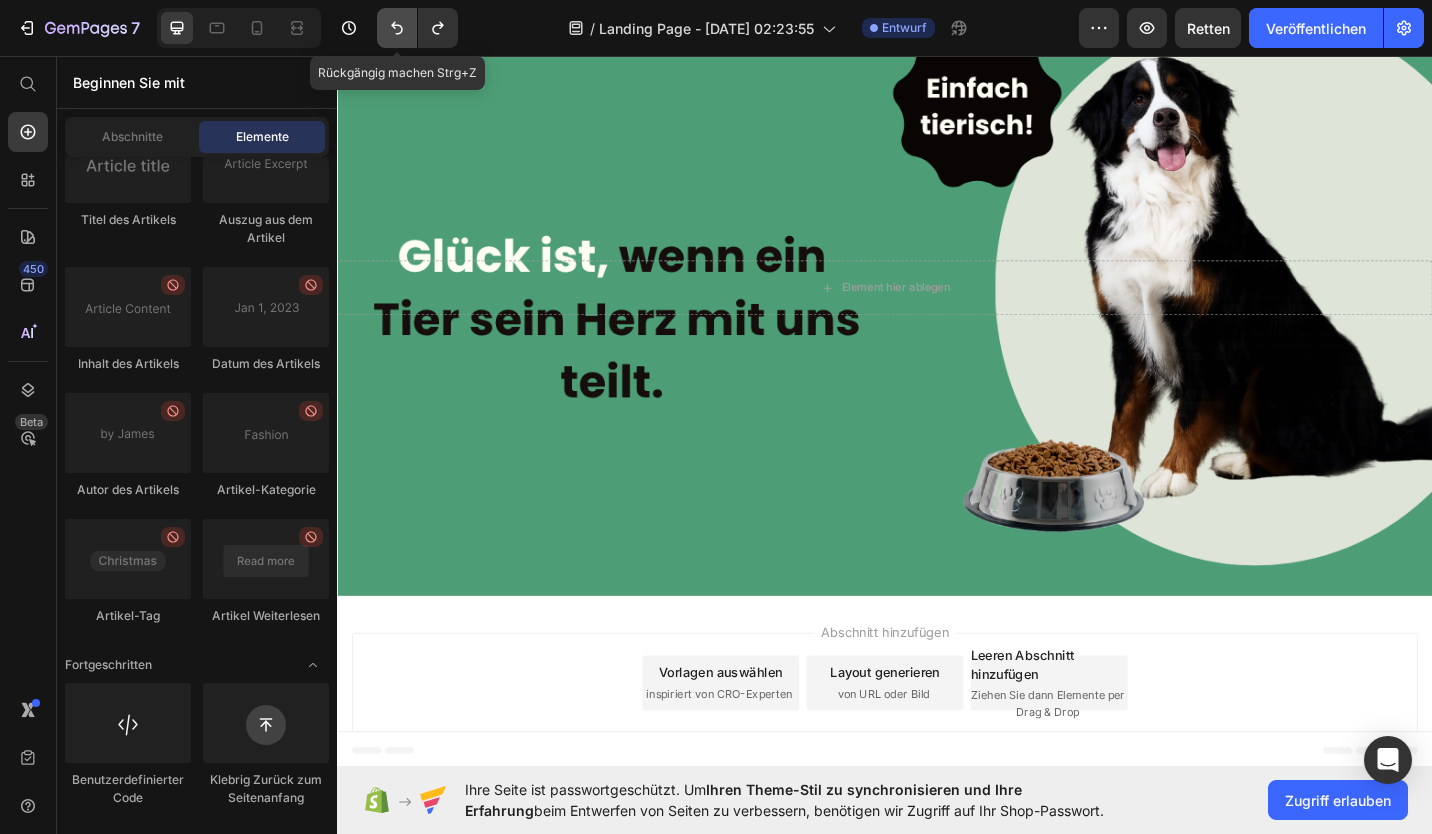 click 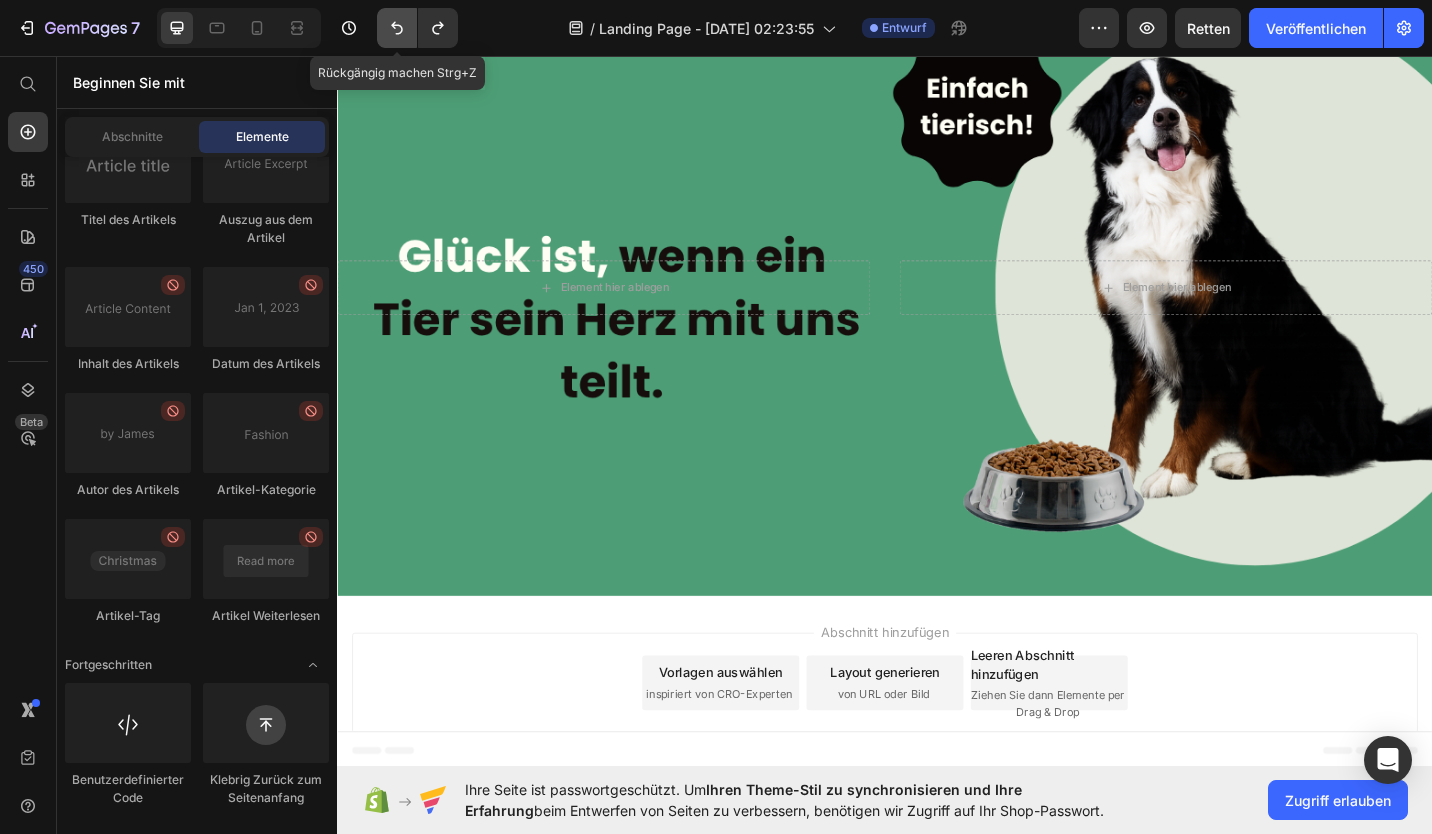 click 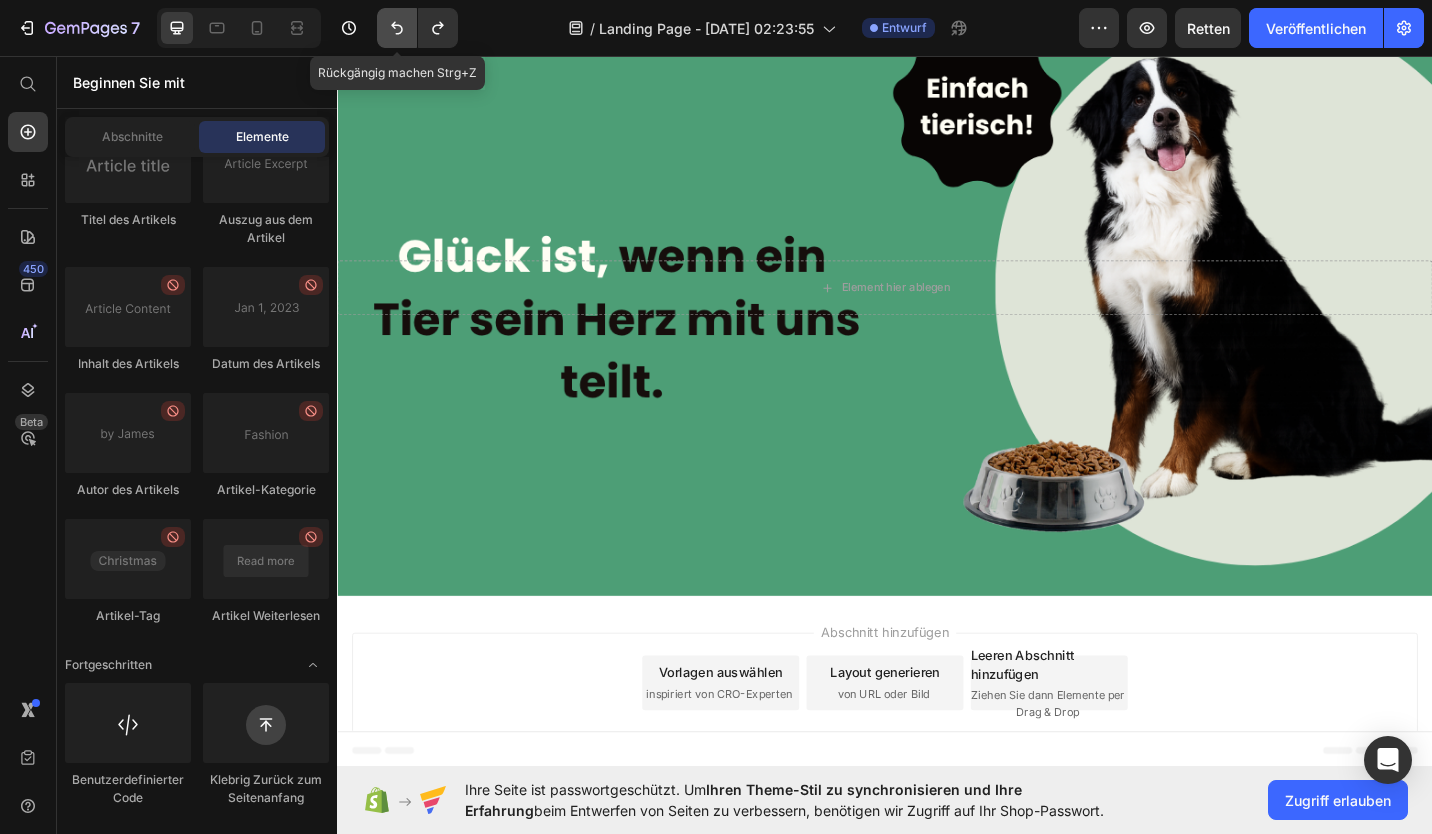 click 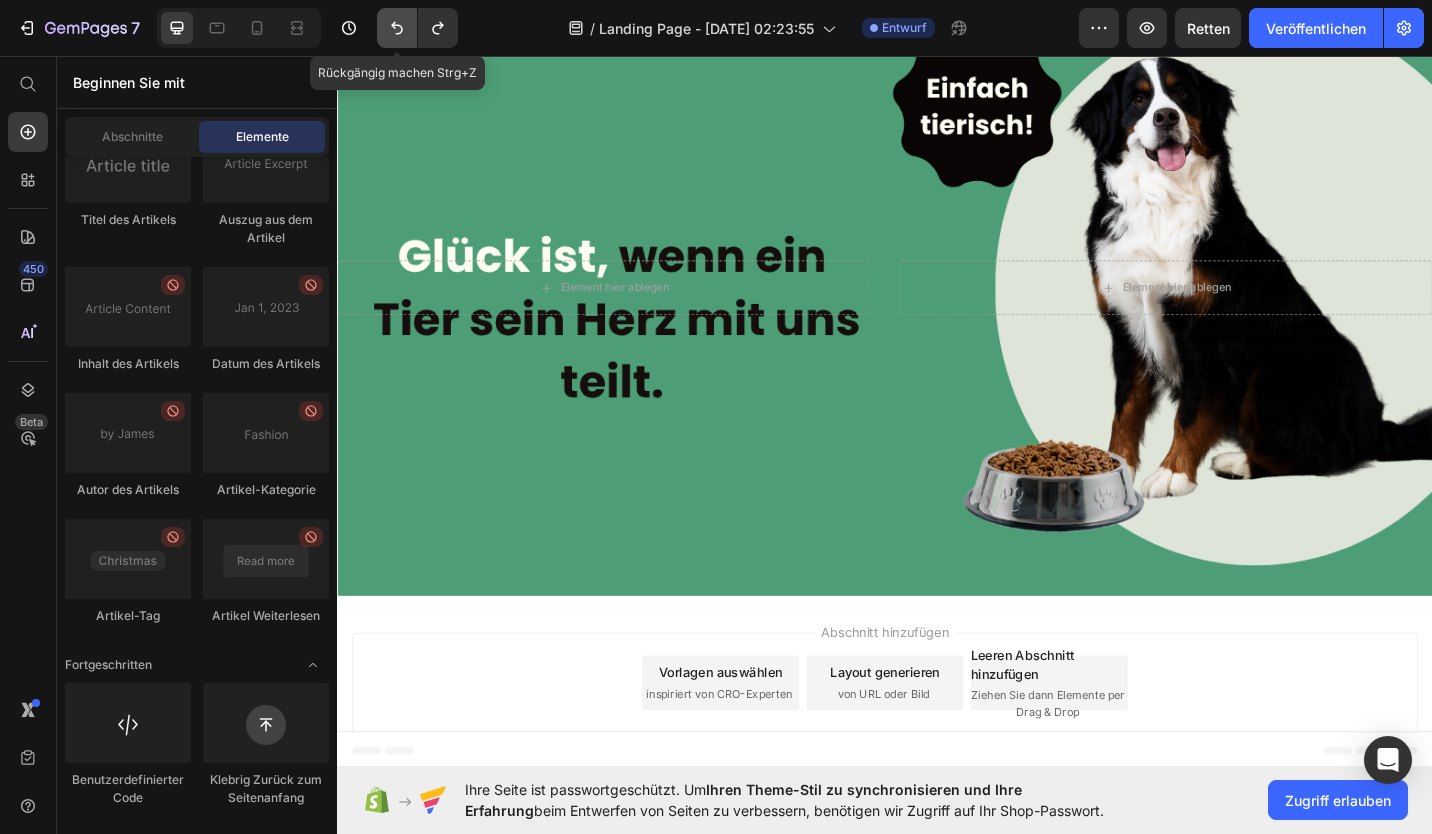 click 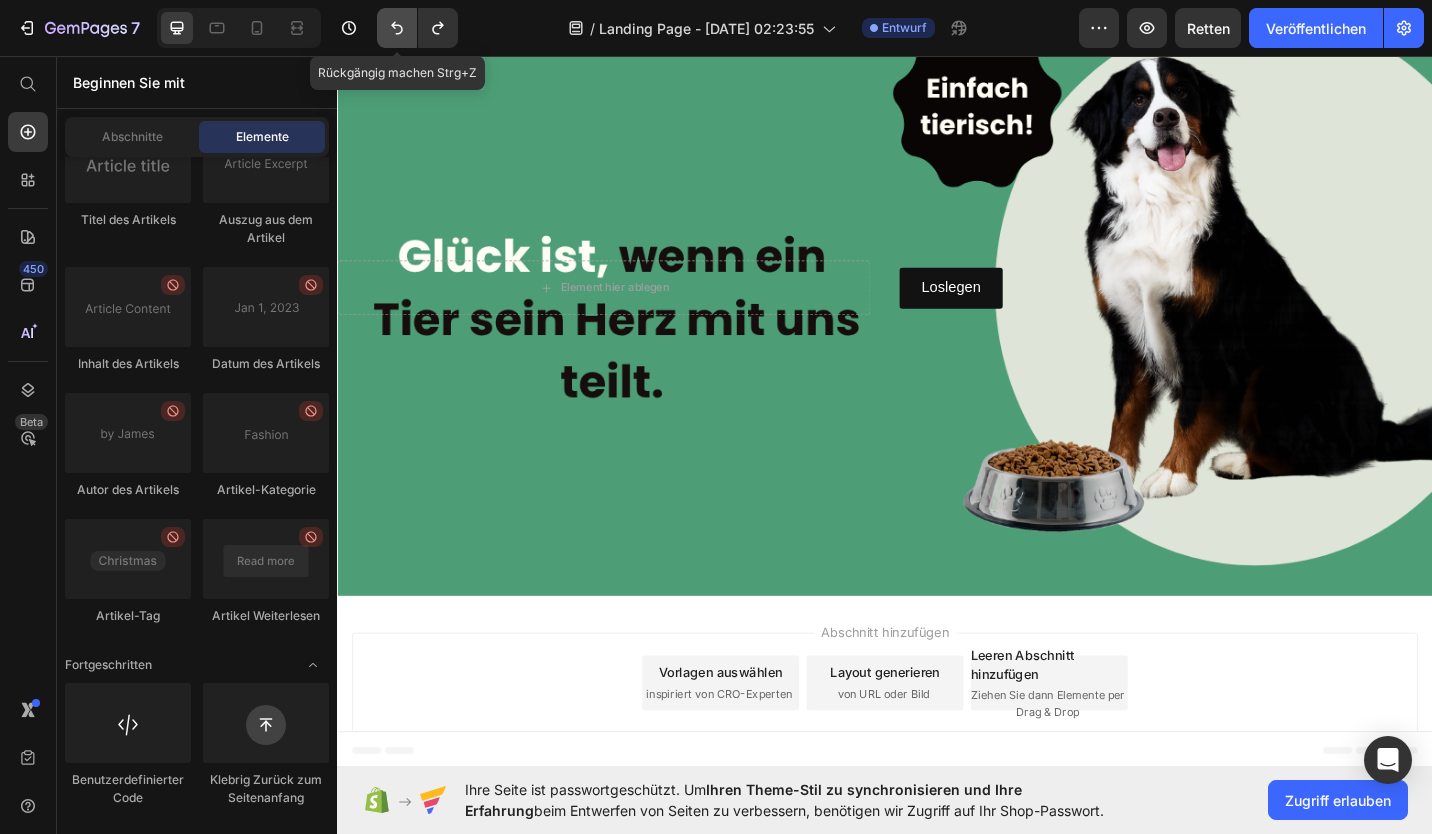 click 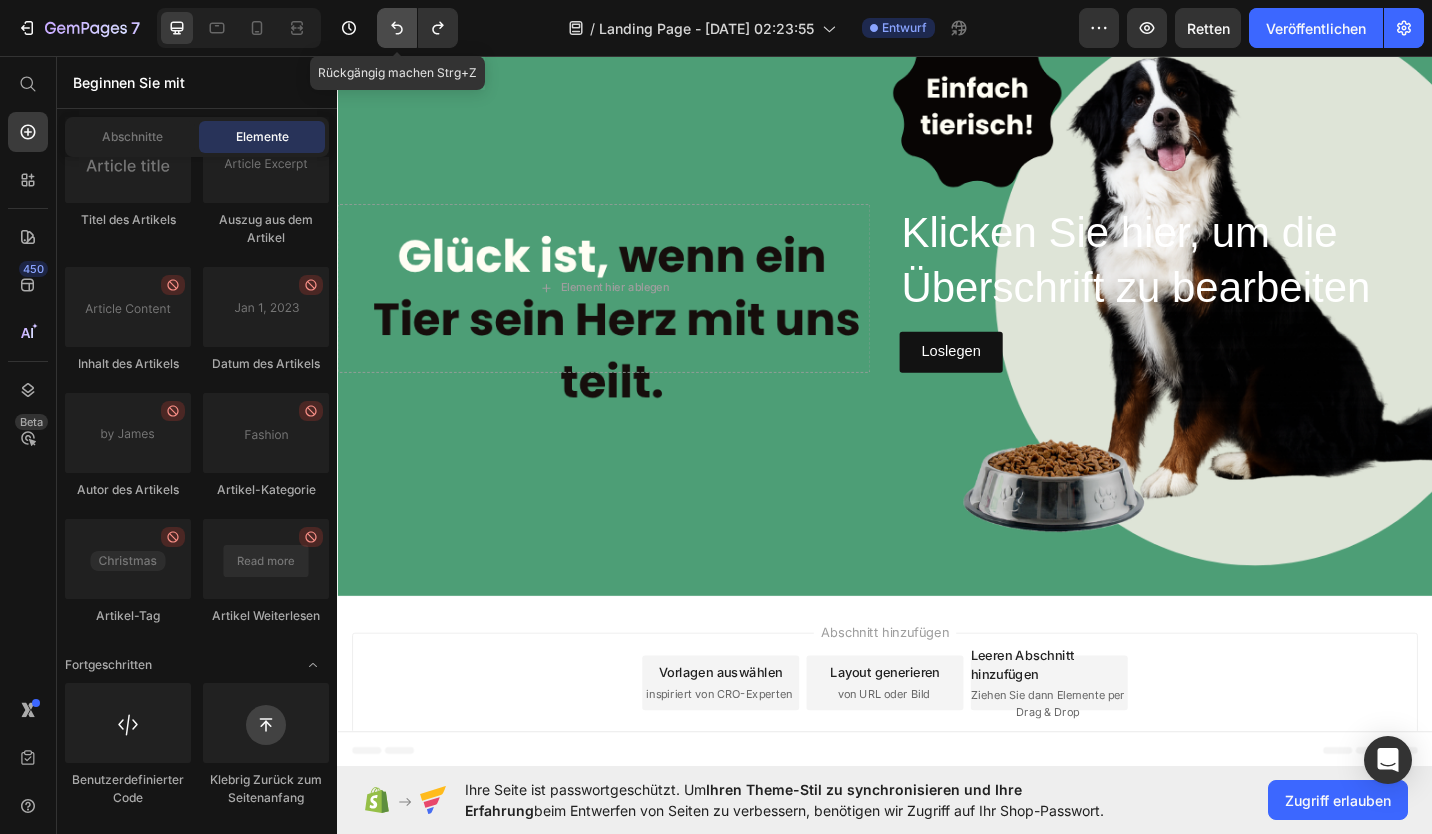 click 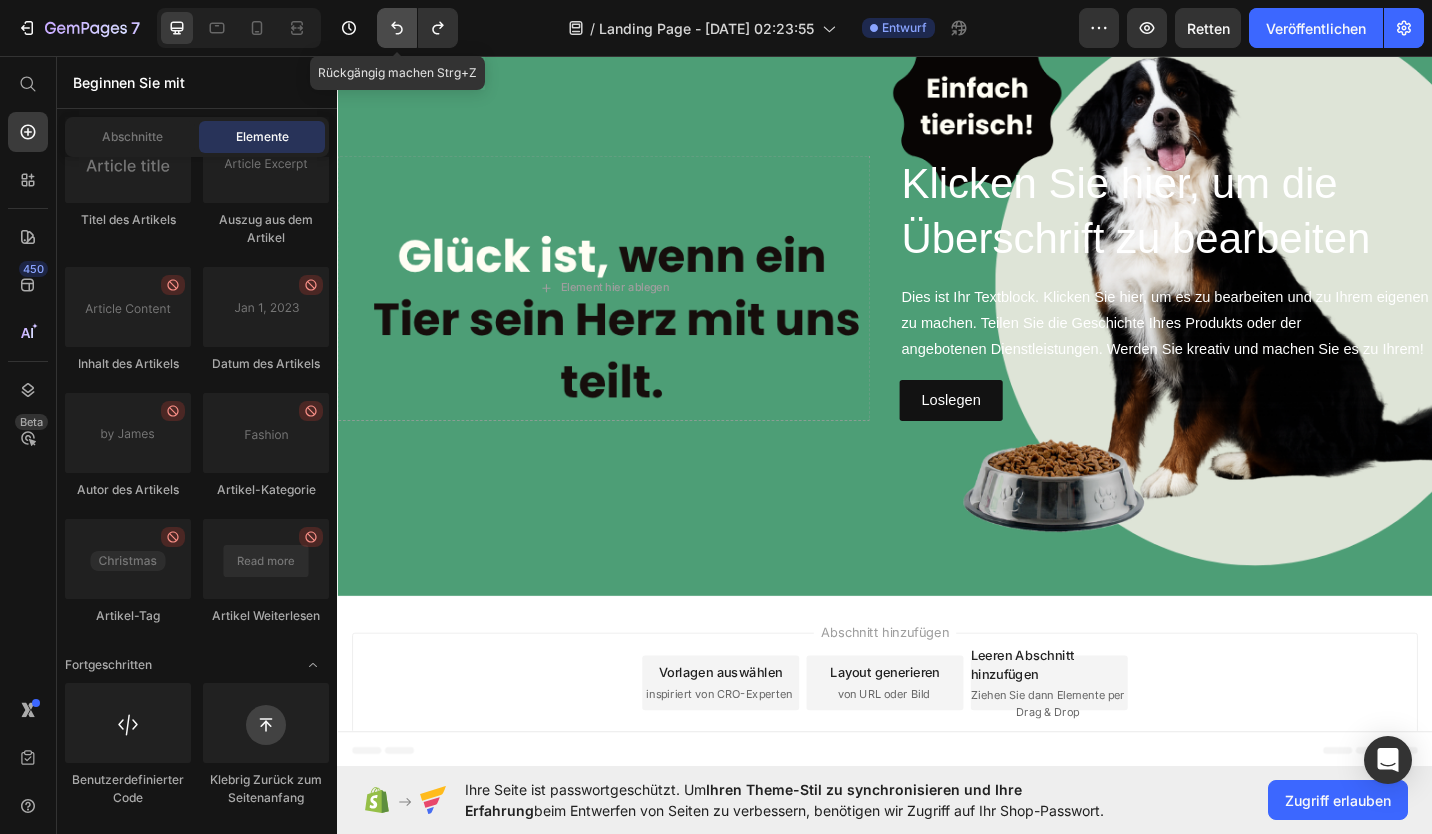 click 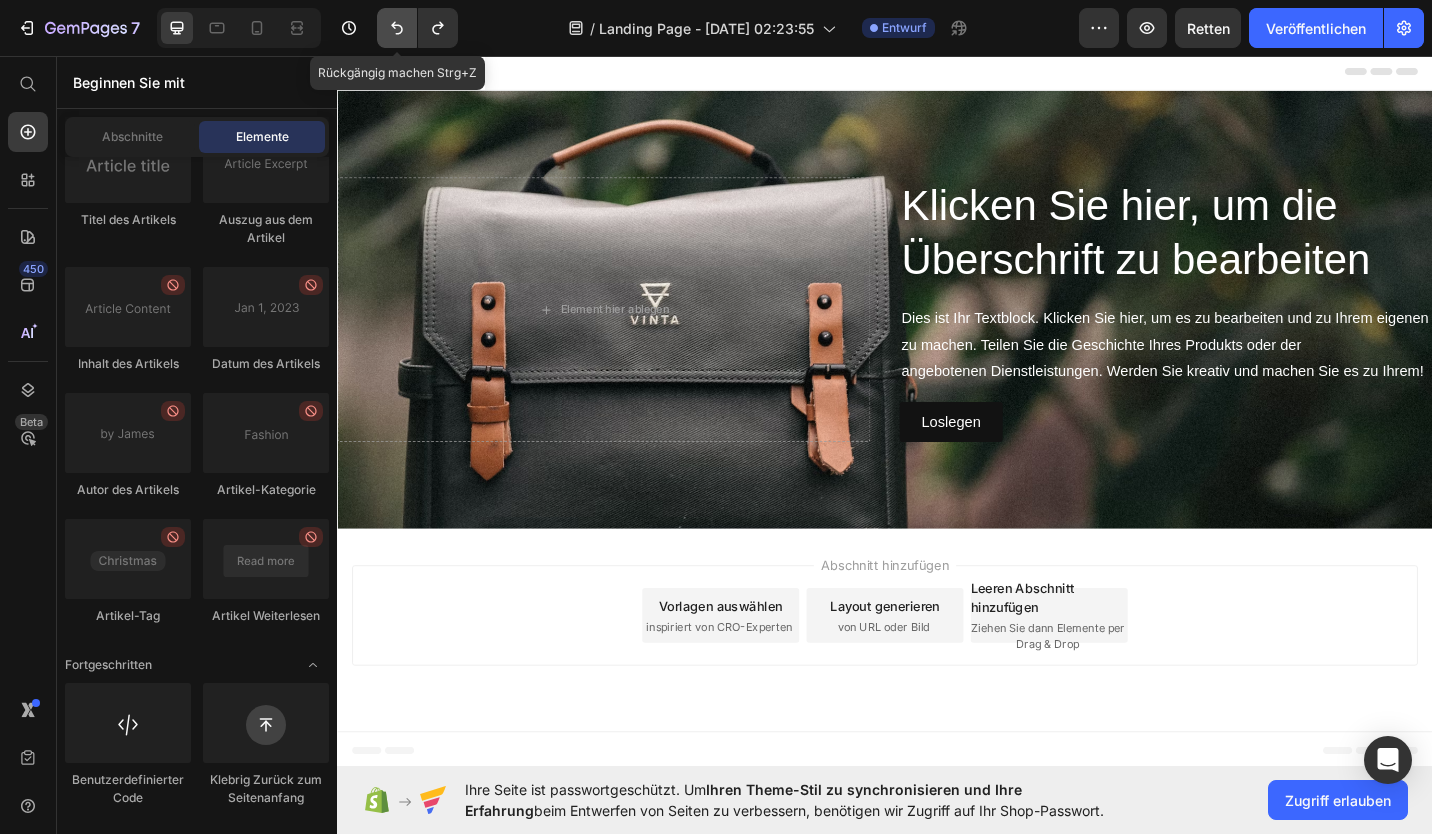 scroll, scrollTop: 0, scrollLeft: 0, axis: both 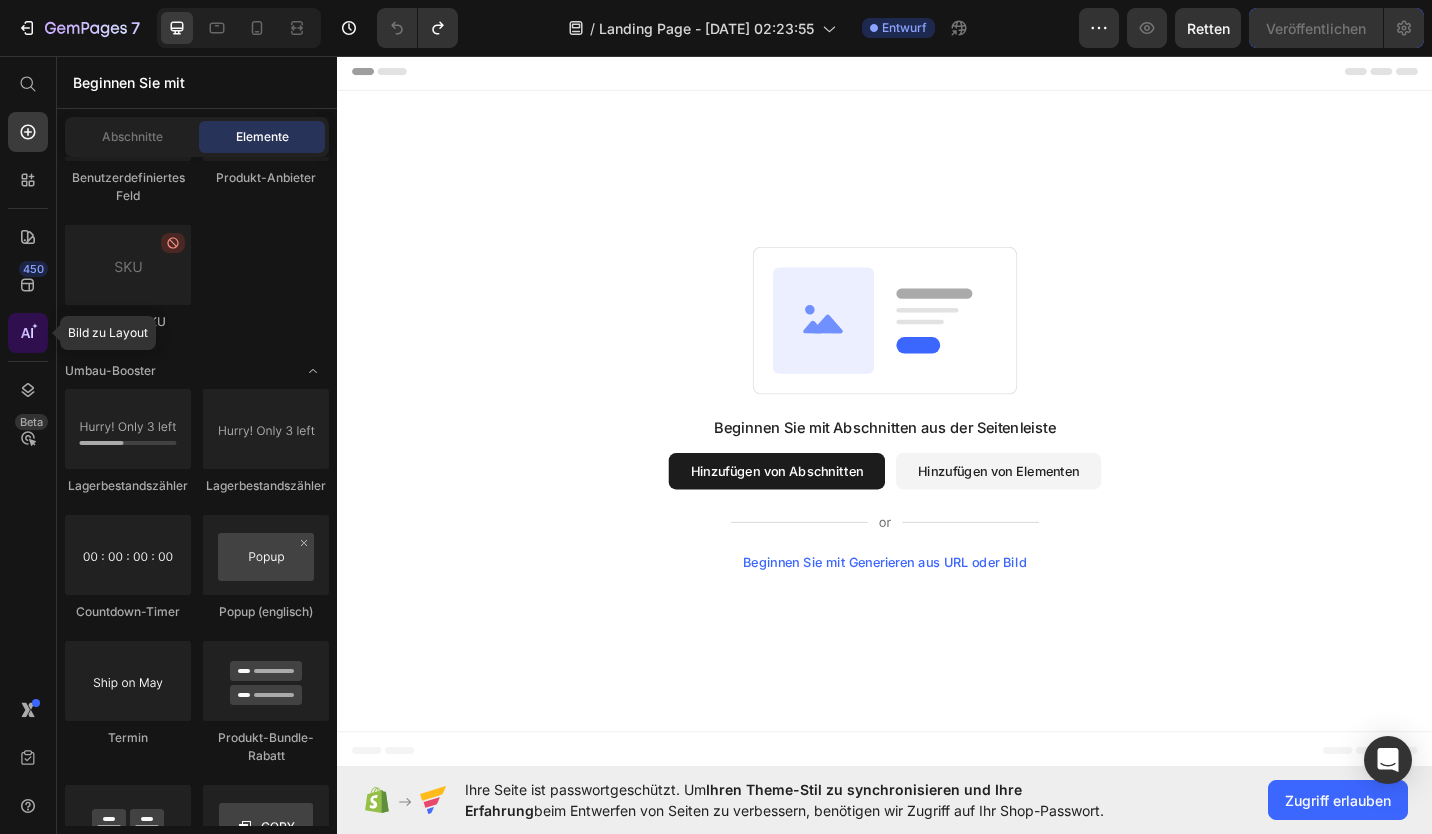 click 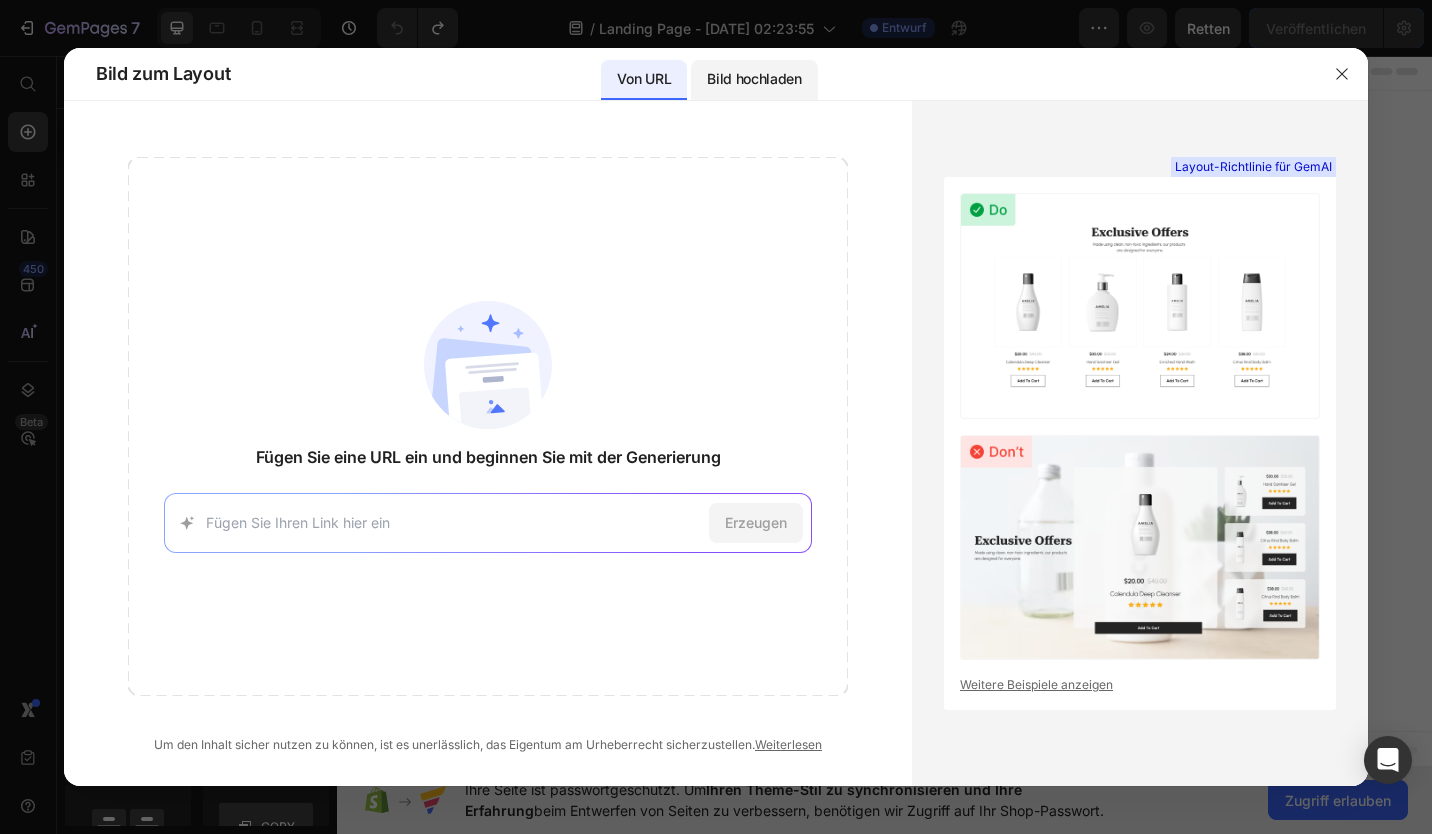 click on "Bild hochladen" at bounding box center [754, 79] 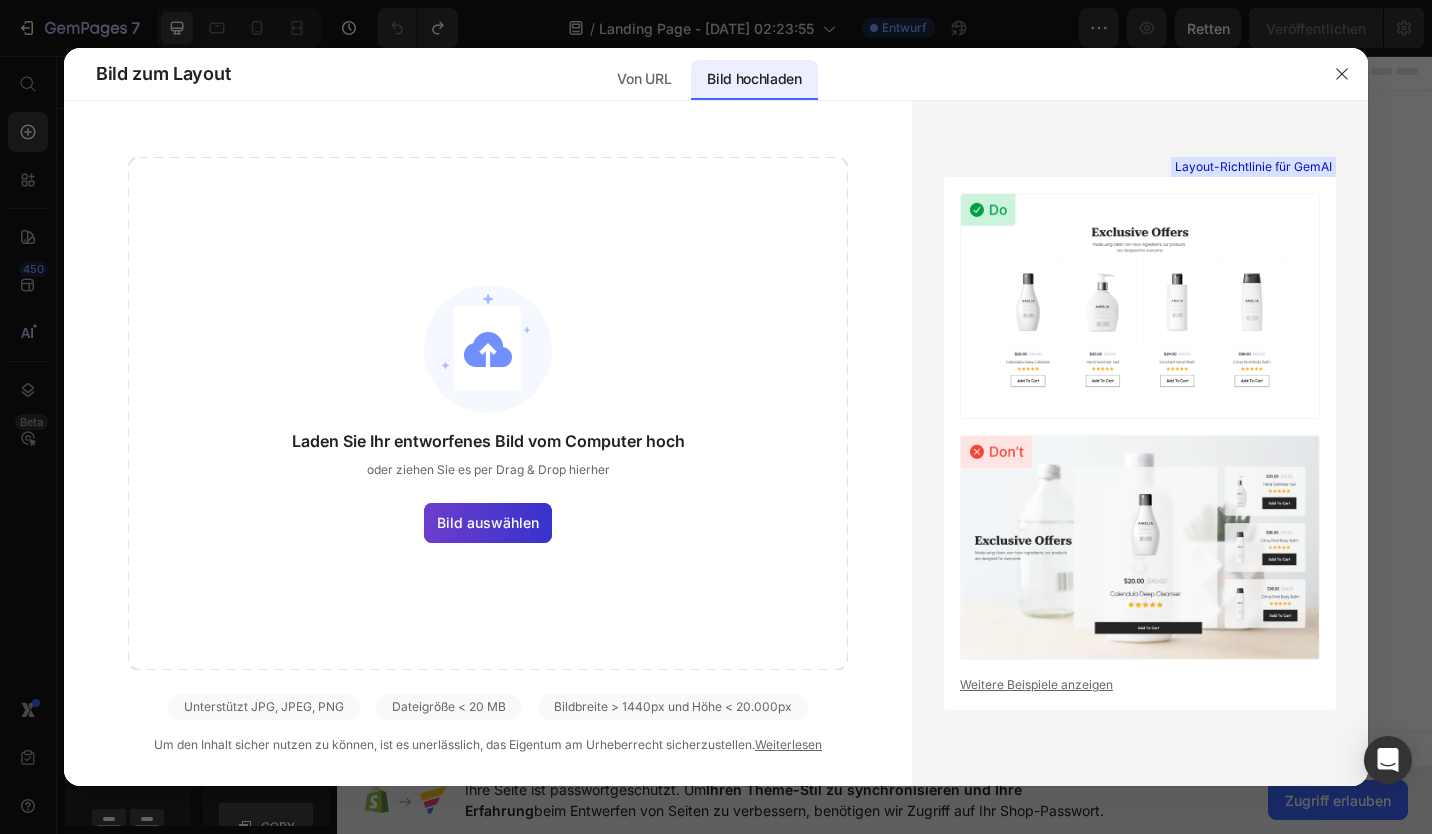 click on "Bild auswählen" at bounding box center [488, 522] 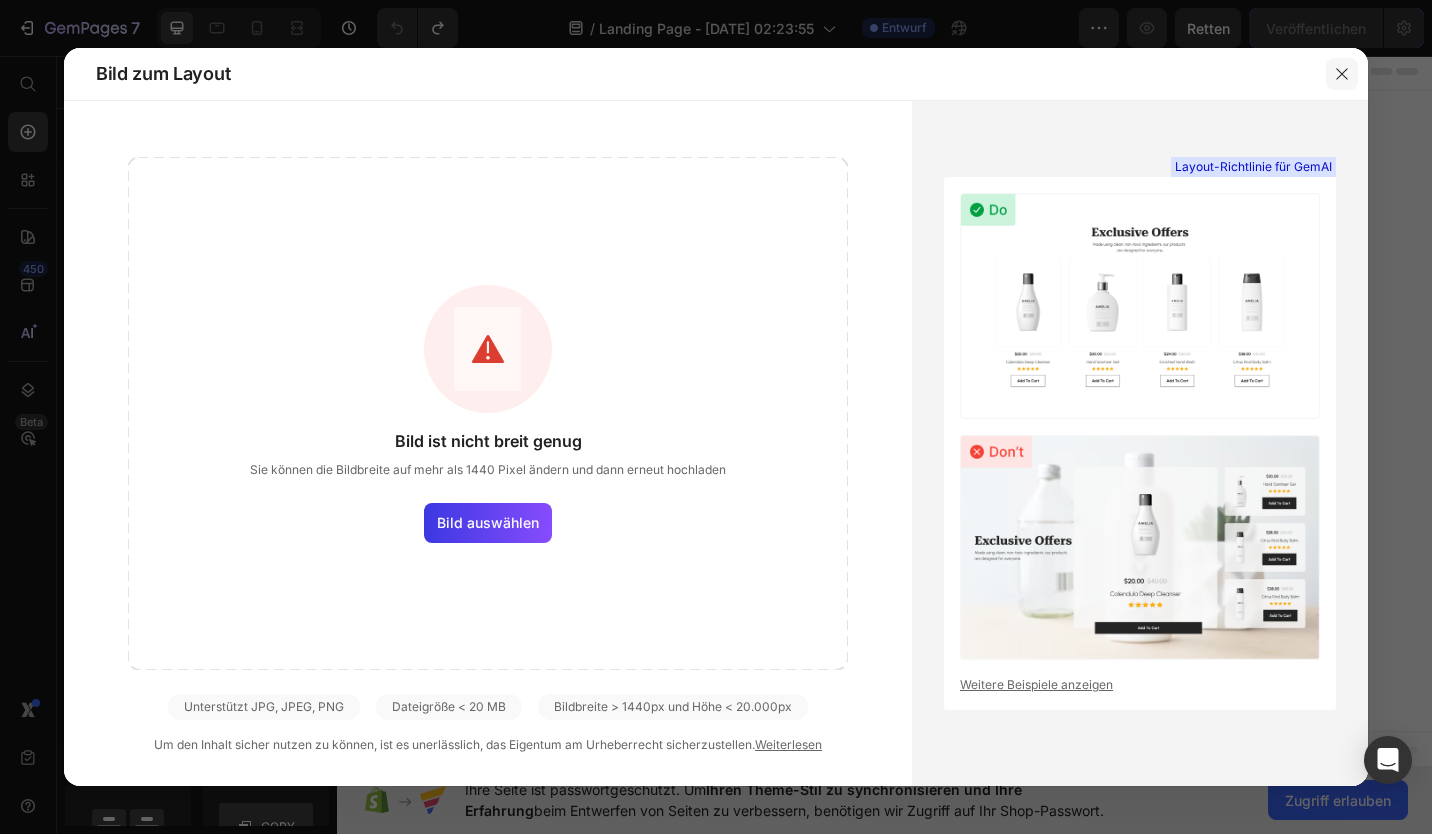 click 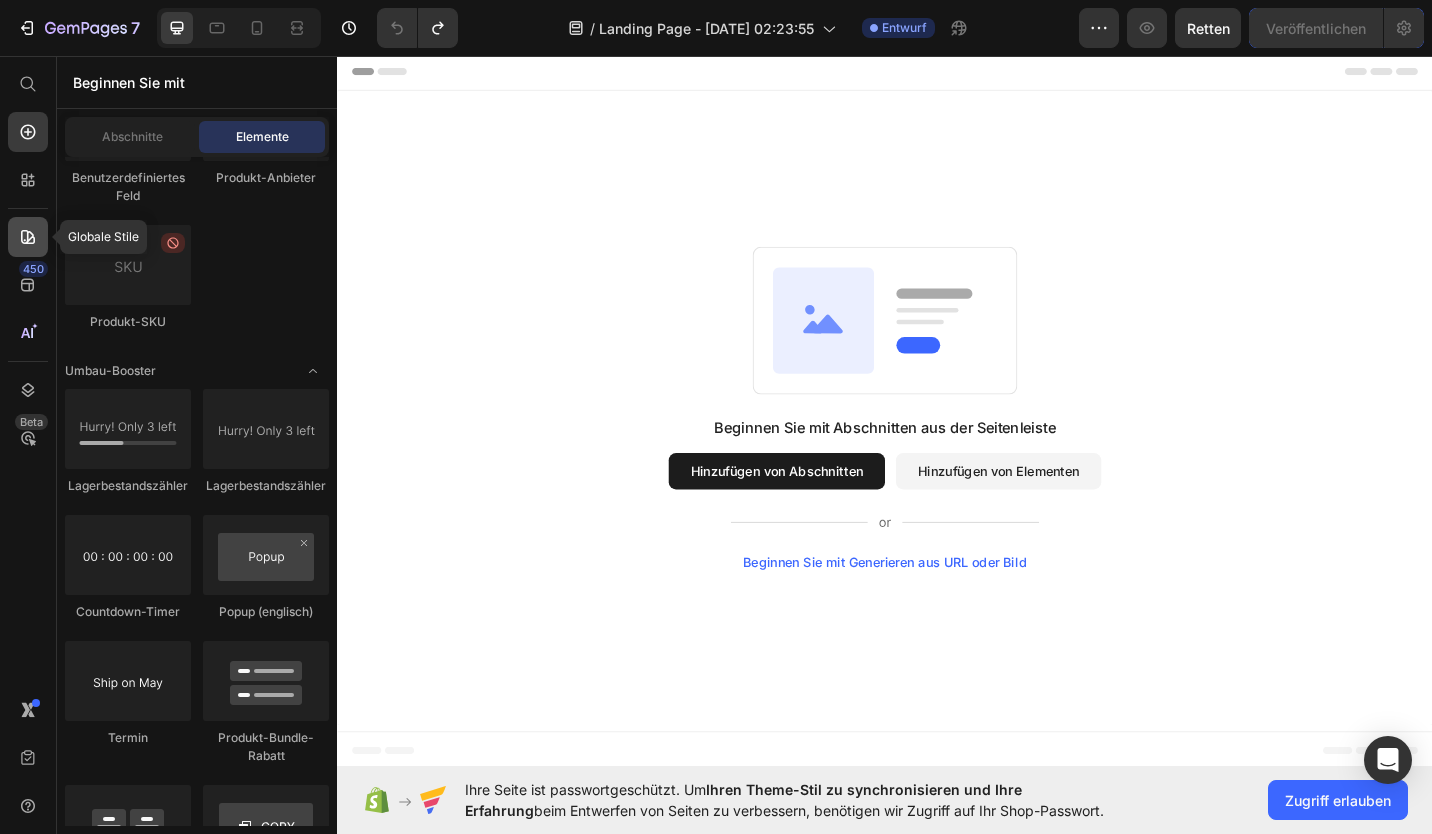 click 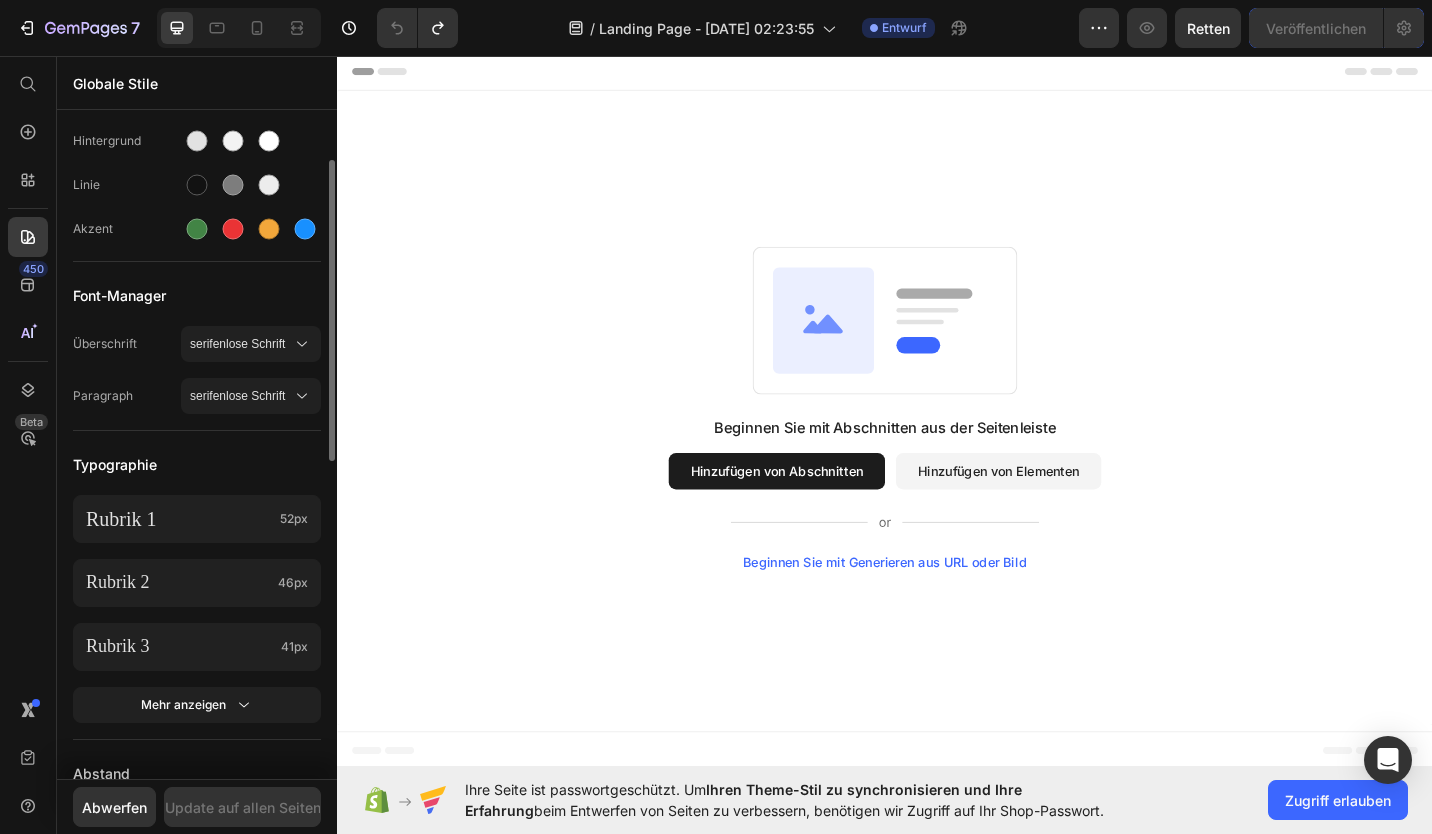 scroll, scrollTop: 129, scrollLeft: 0, axis: vertical 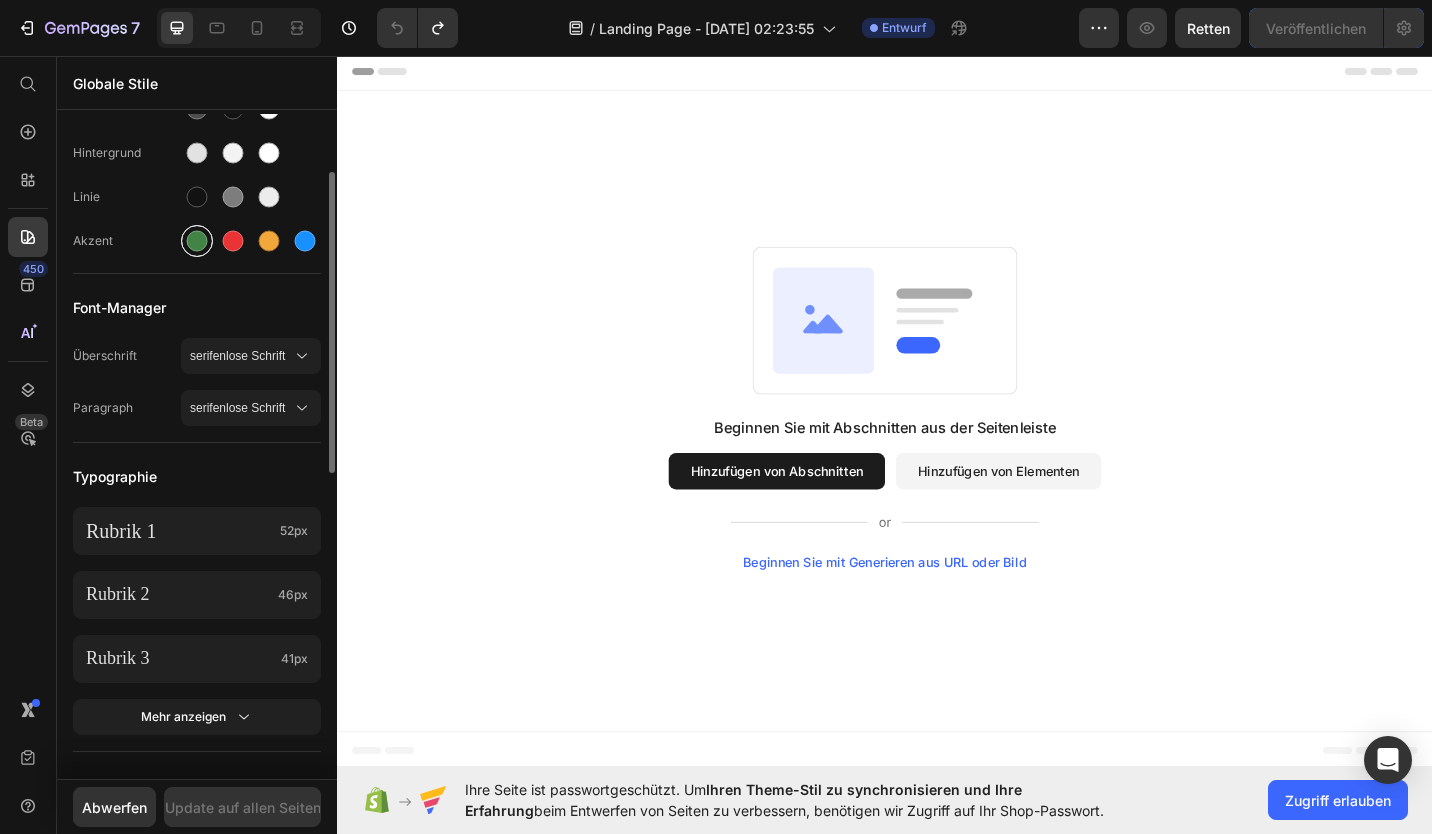 click at bounding box center [197, 241] 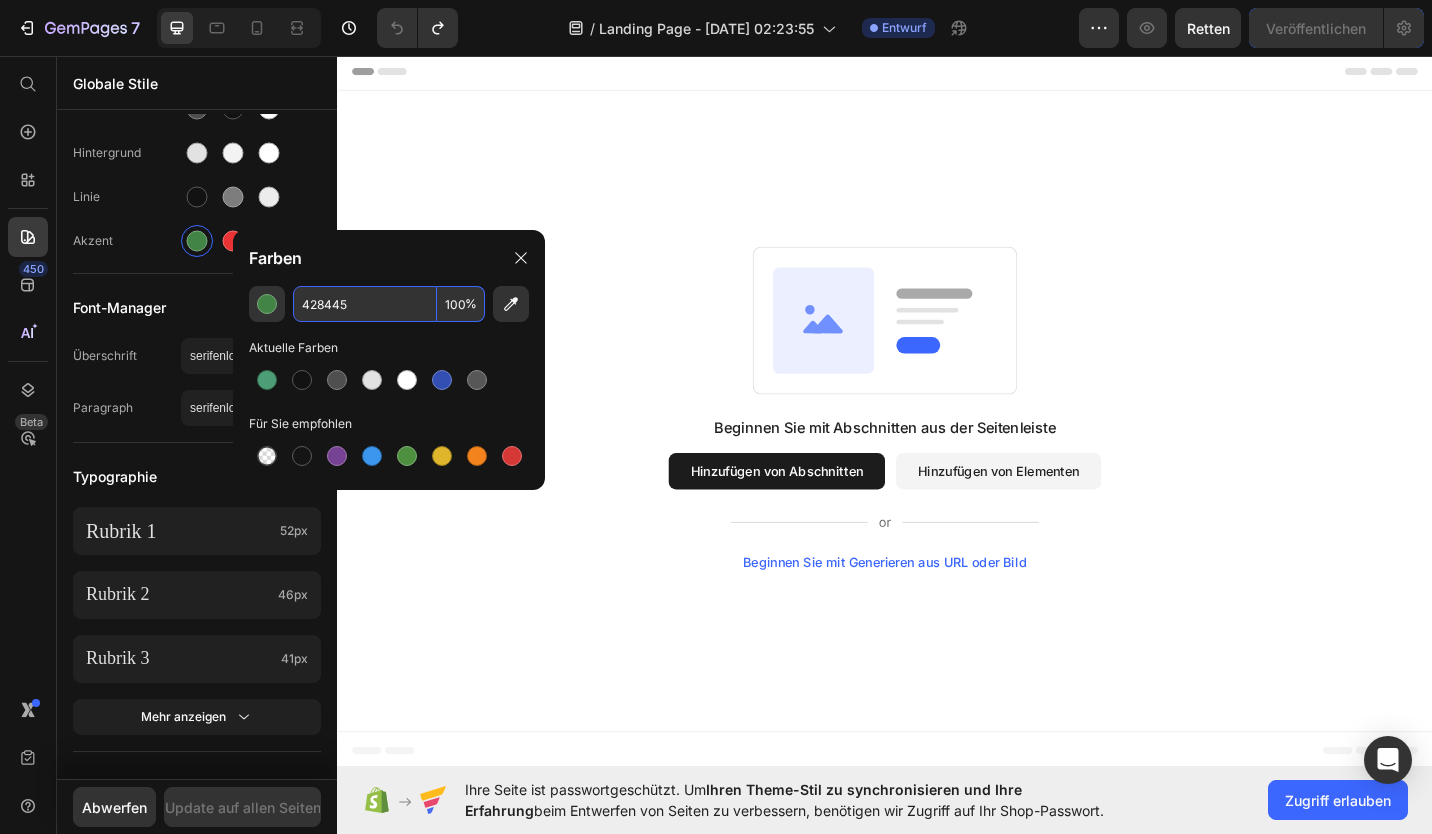 click on "428445" at bounding box center (365, 304) 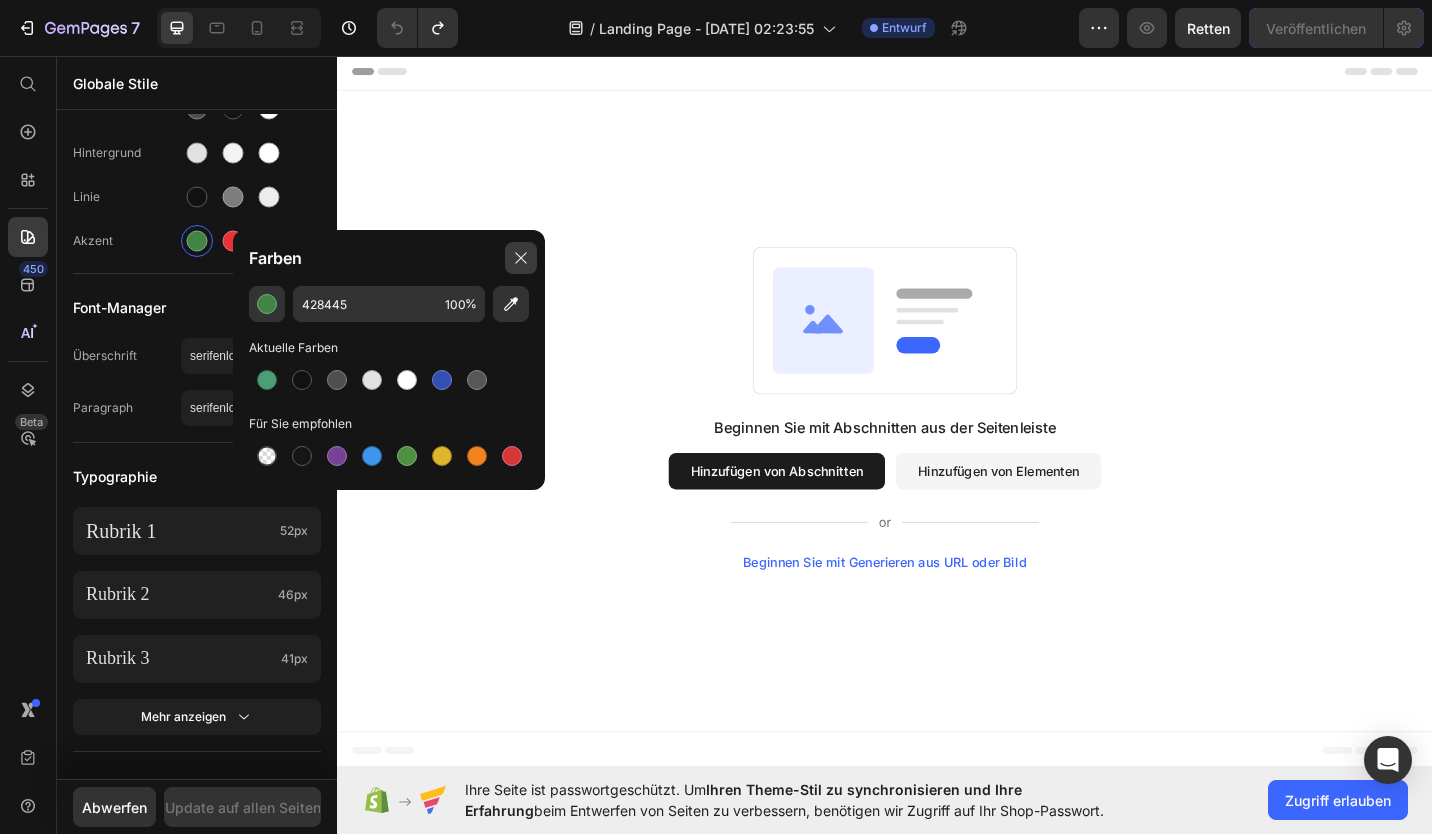 click 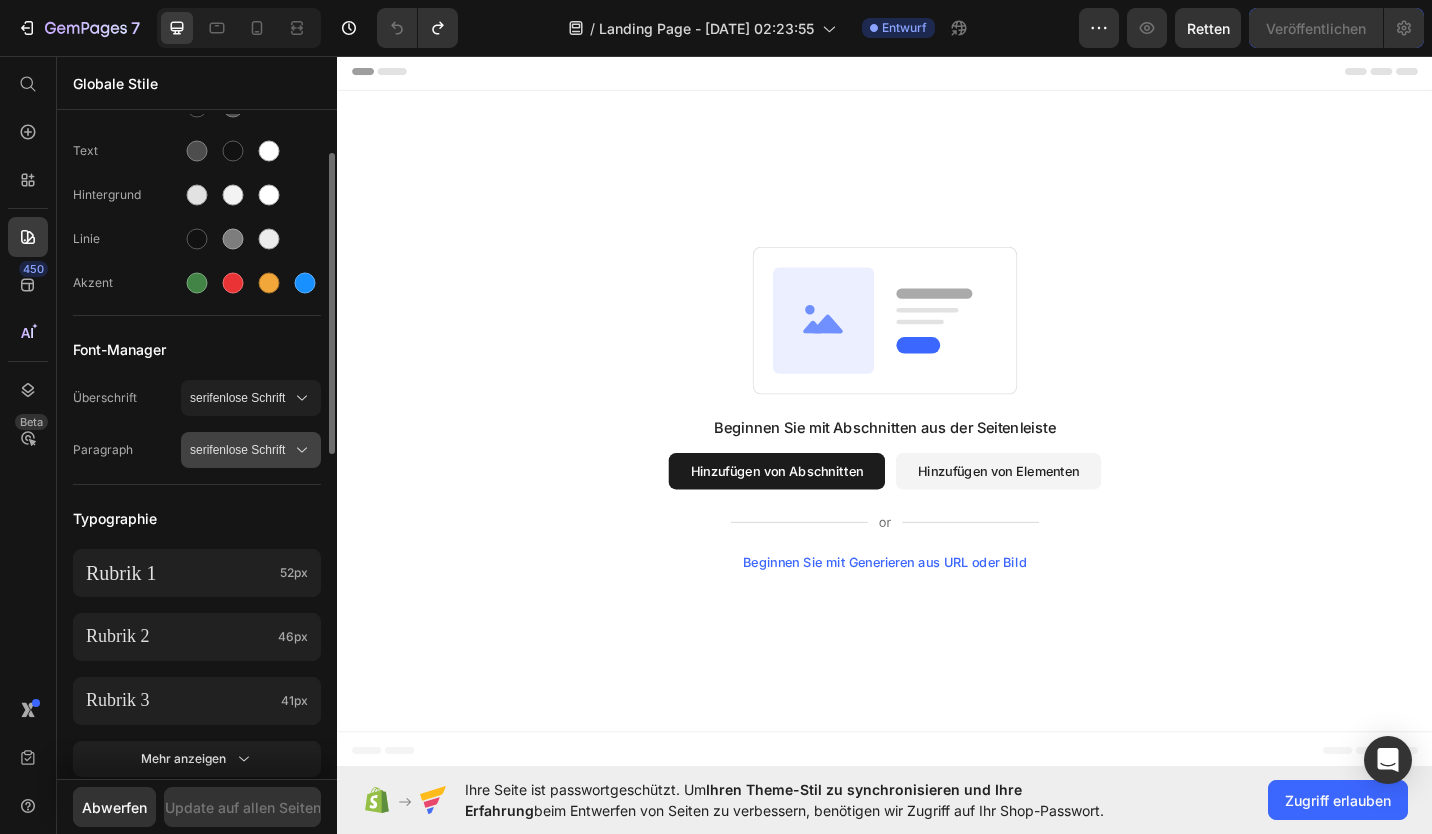 scroll, scrollTop: 0, scrollLeft: 0, axis: both 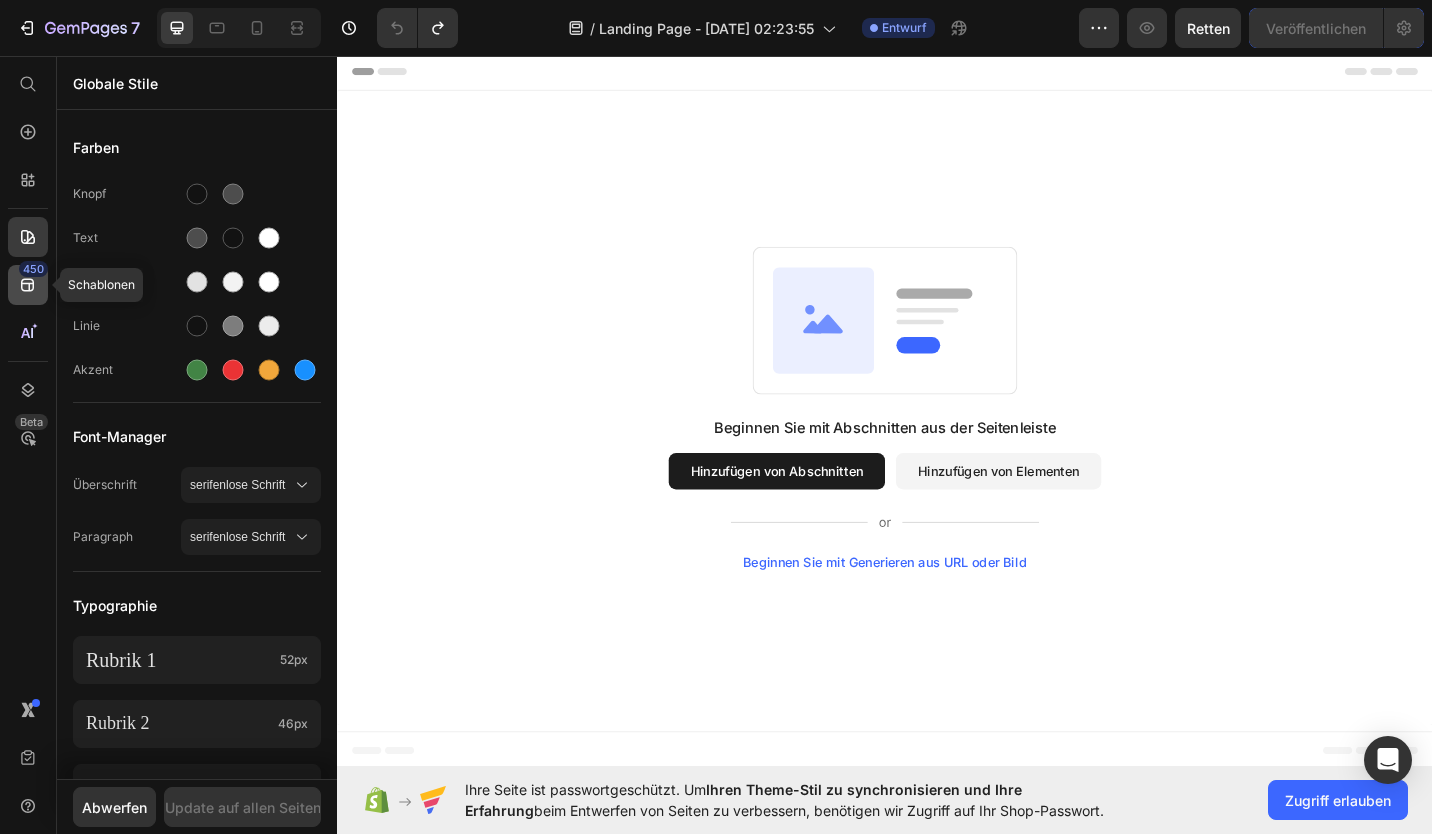 click 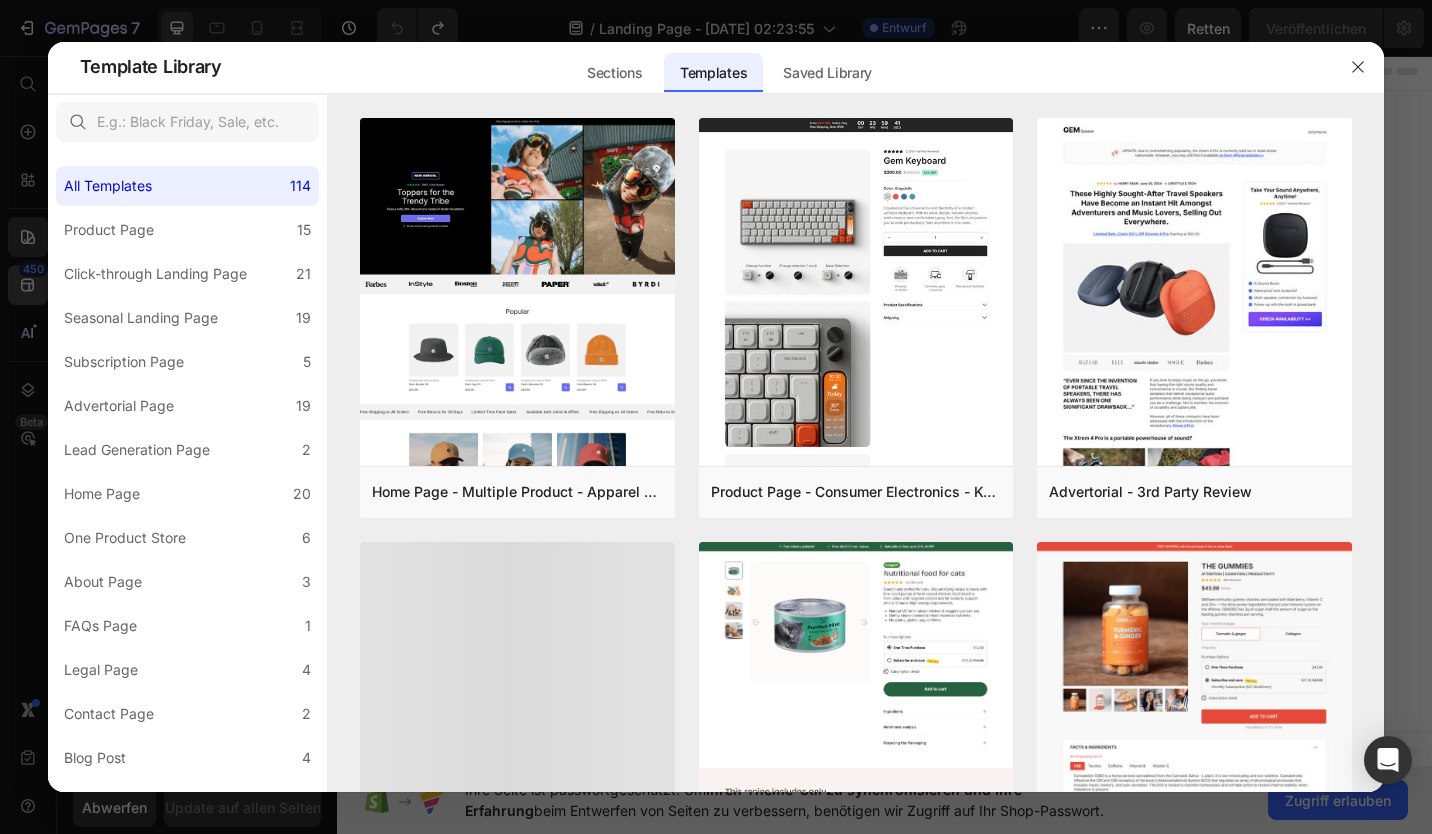 click at bounding box center [716, 417] 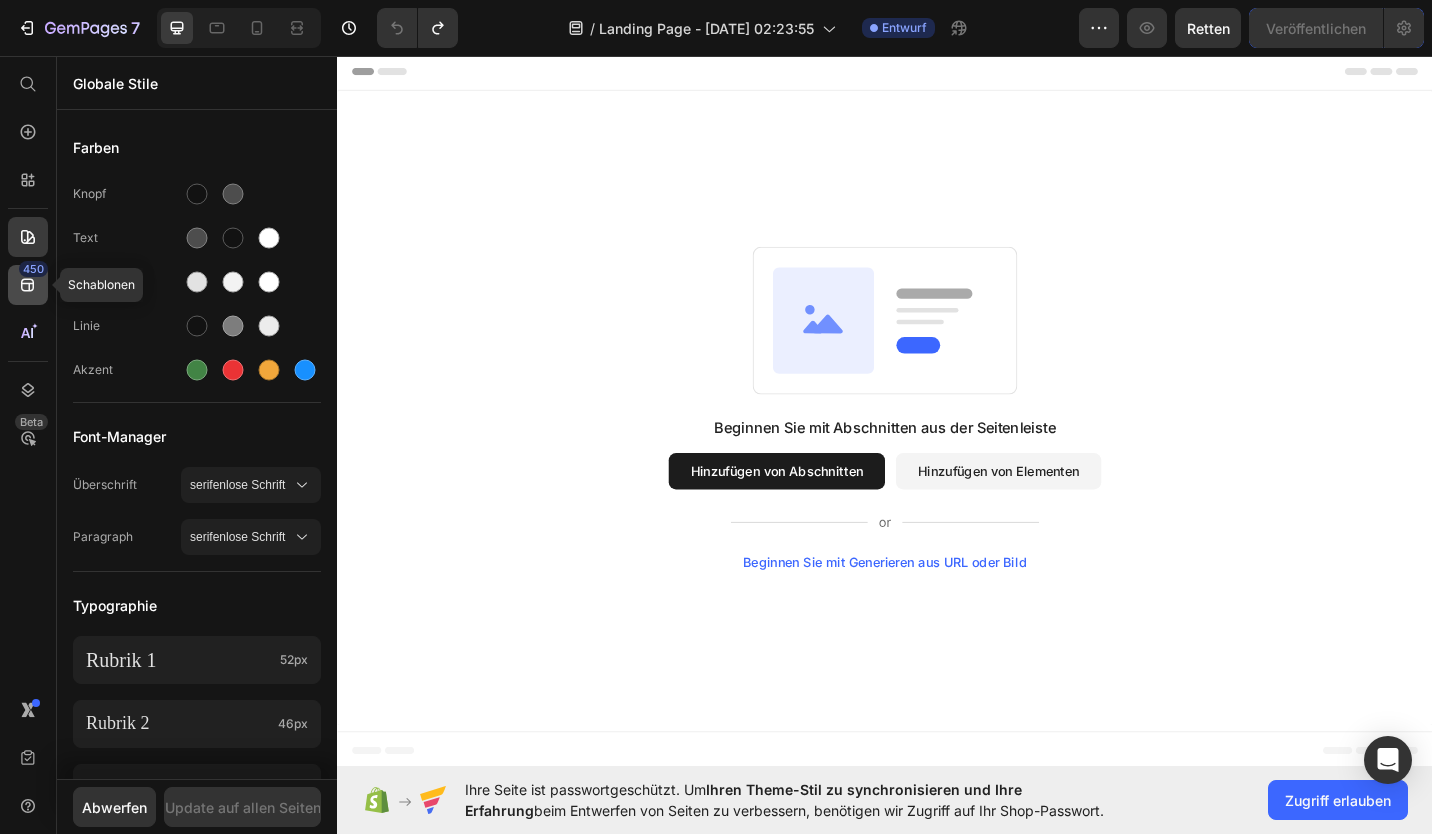 click 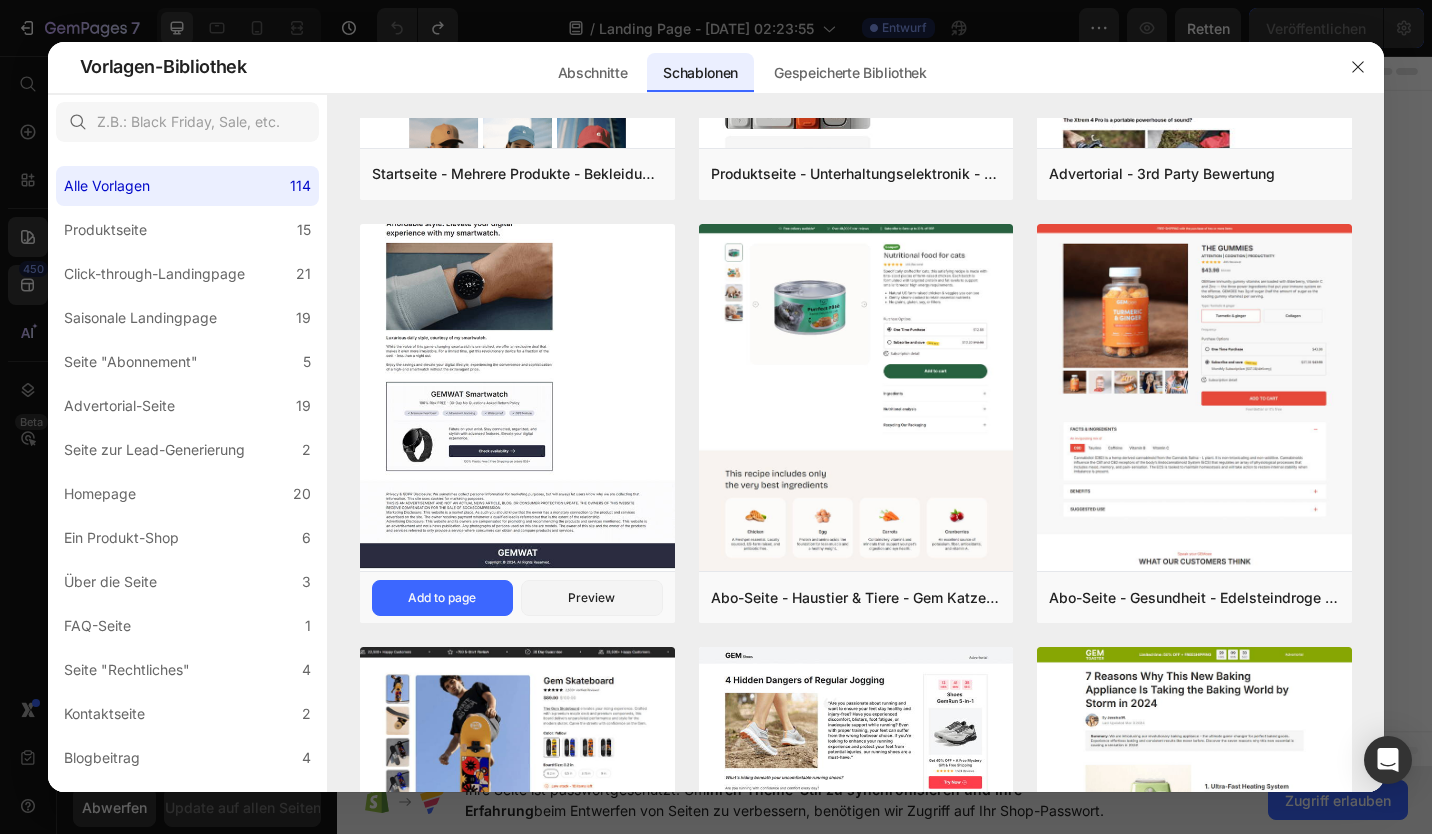 scroll, scrollTop: 0, scrollLeft: 0, axis: both 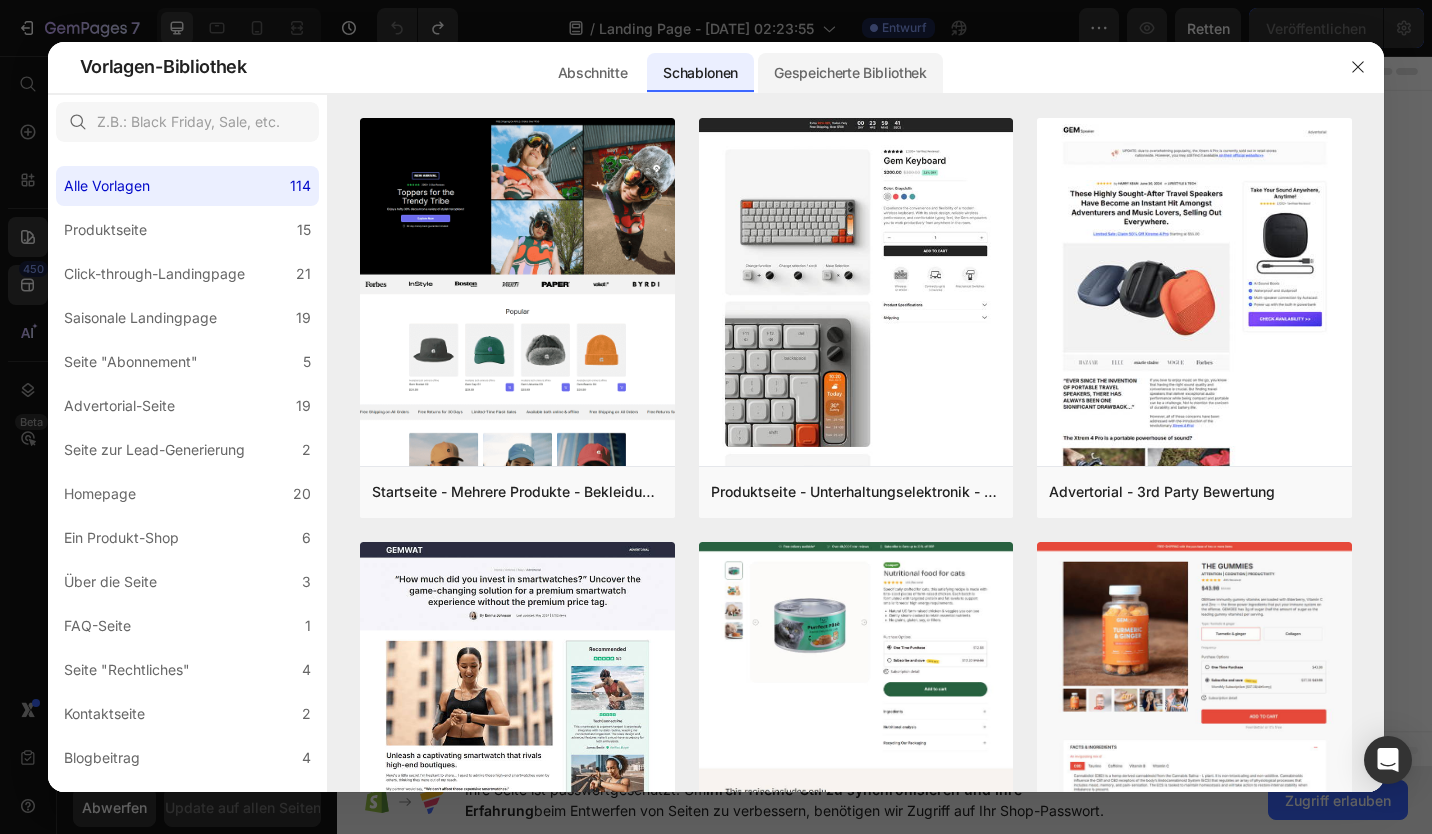 click on "Gespeicherte Bibliothek" 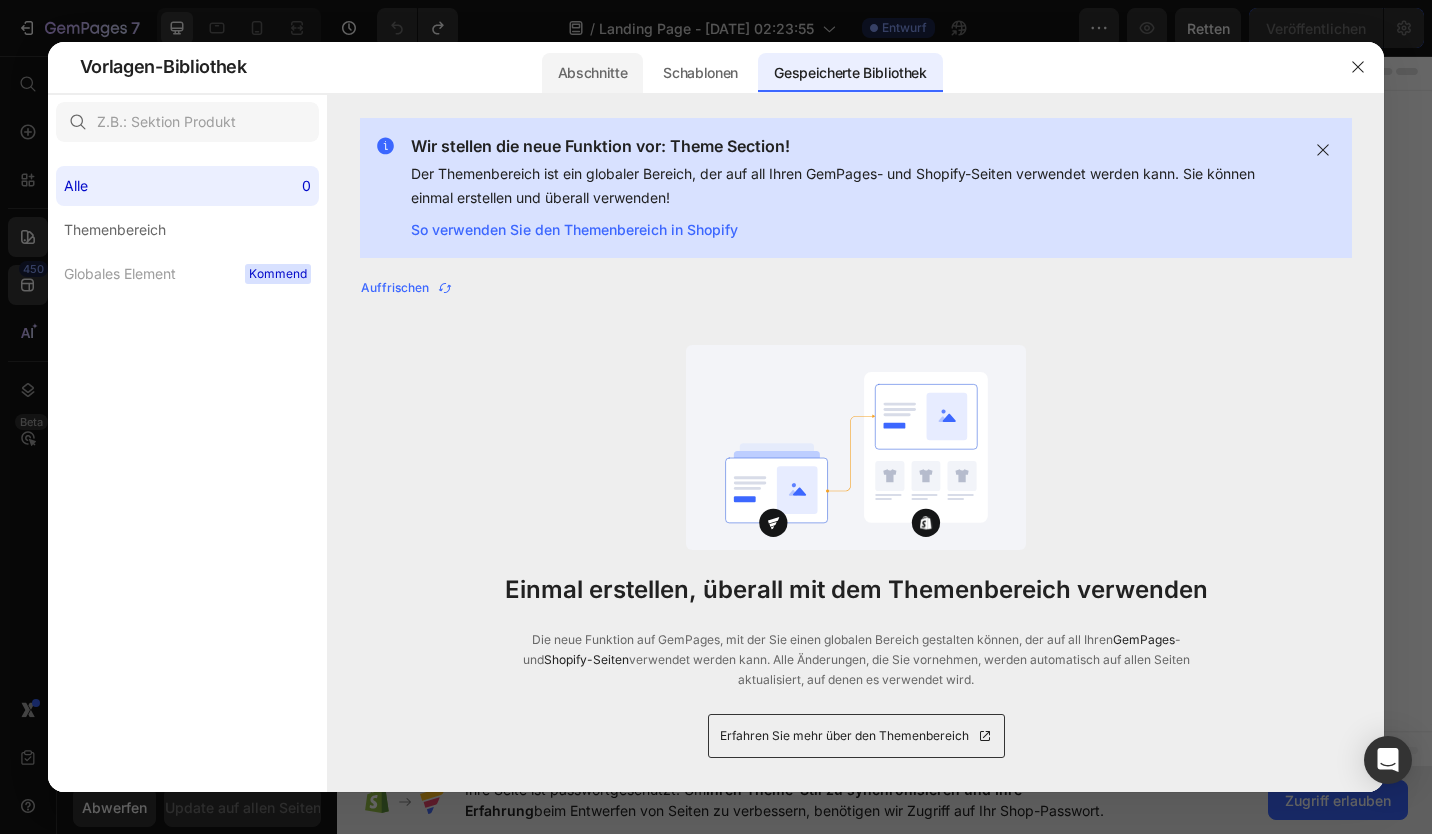 click on "Abschnitte" 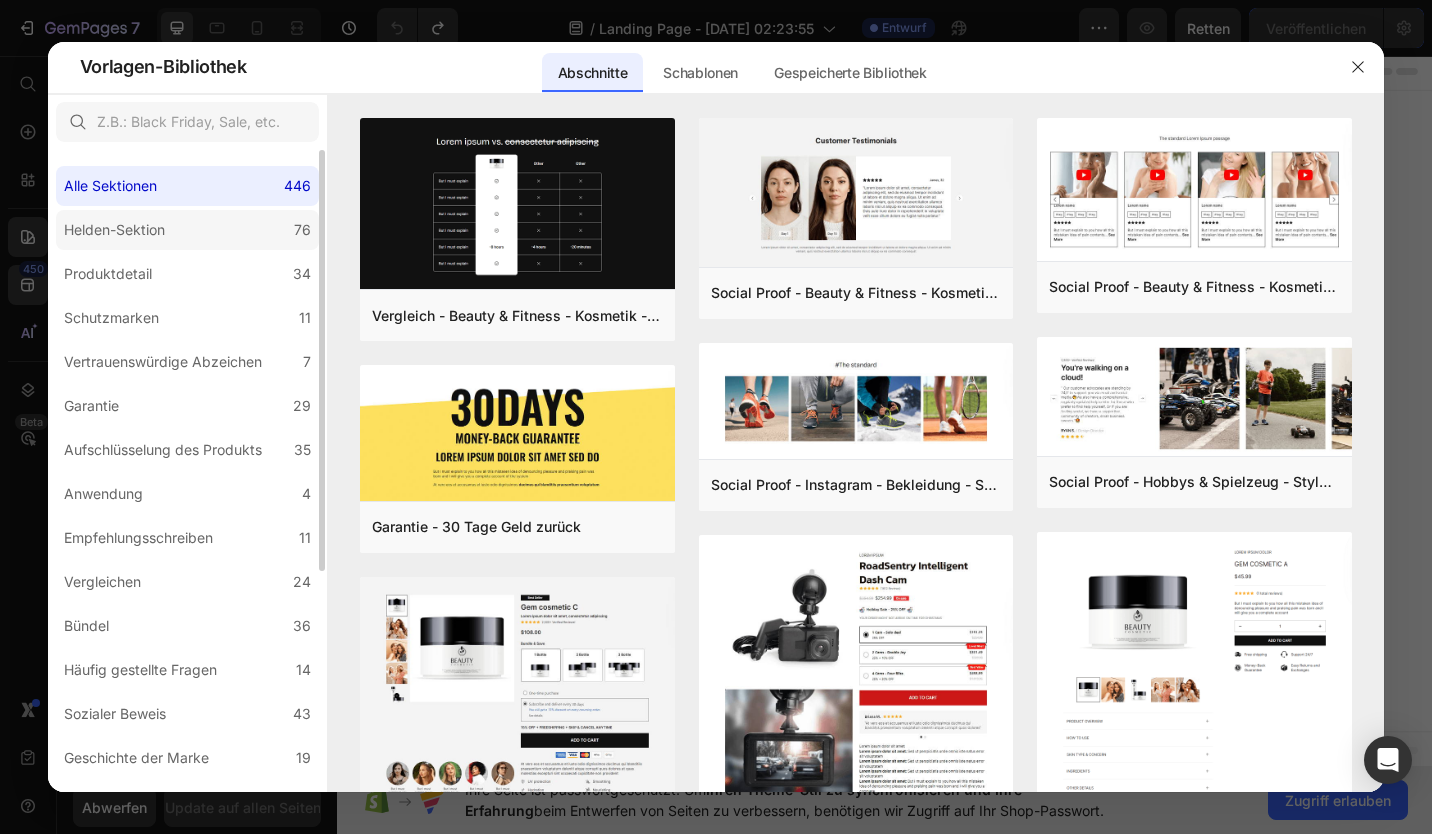 click on "Helden-Sektion 76" 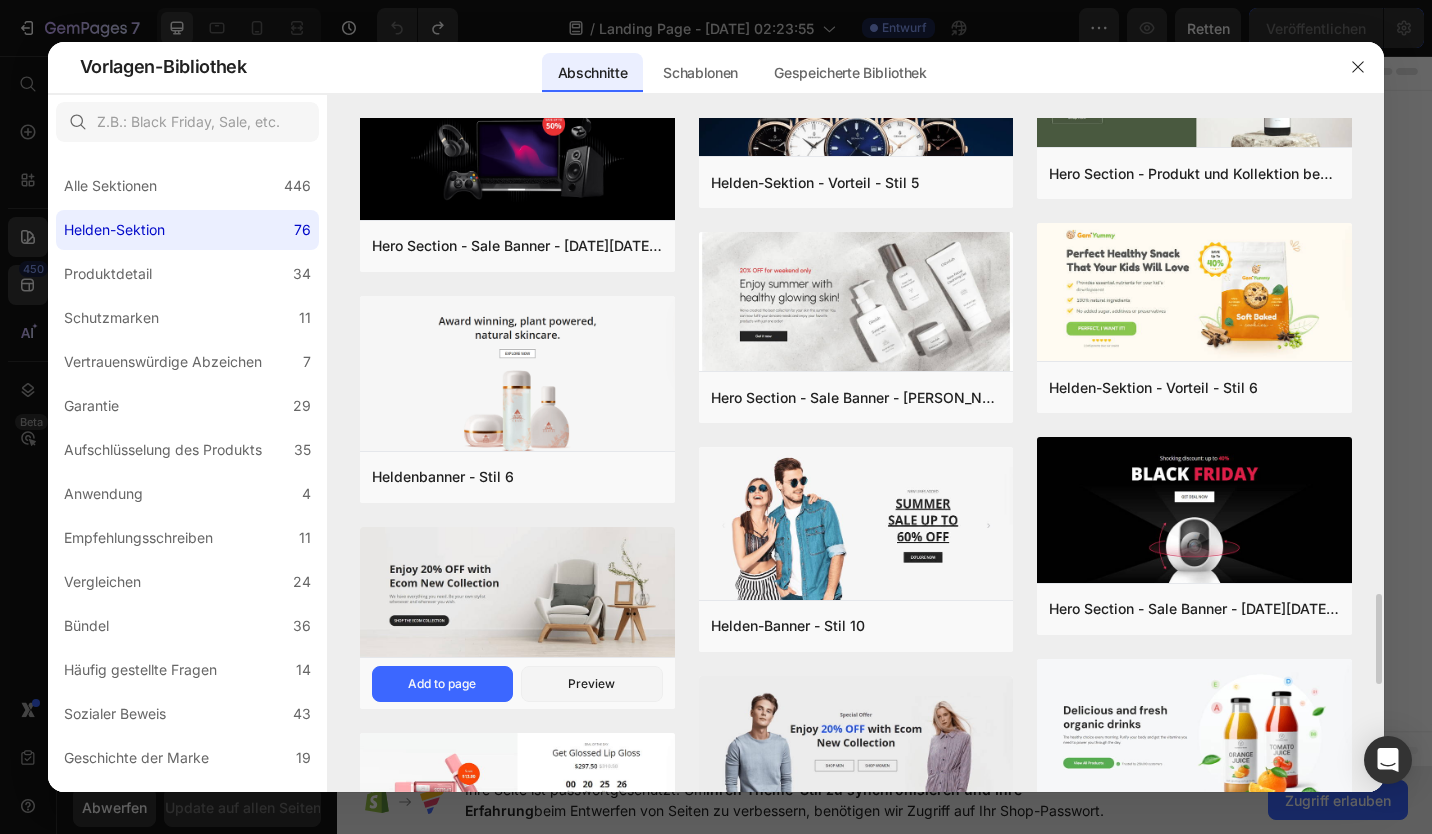 scroll, scrollTop: 3118, scrollLeft: 0, axis: vertical 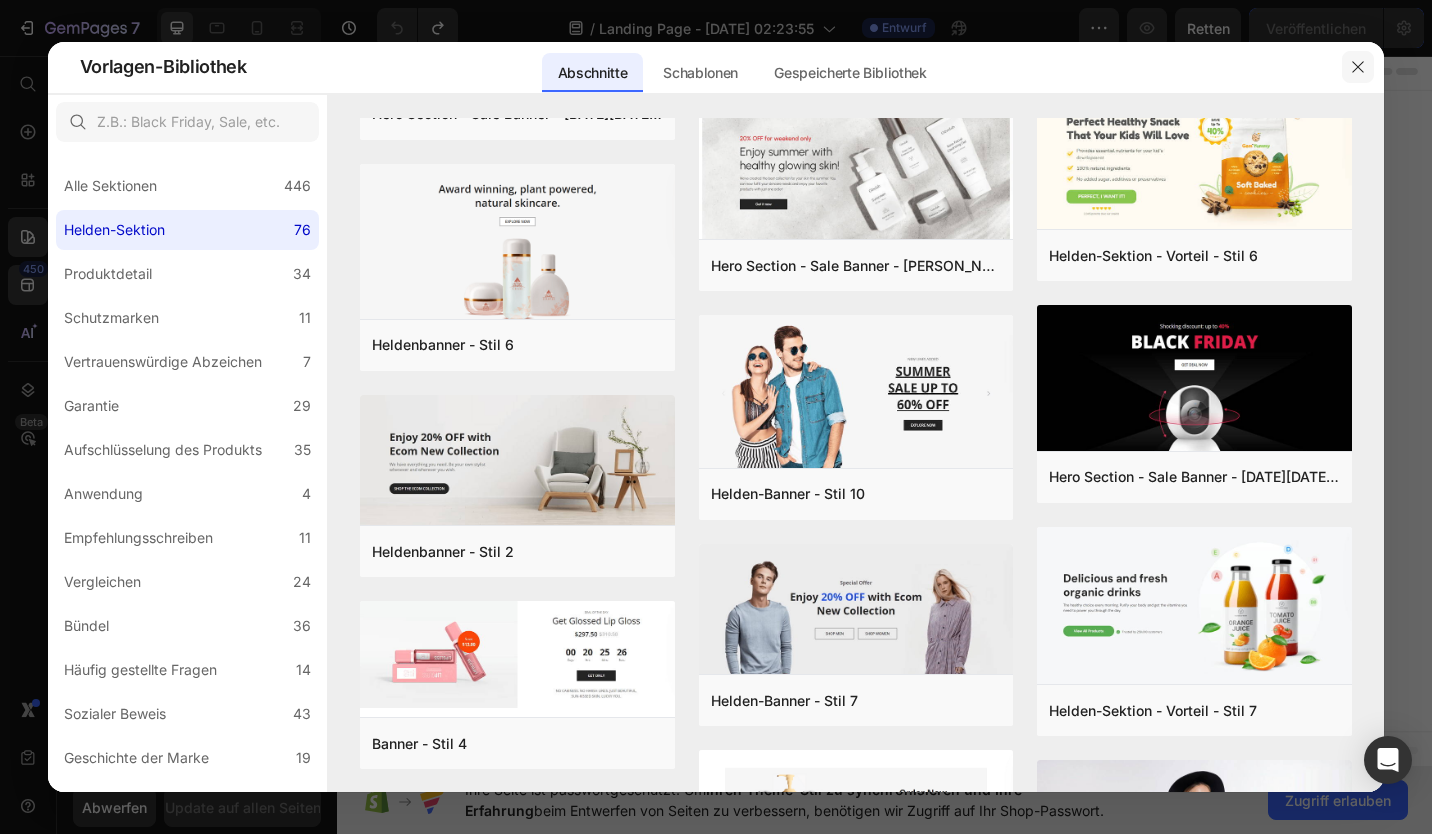 click 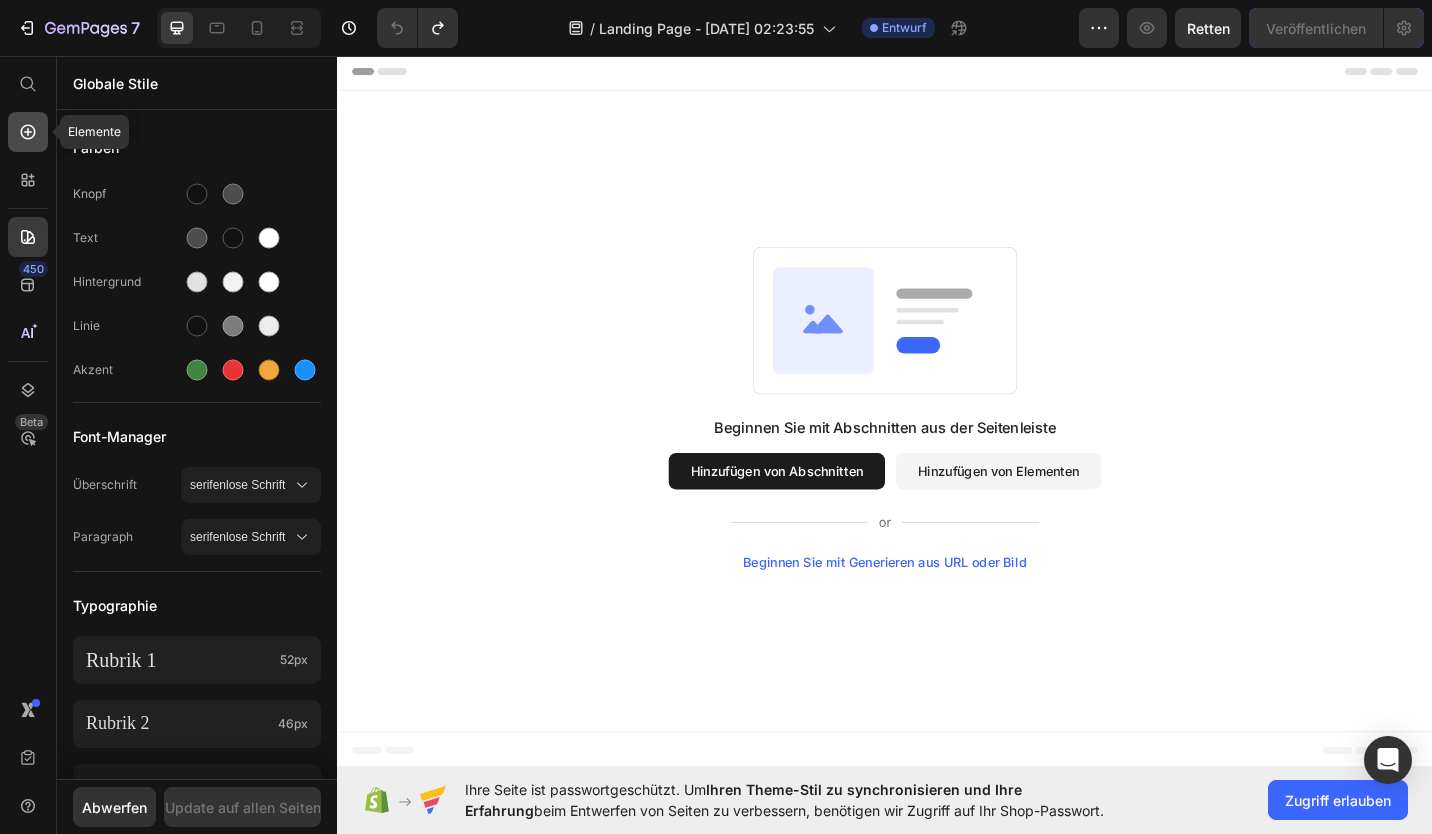 click 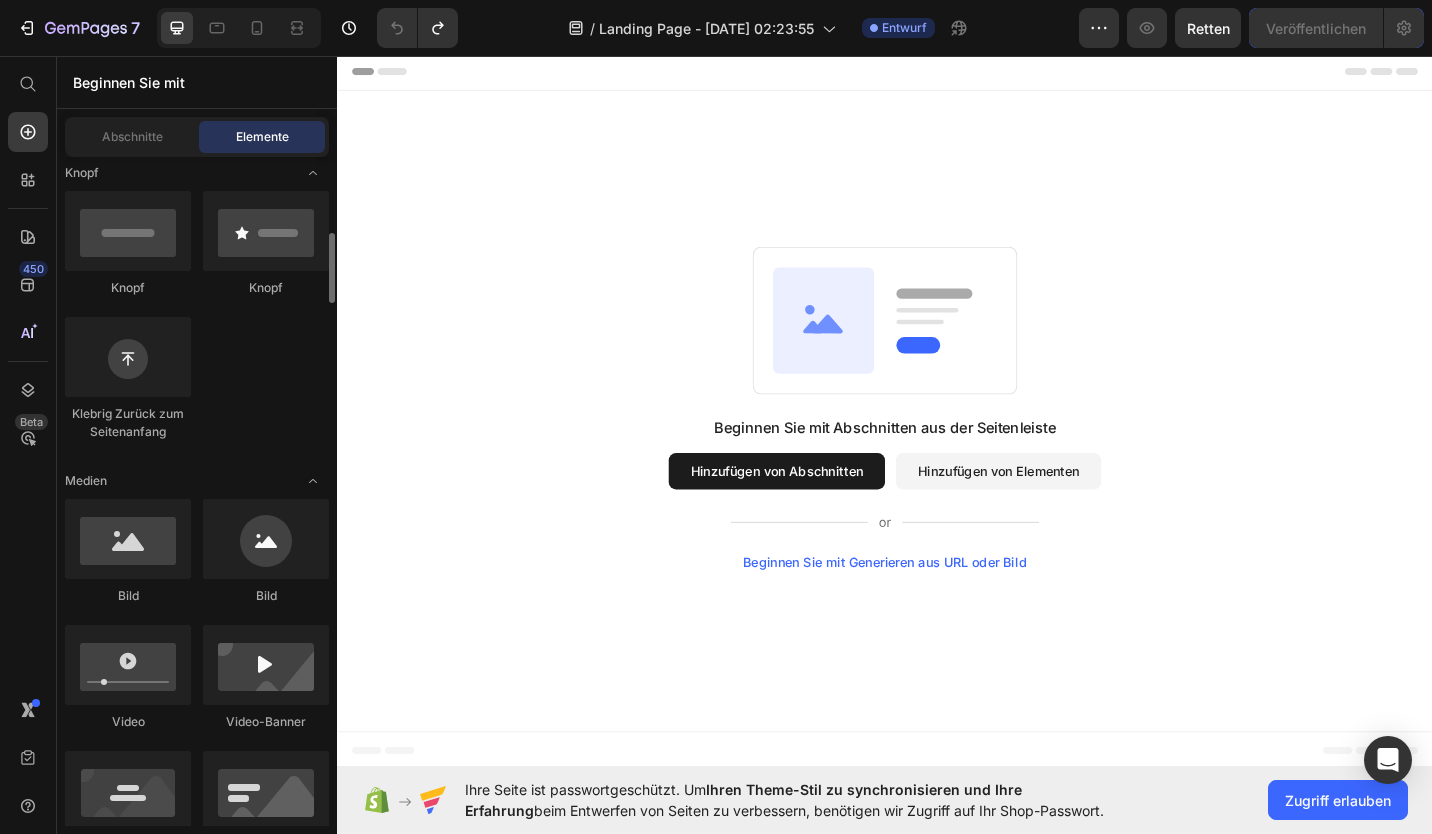 scroll, scrollTop: 0, scrollLeft: 0, axis: both 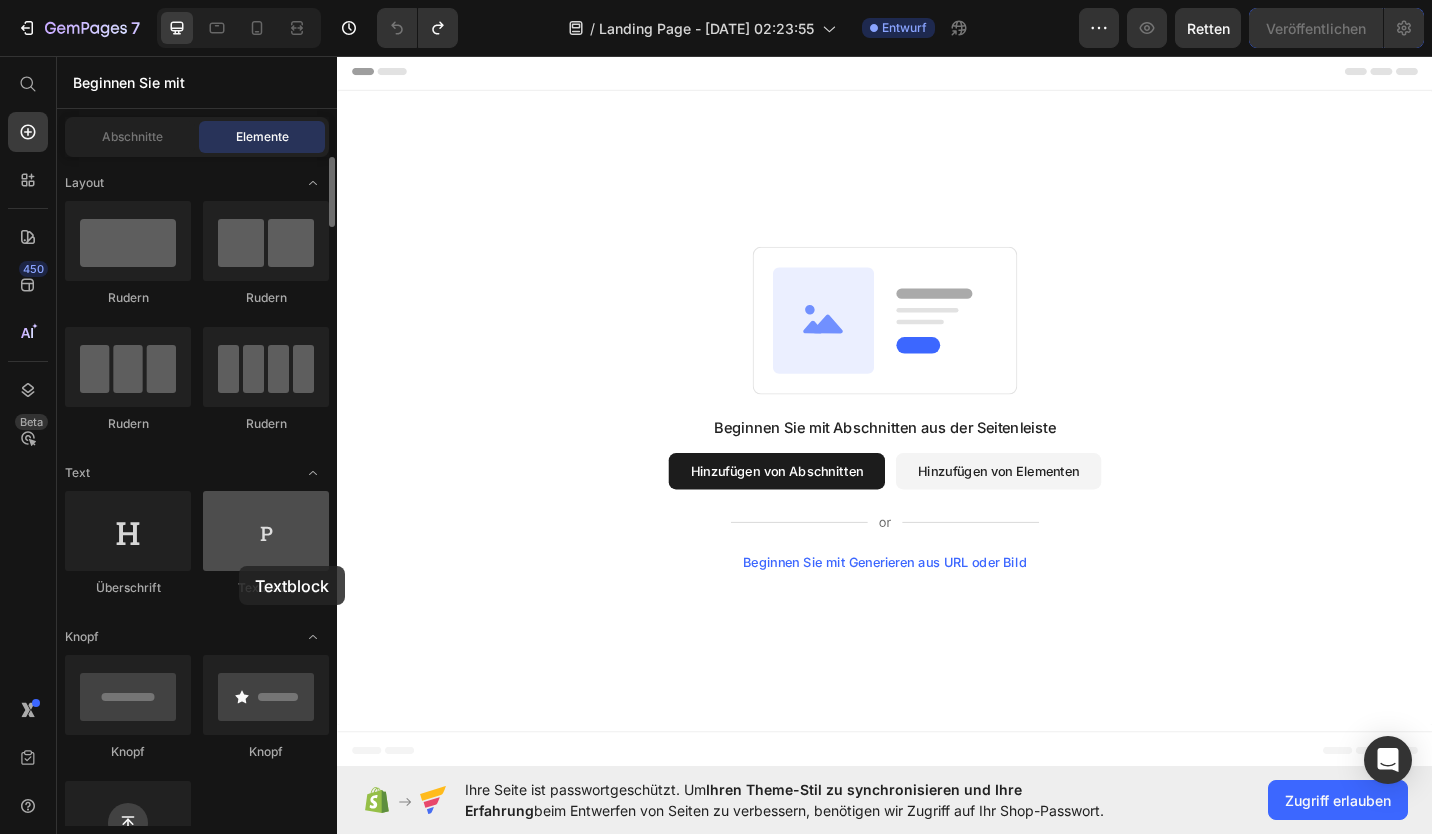click at bounding box center [266, 531] 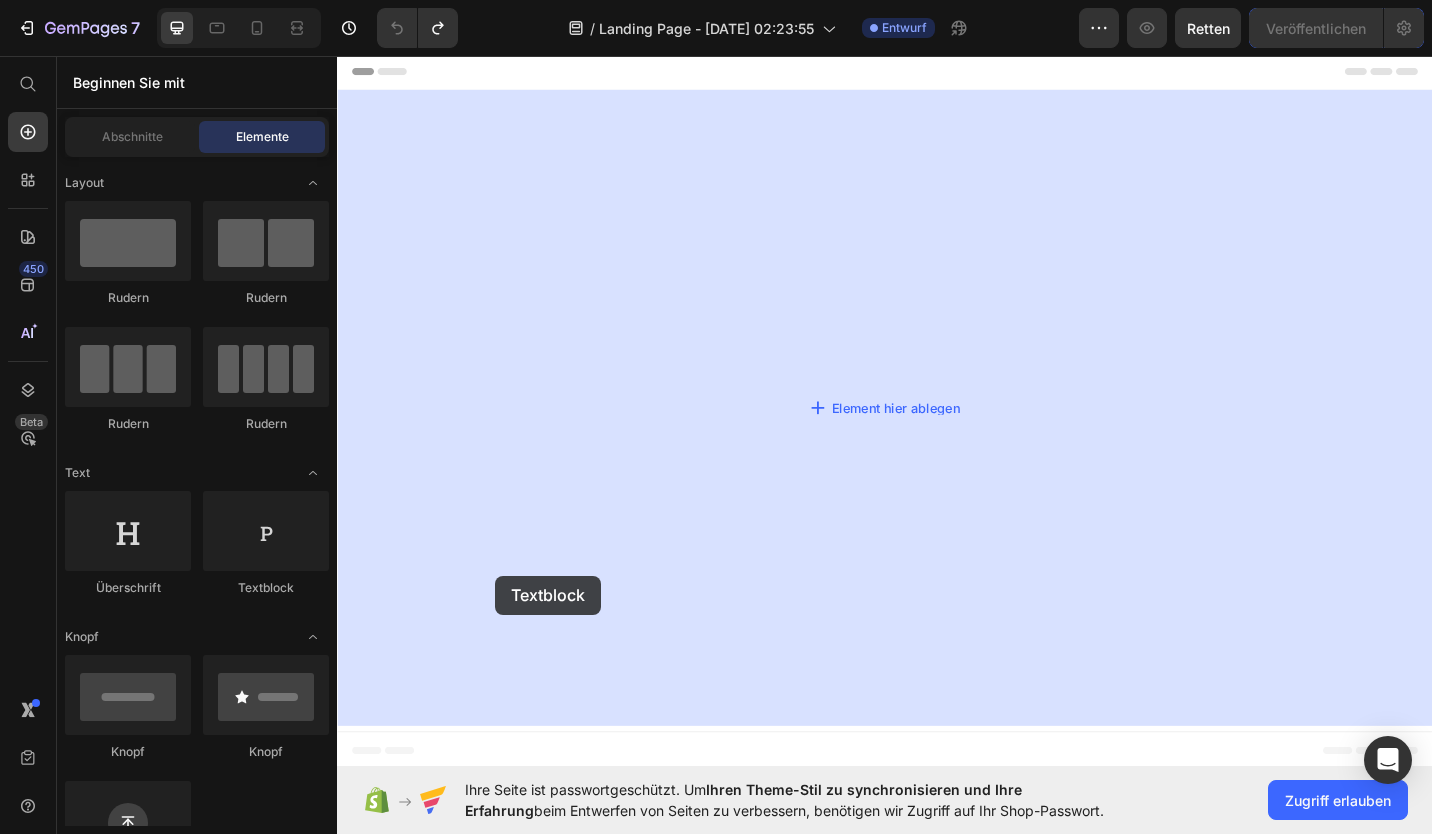 drag, startPoint x: 576, startPoint y: 619, endPoint x: 512, endPoint y: 626, distance: 64.381676 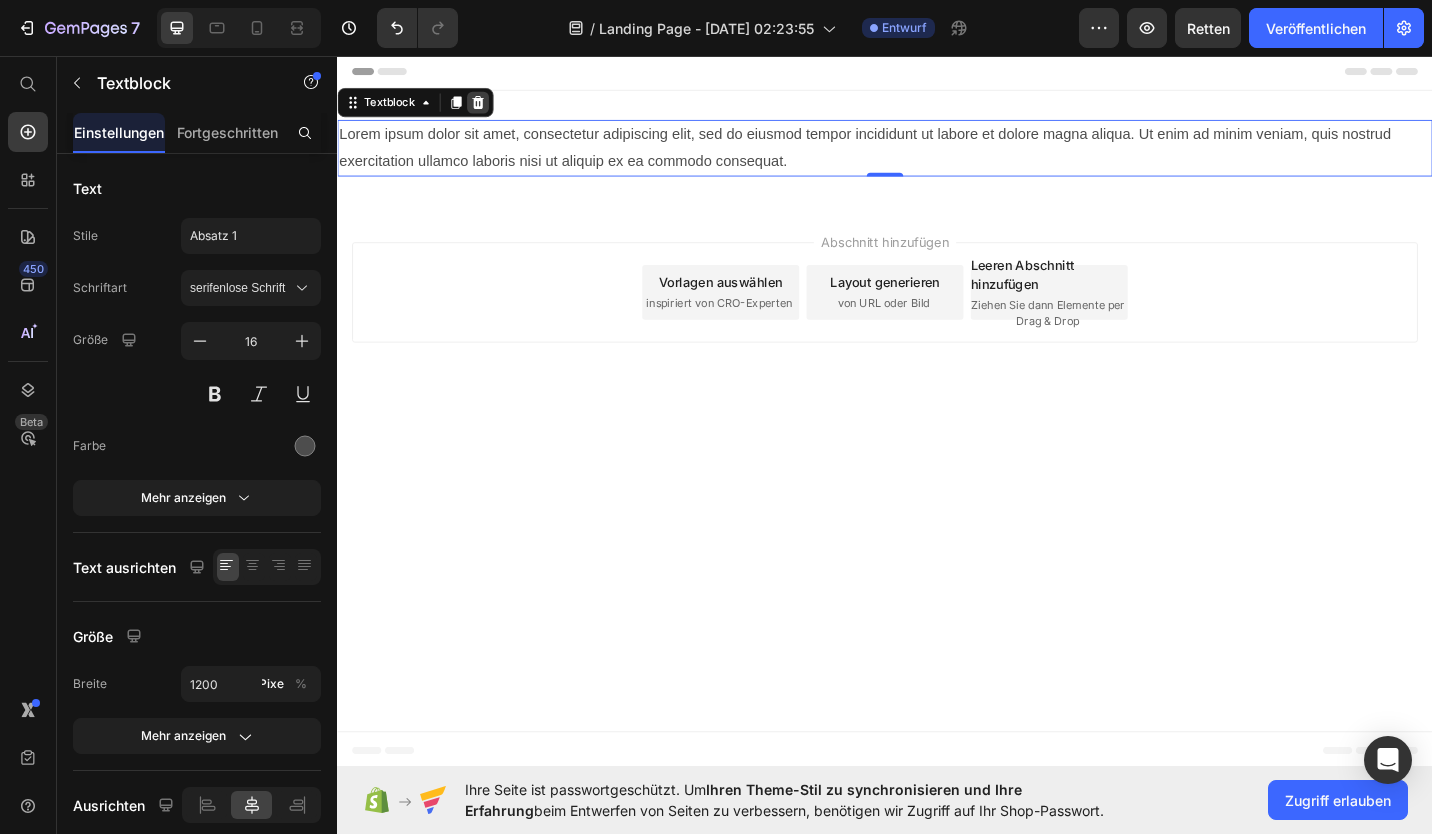 click at bounding box center [491, 107] 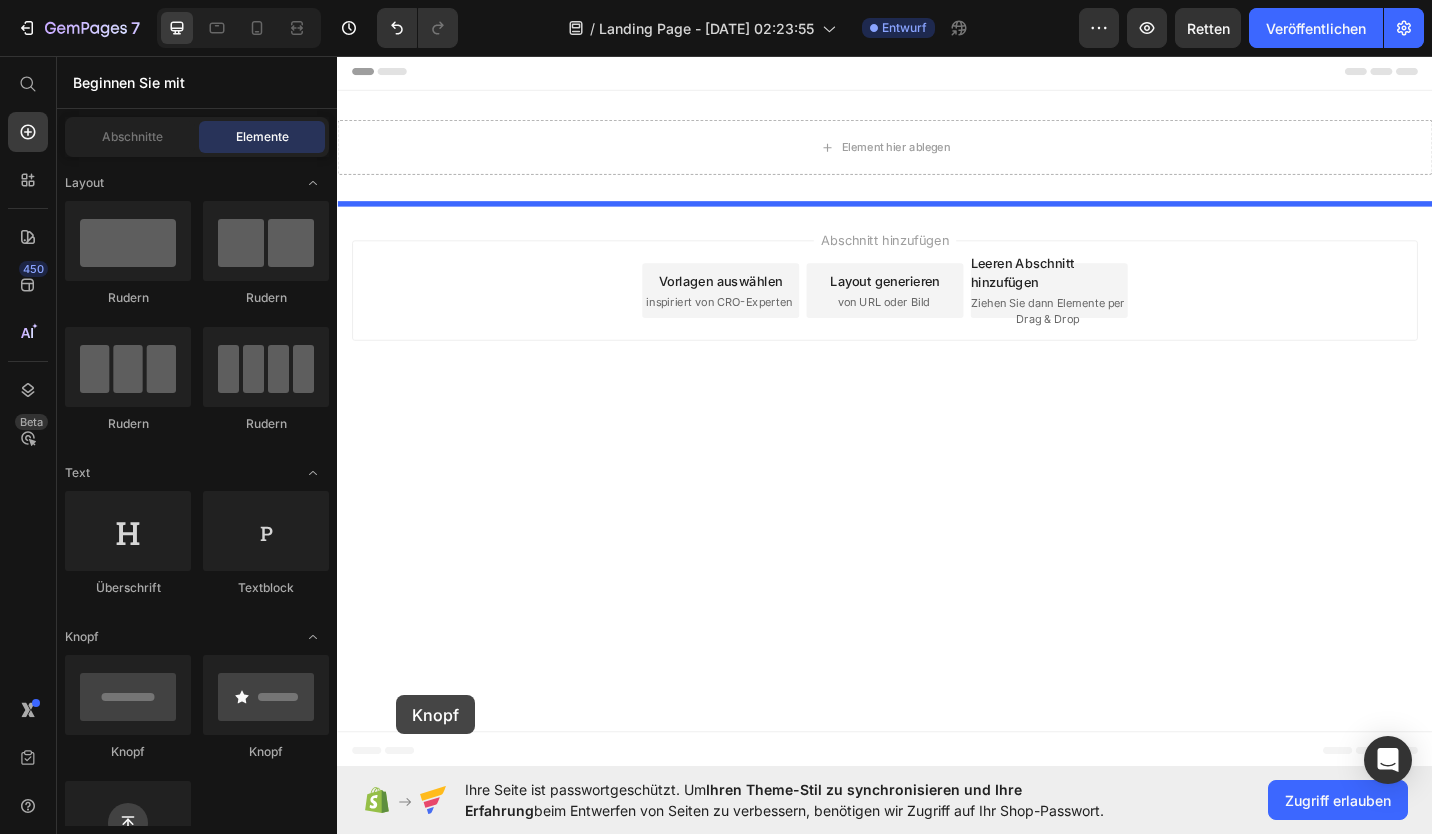 drag, startPoint x: 493, startPoint y: 750, endPoint x: 509, endPoint y: 677, distance: 74.73286 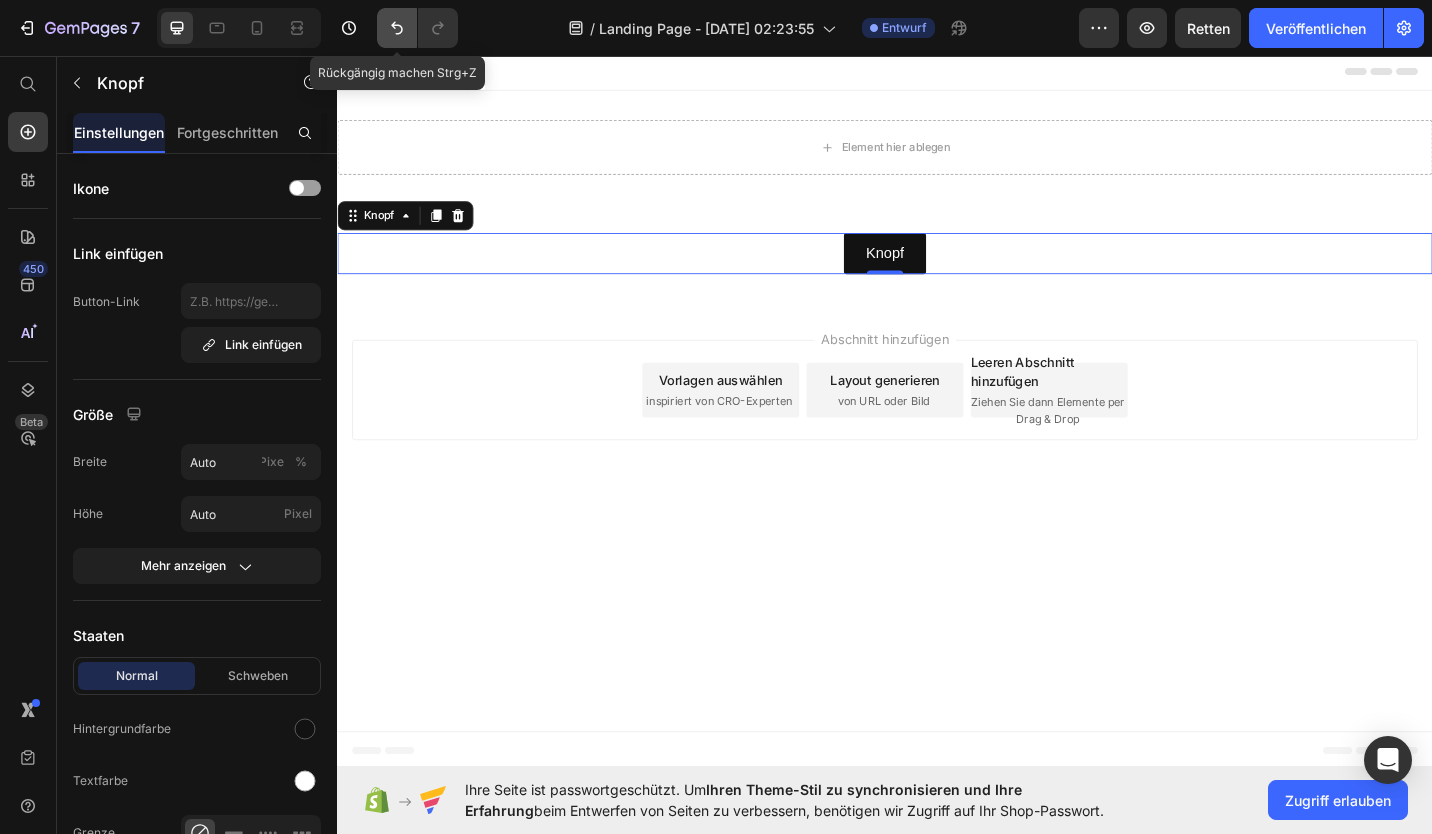 click 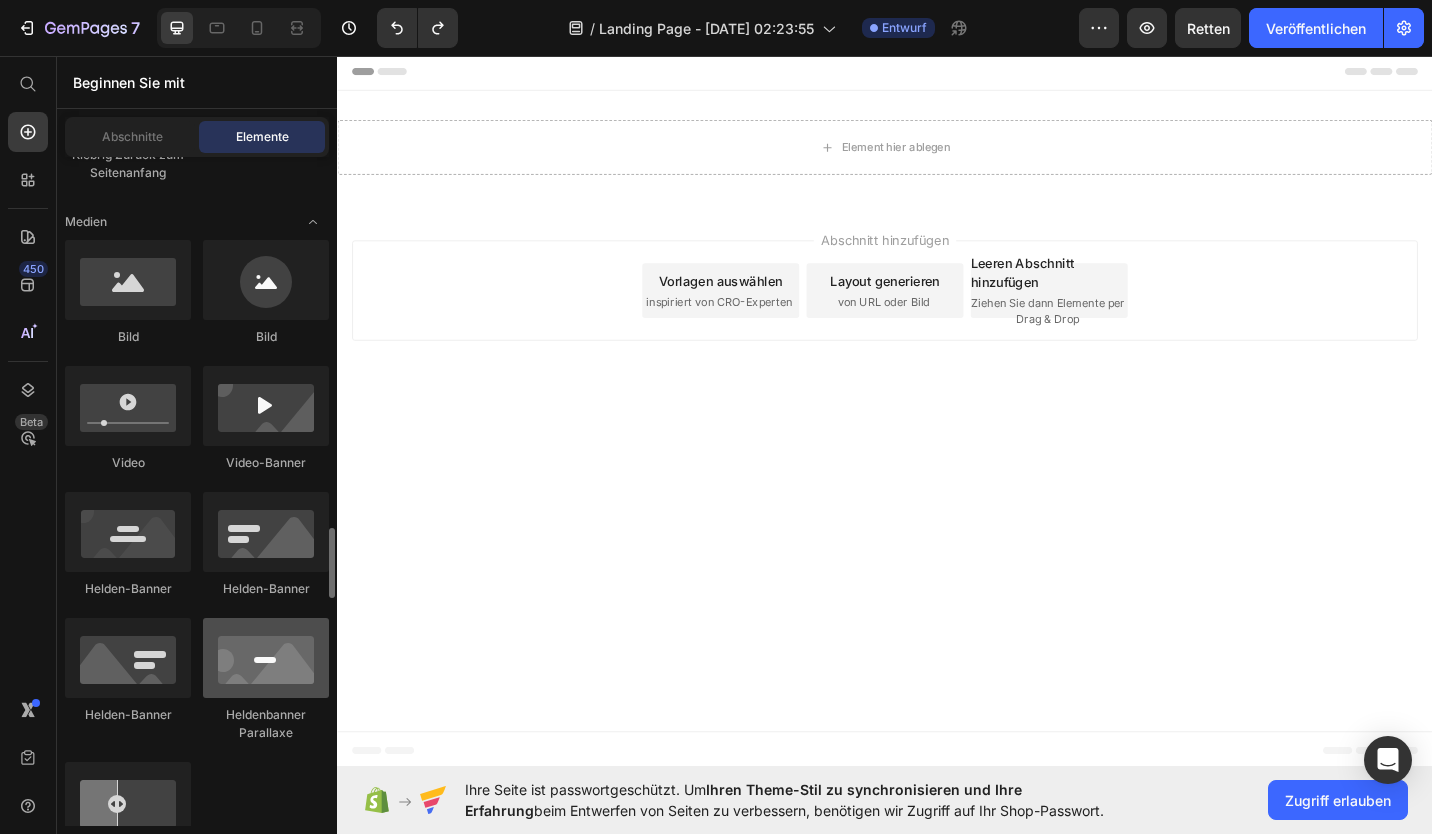 scroll, scrollTop: 1026, scrollLeft: 0, axis: vertical 